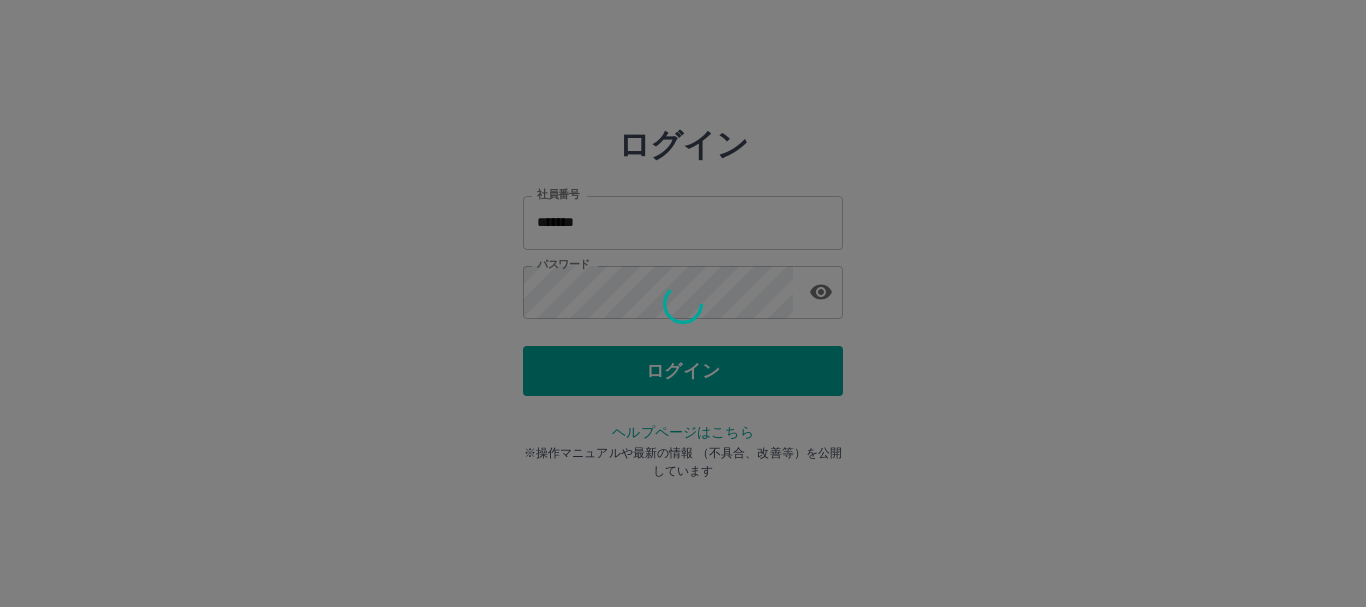 scroll, scrollTop: 0, scrollLeft: 0, axis: both 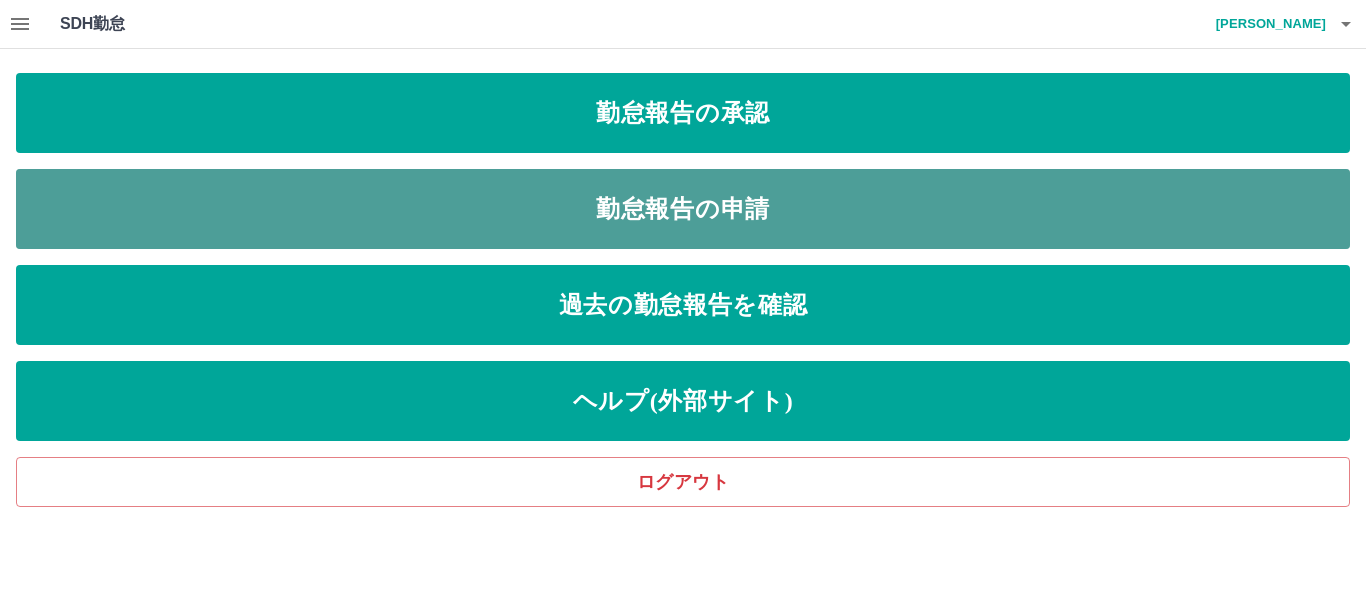 click on "勤怠報告の申請" at bounding box center (683, 209) 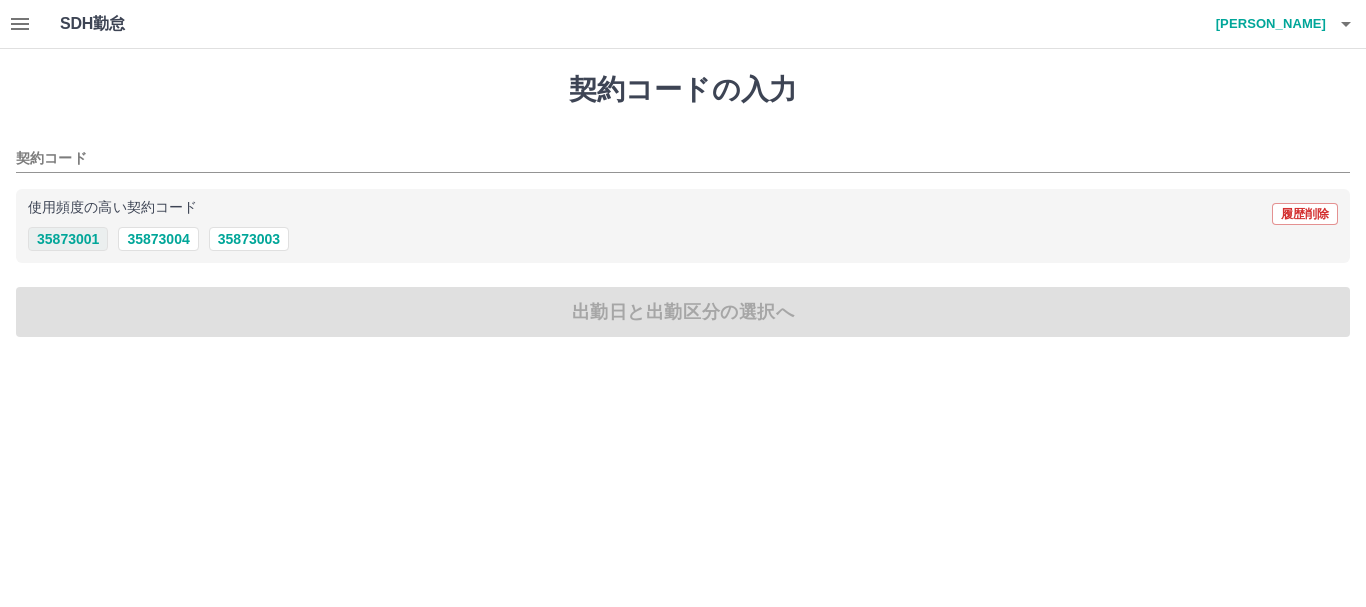 click on "35873001" at bounding box center (68, 239) 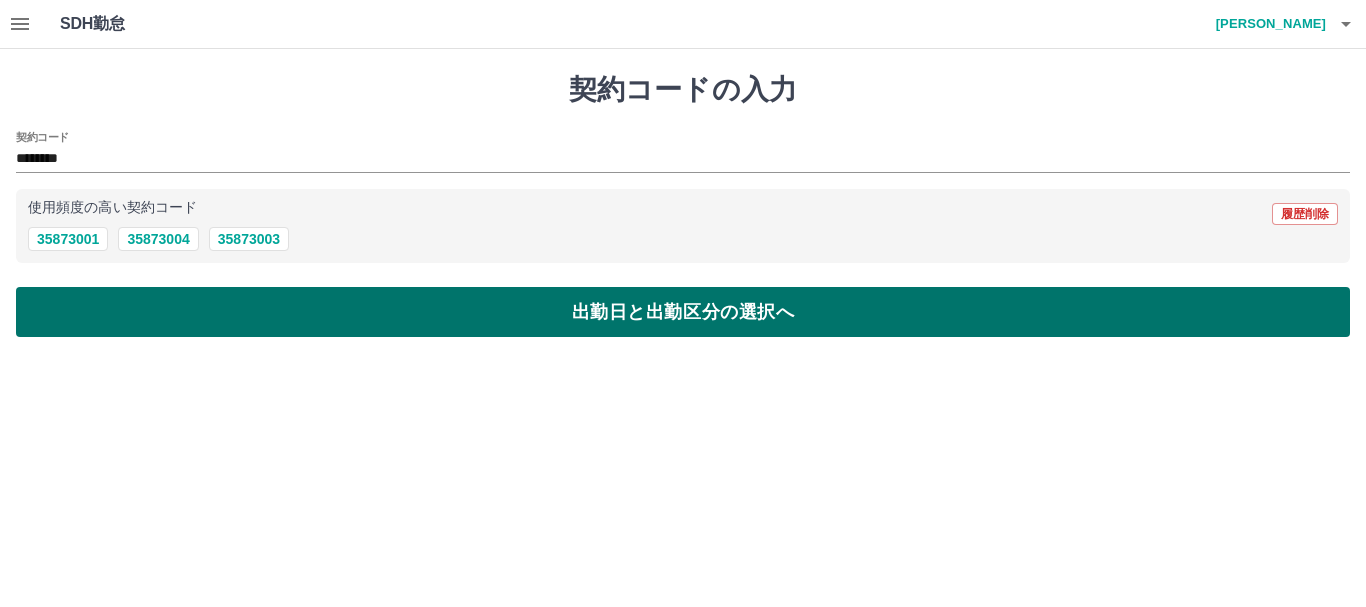 drag, startPoint x: 97, startPoint y: 304, endPoint x: 119, endPoint y: 314, distance: 24.166092 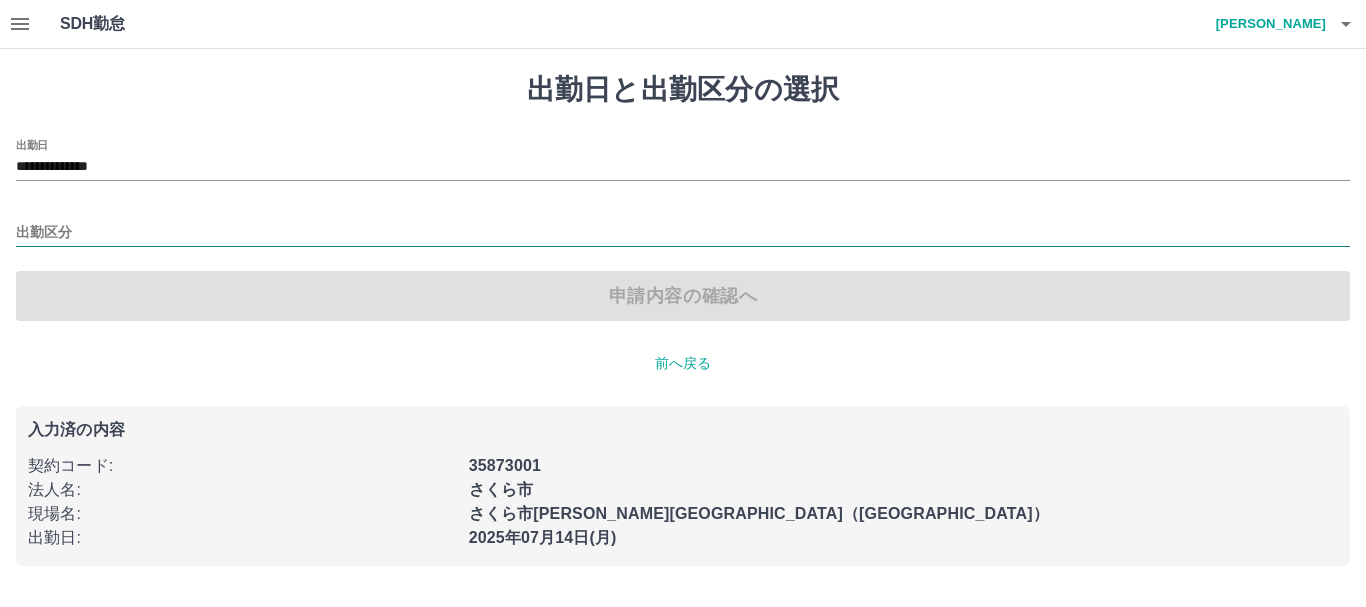 click on "出勤区分" at bounding box center (683, 233) 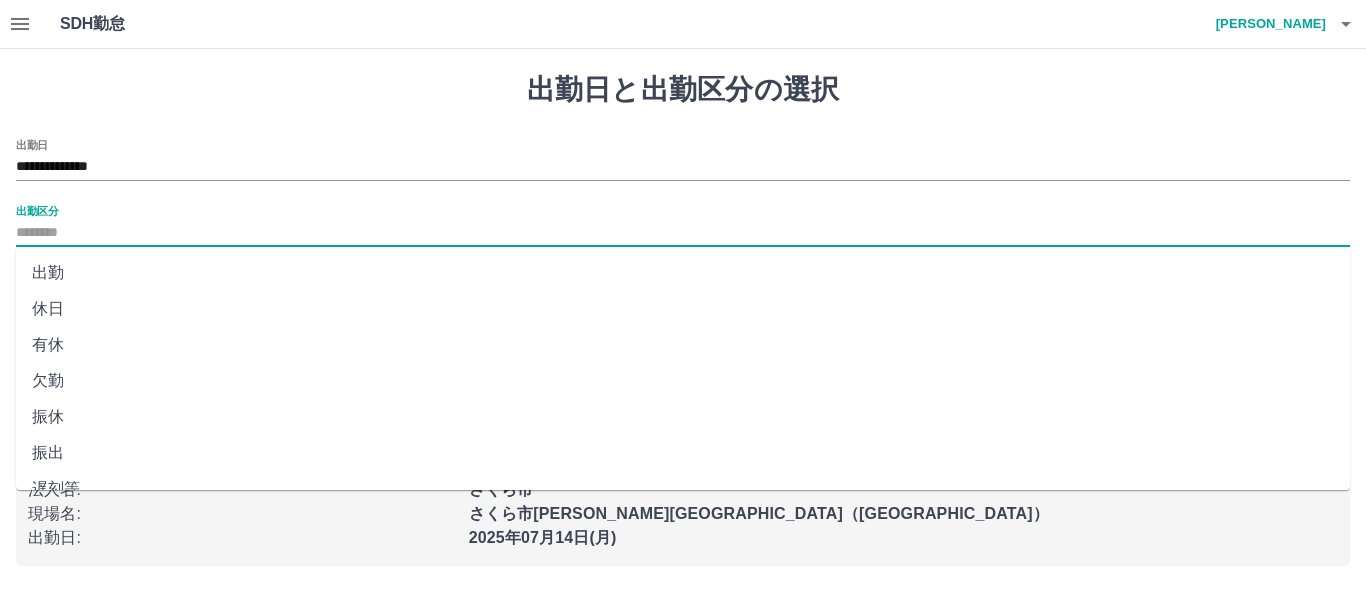 click on "出勤" at bounding box center (683, 273) 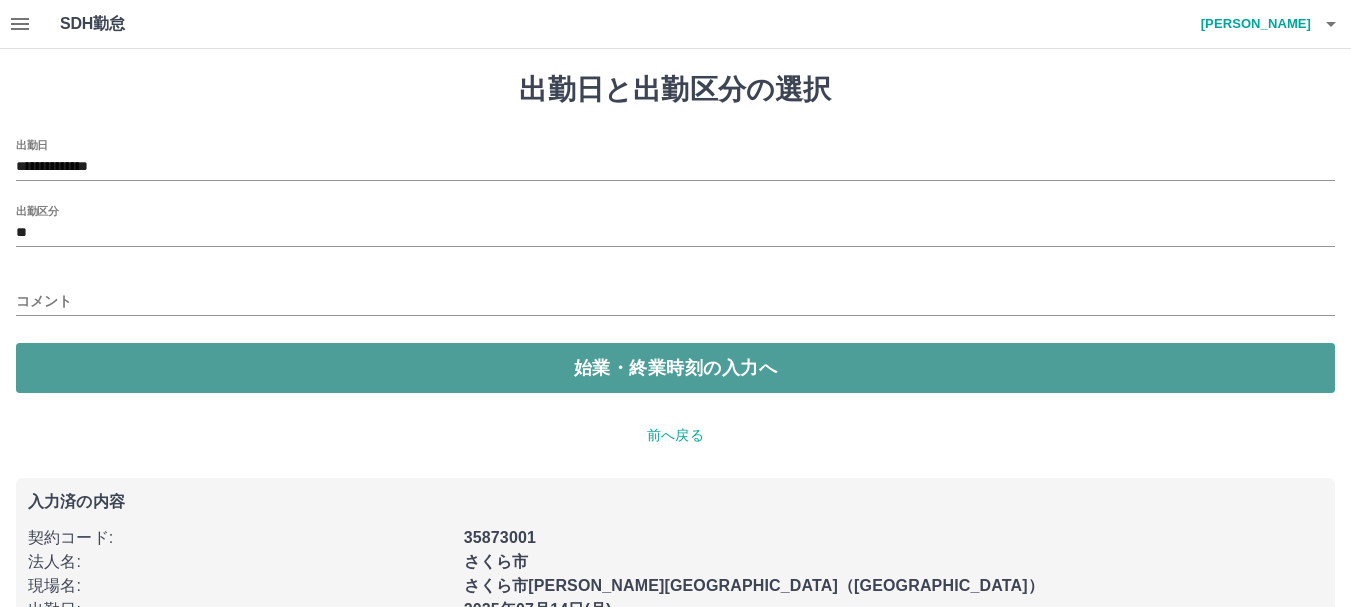 drag, startPoint x: 84, startPoint y: 383, endPoint x: 103, endPoint y: 383, distance: 19 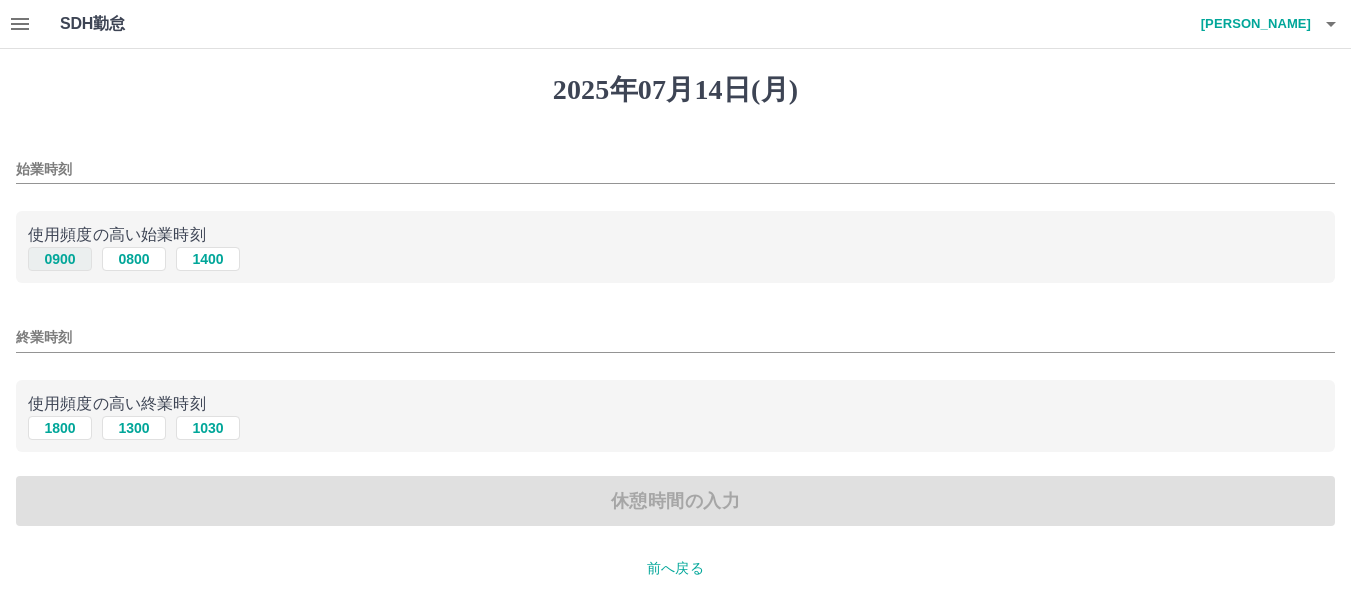 click on "0900" at bounding box center [60, 259] 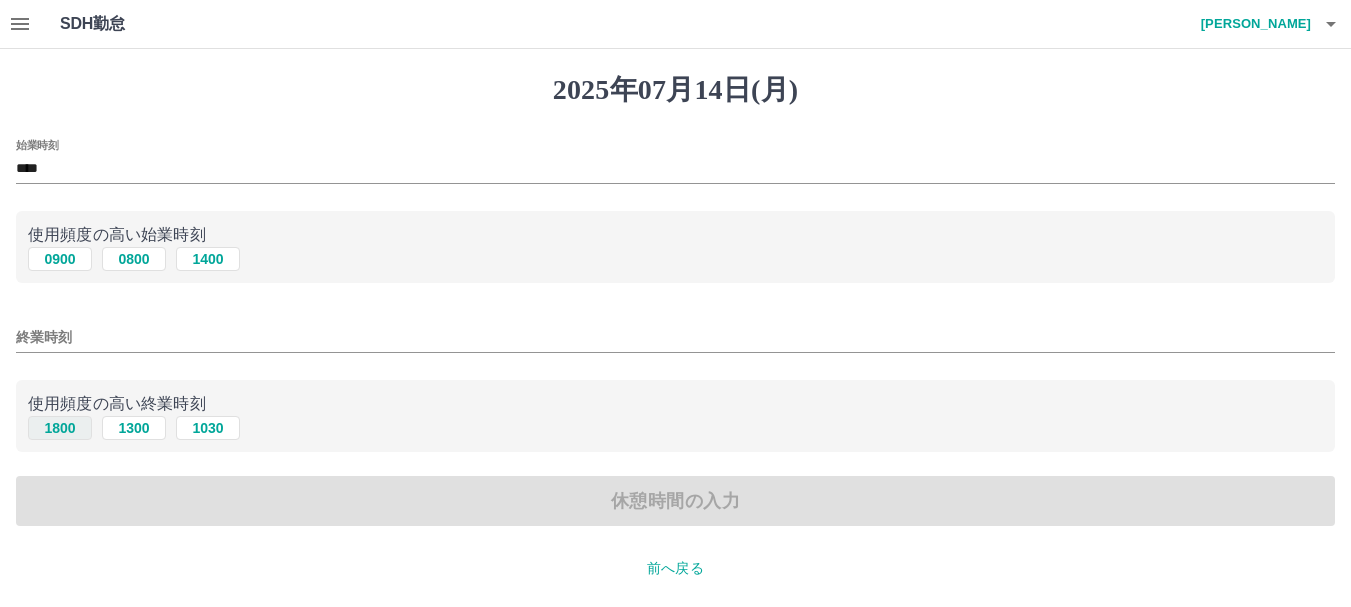 click on "1800" at bounding box center (60, 428) 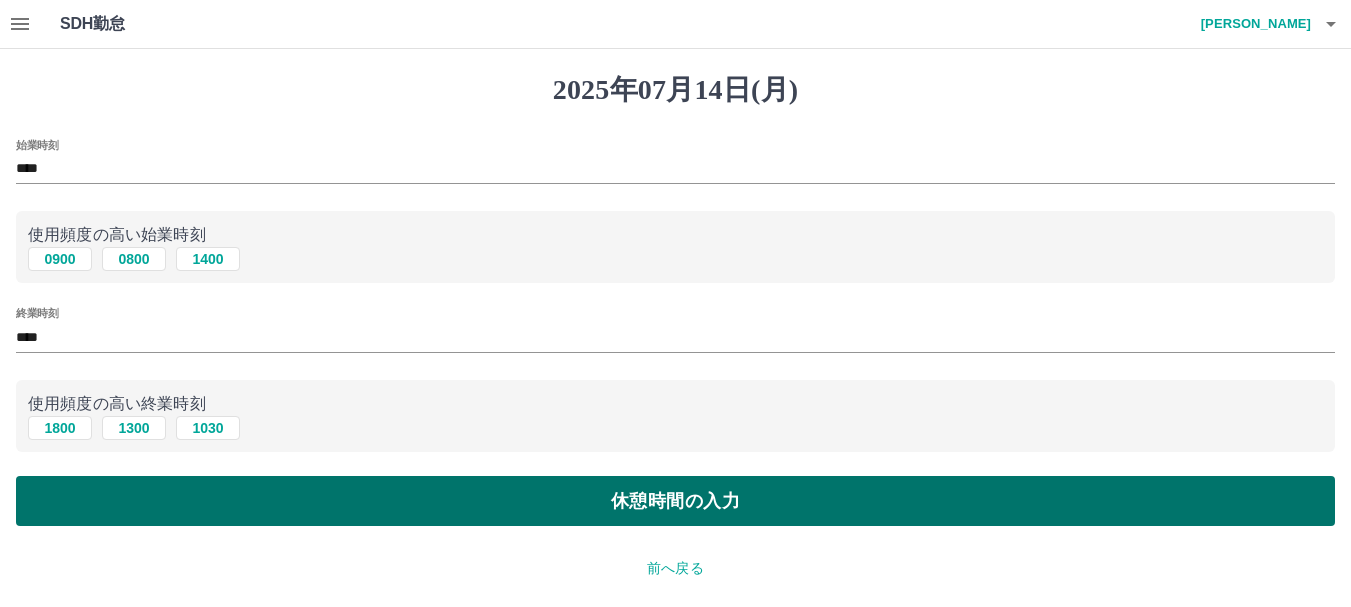 click on "休憩時間の入力" at bounding box center (675, 501) 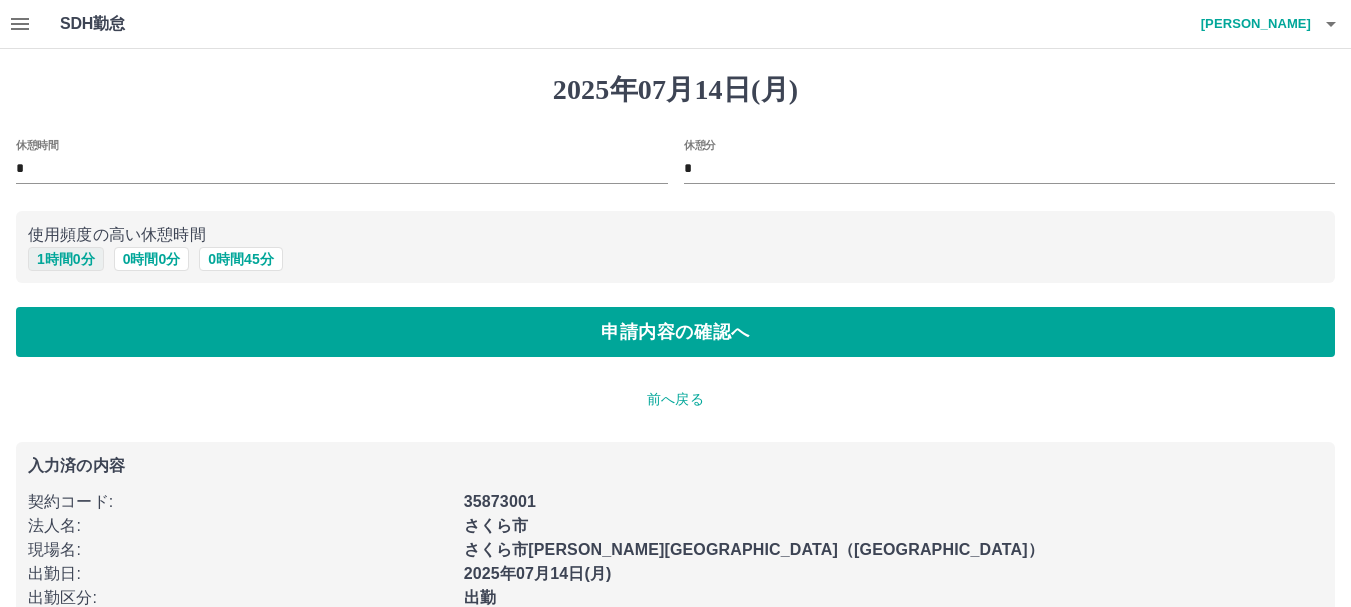 click on "1 時間 0 分" at bounding box center [66, 259] 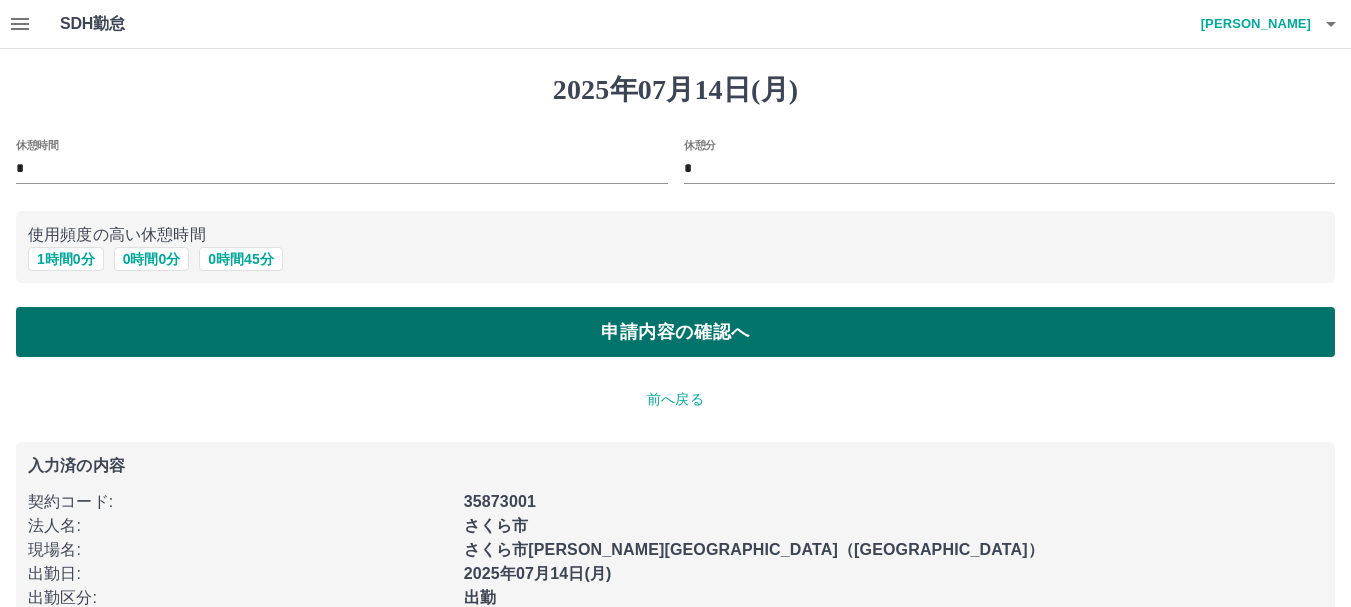click on "申請内容の確認へ" at bounding box center (675, 332) 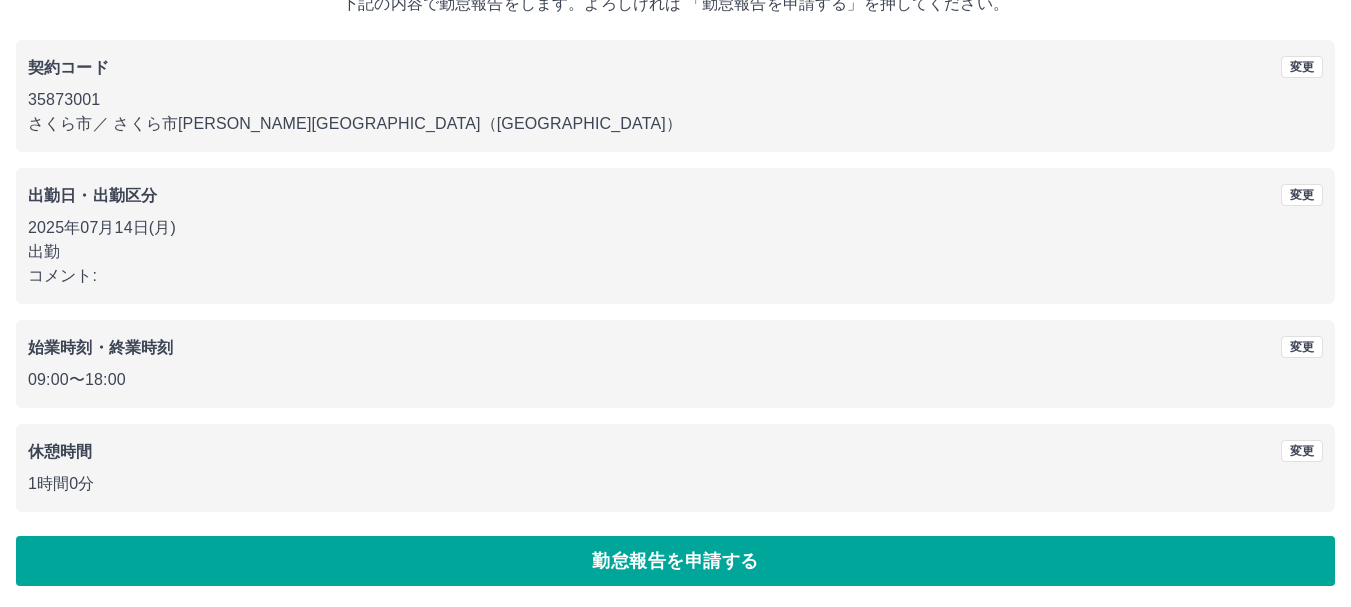 scroll, scrollTop: 142, scrollLeft: 0, axis: vertical 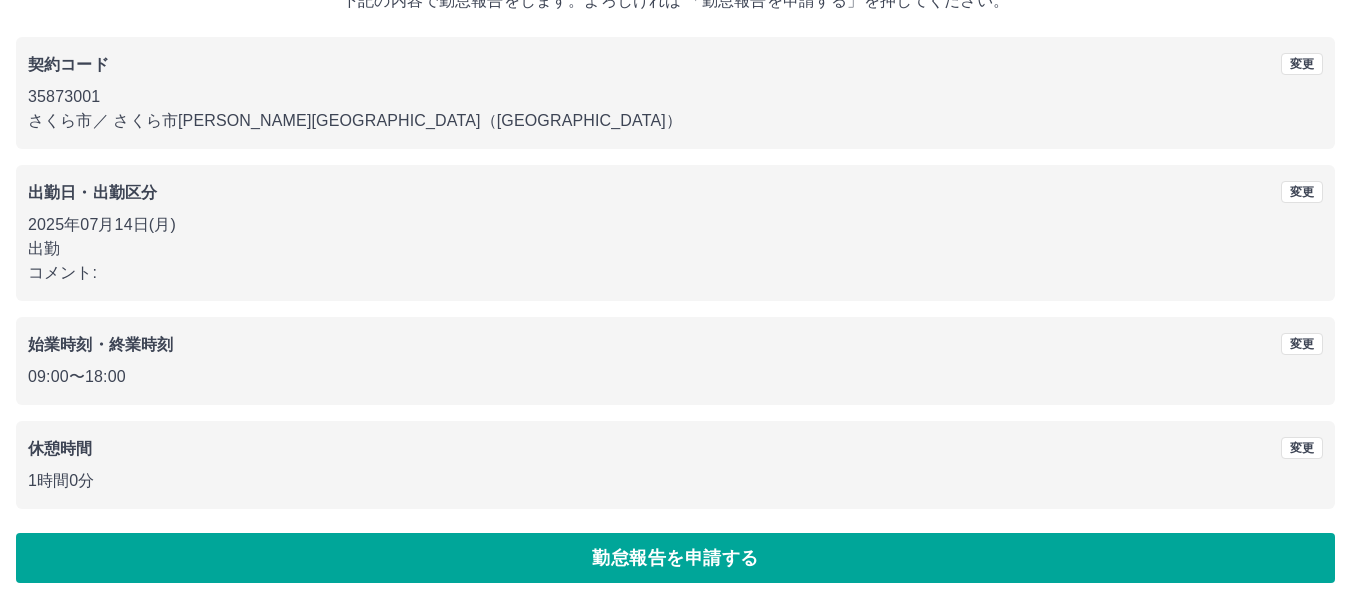 click on "勤怠報告を申請する" at bounding box center [675, 558] 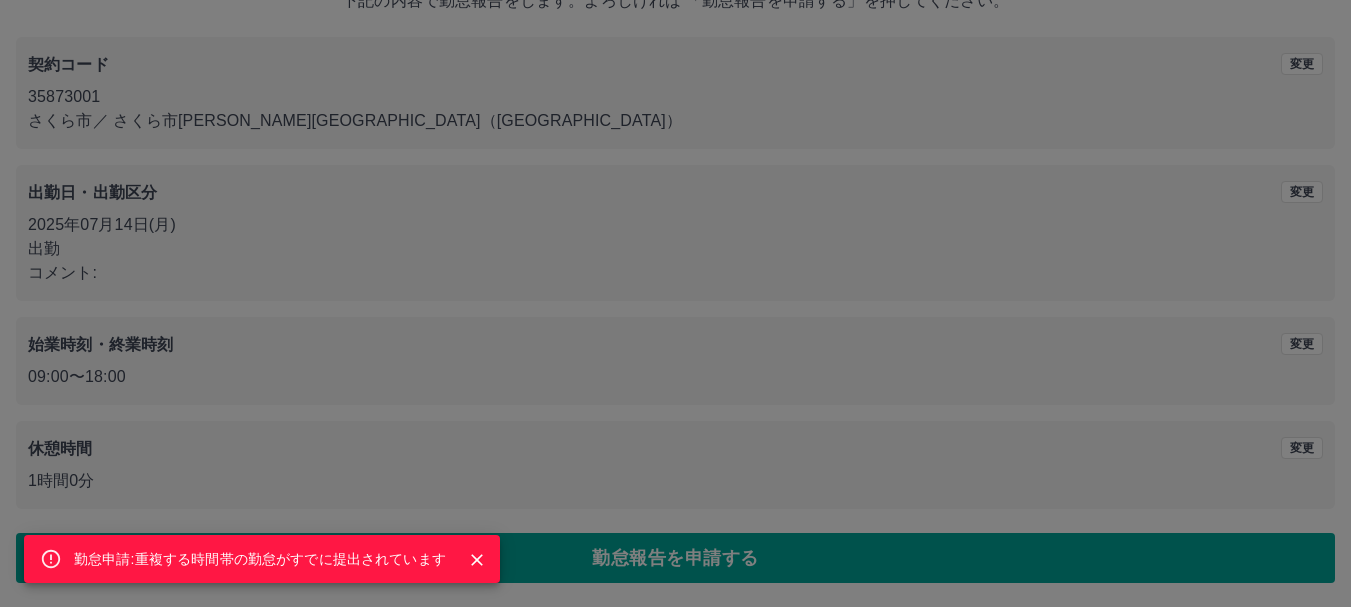 click 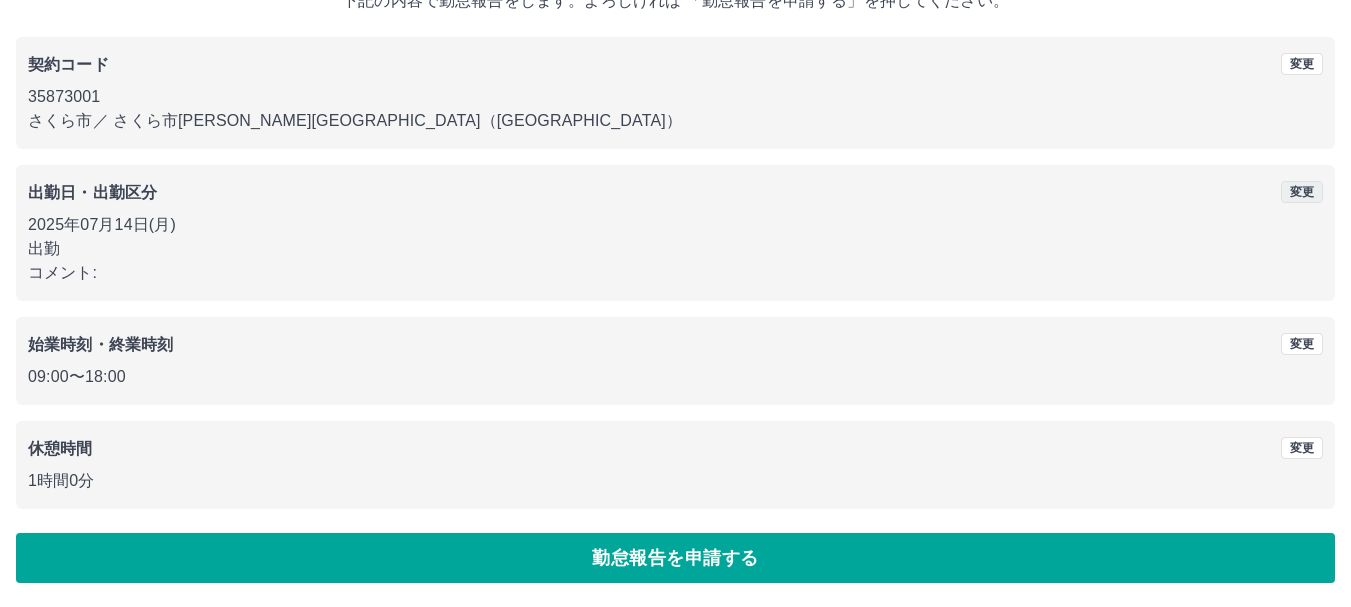 click on "変更" at bounding box center (1302, 192) 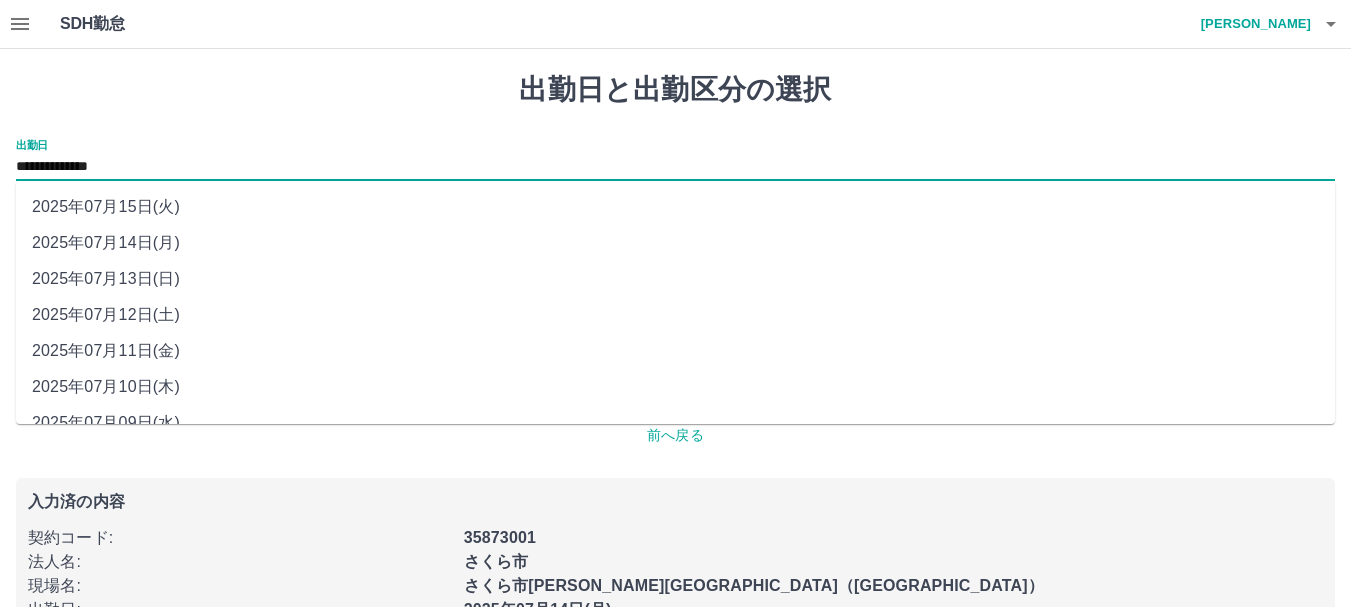 click on "**********" at bounding box center [675, 167] 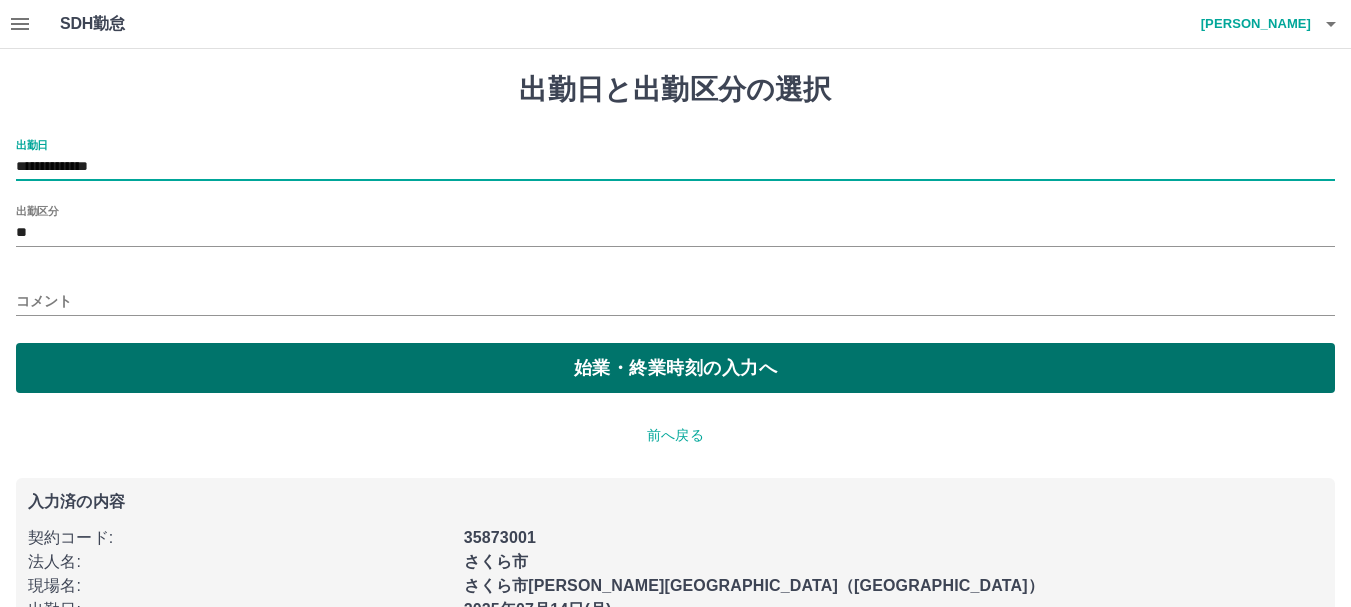 click on "始業・終業時刻の入力へ" at bounding box center (675, 368) 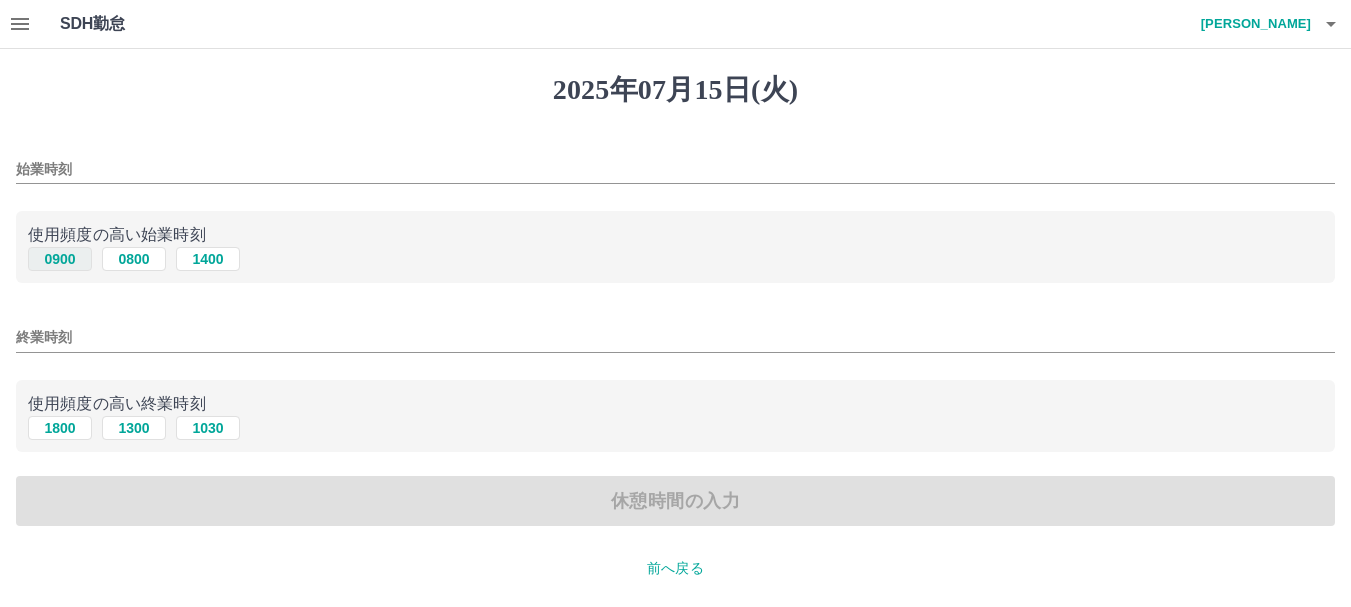 click on "0900" at bounding box center [60, 259] 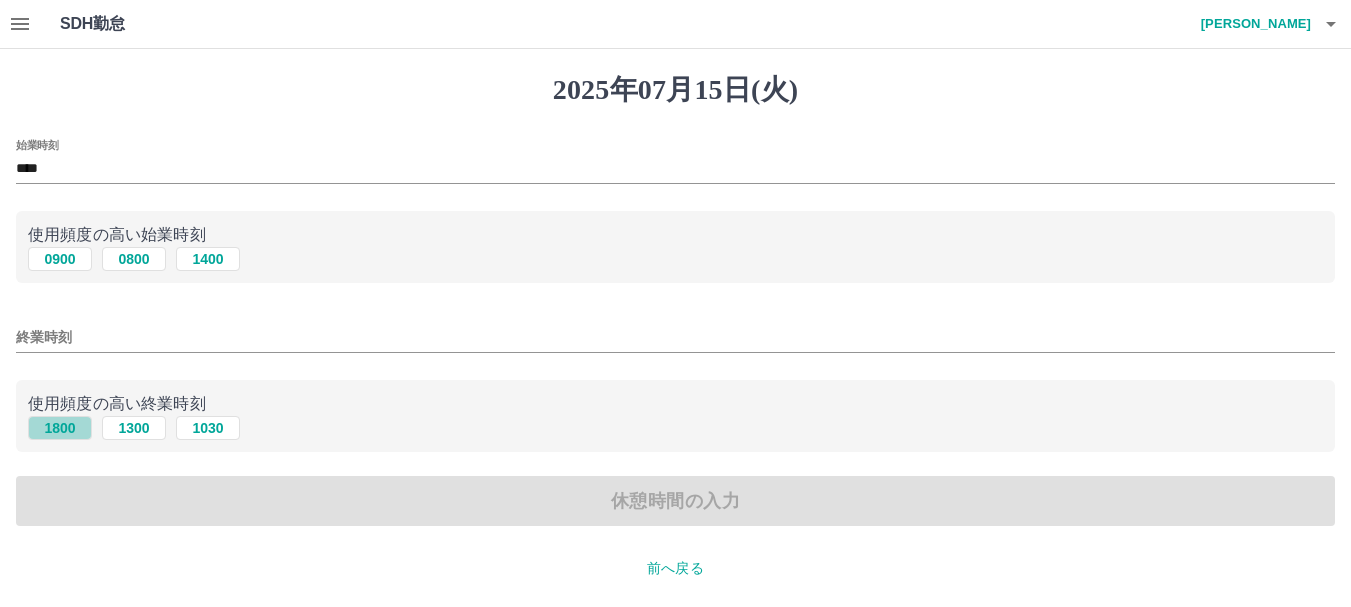 click on "1800" at bounding box center (60, 428) 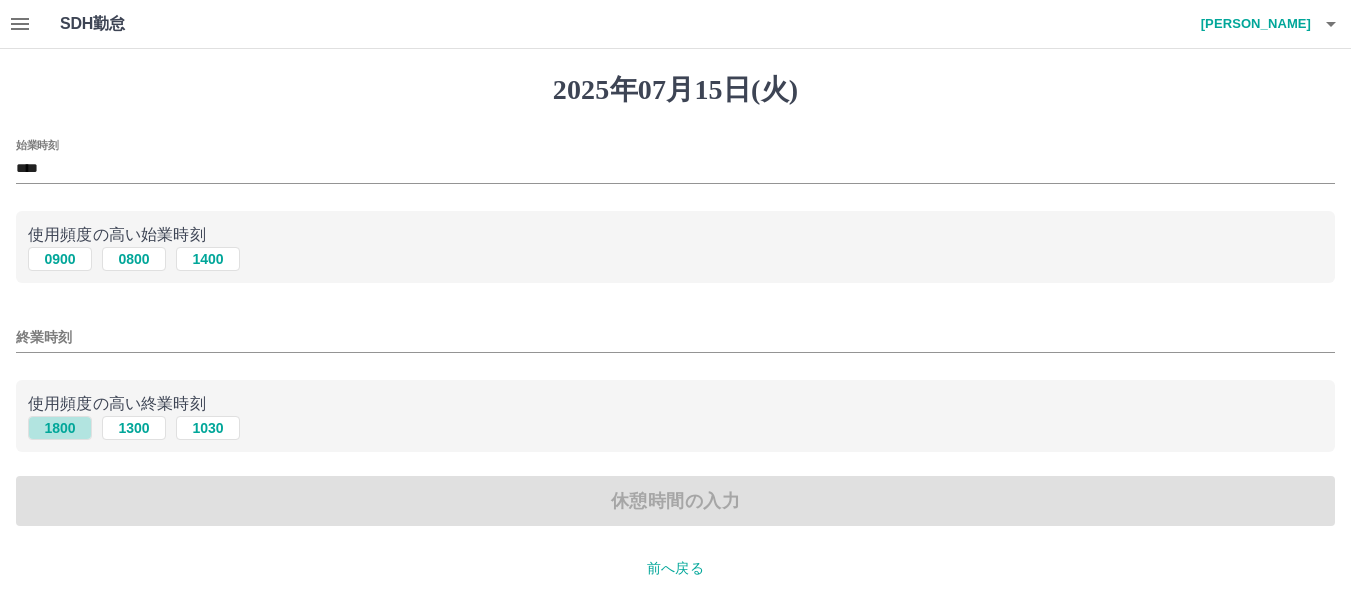 type on "****" 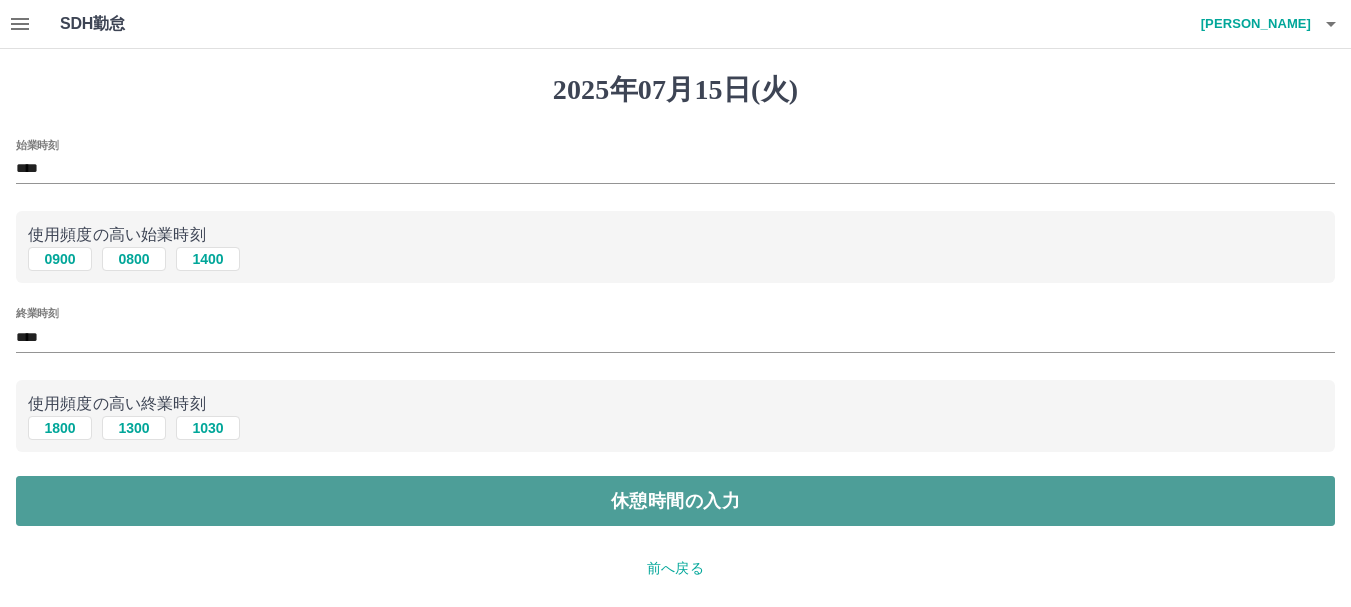 click on "休憩時間の入力" at bounding box center (675, 501) 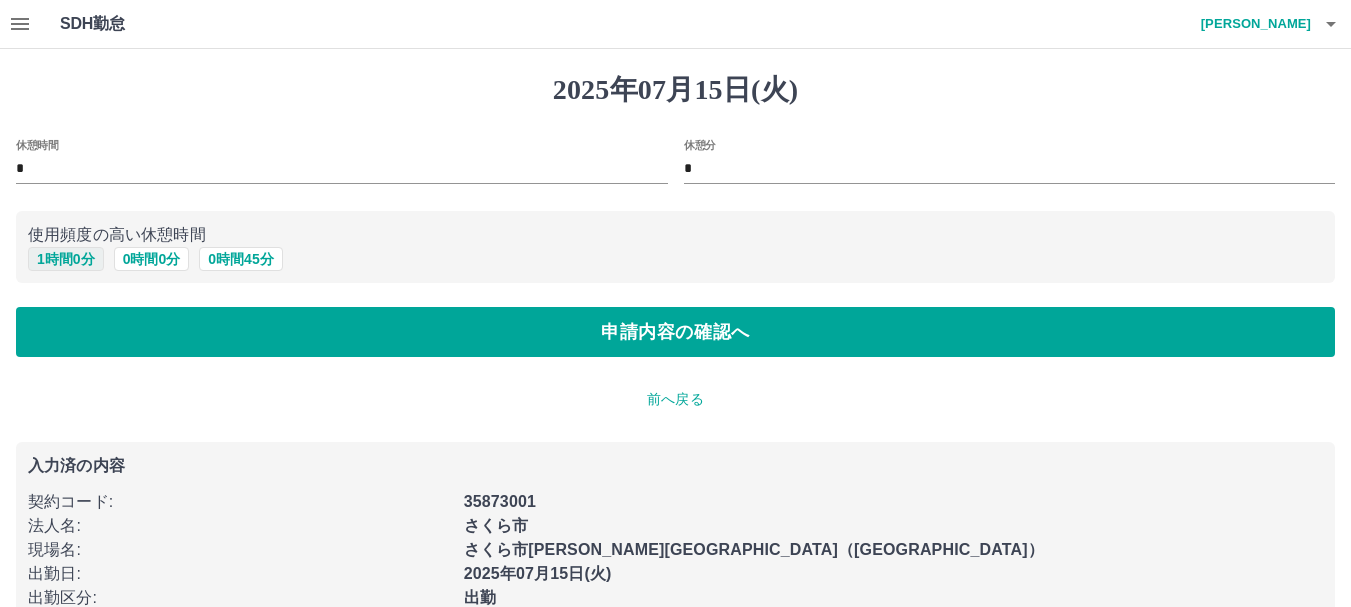 click on "1 時間 0 分" at bounding box center (66, 259) 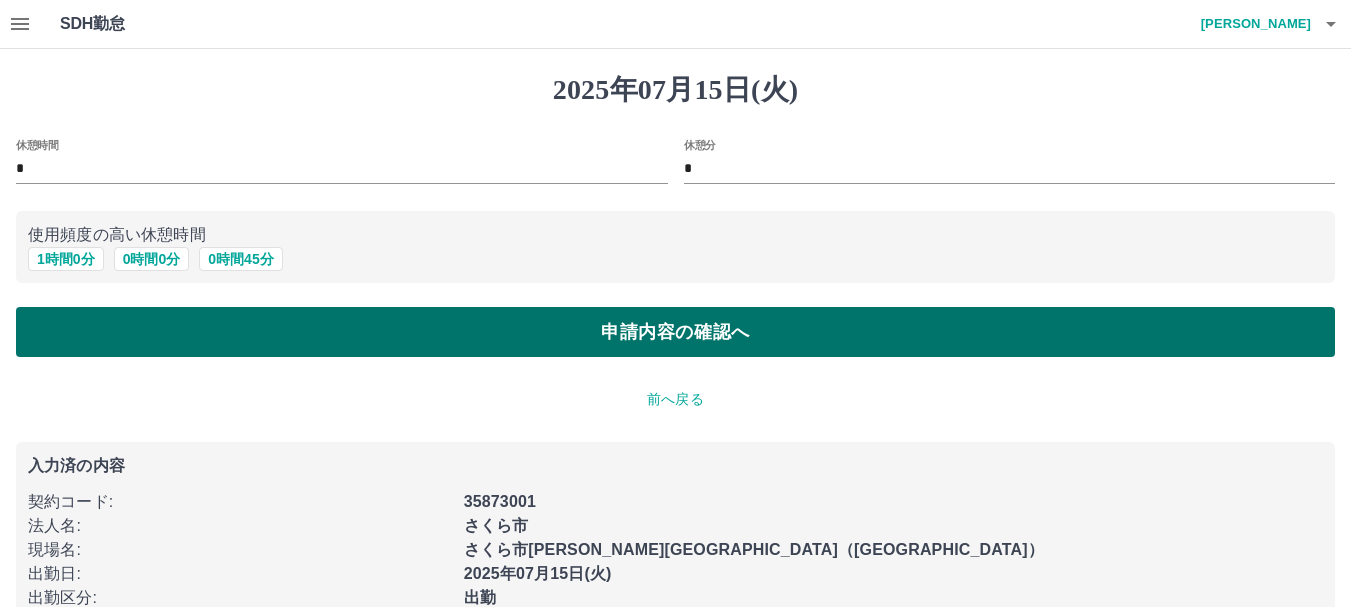 click on "申請内容の確認へ" at bounding box center [675, 332] 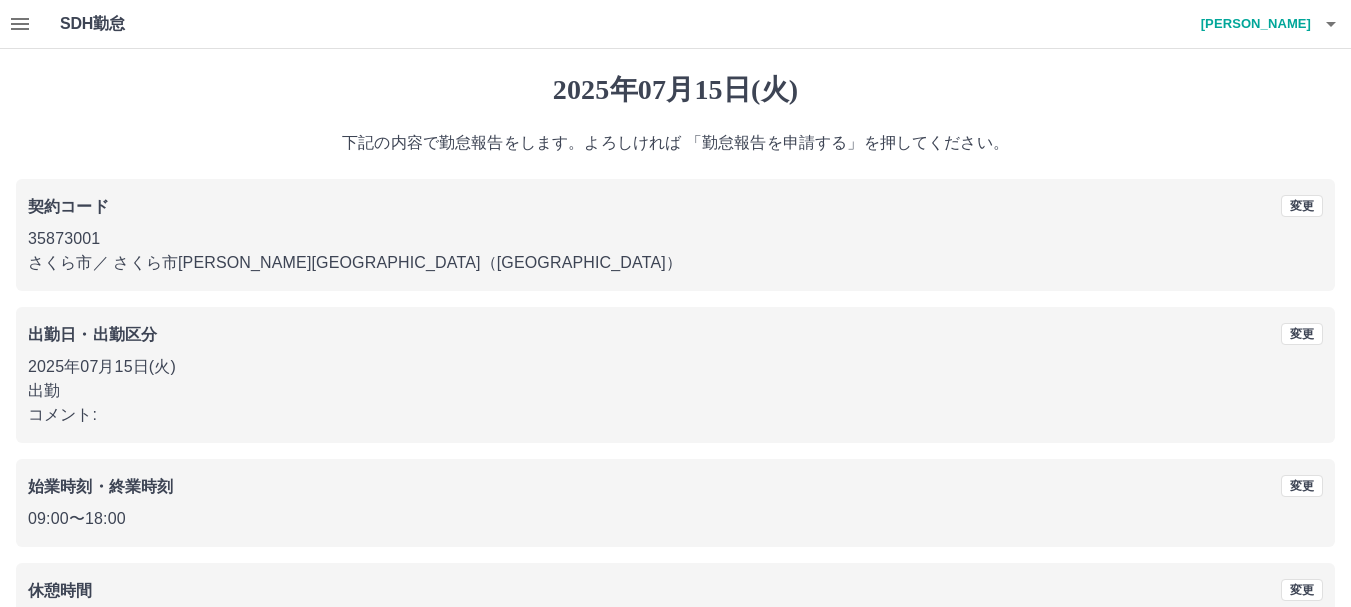 scroll, scrollTop: 142, scrollLeft: 0, axis: vertical 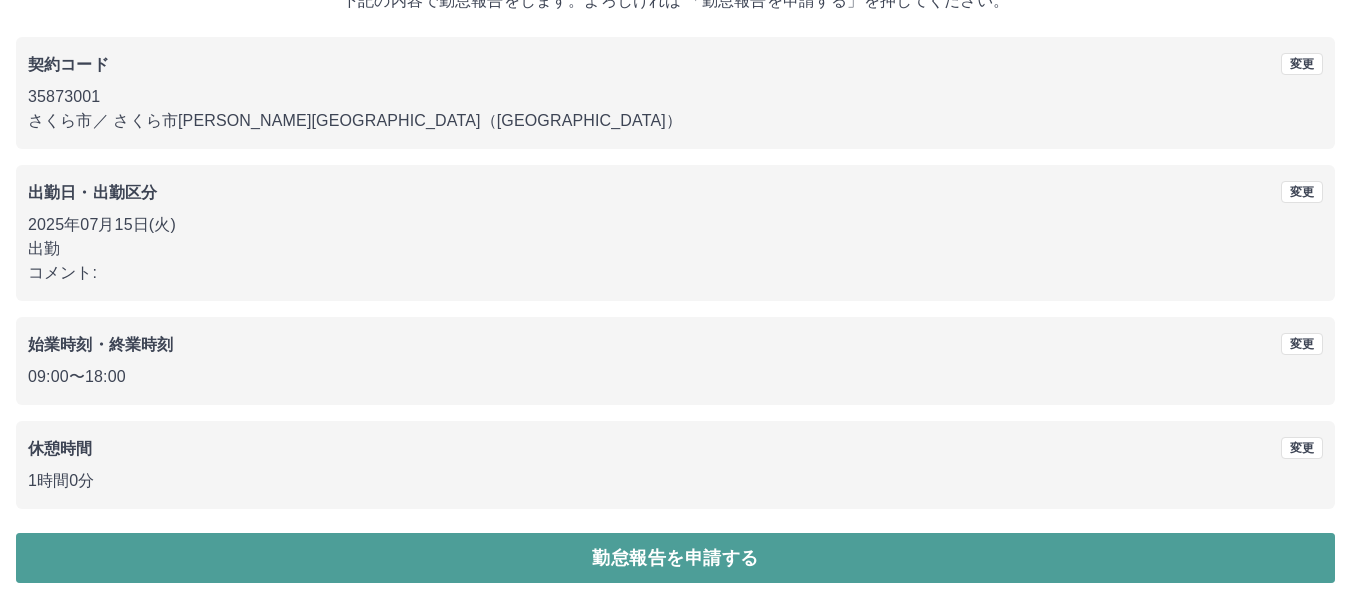 click on "勤怠報告を申請する" at bounding box center [675, 558] 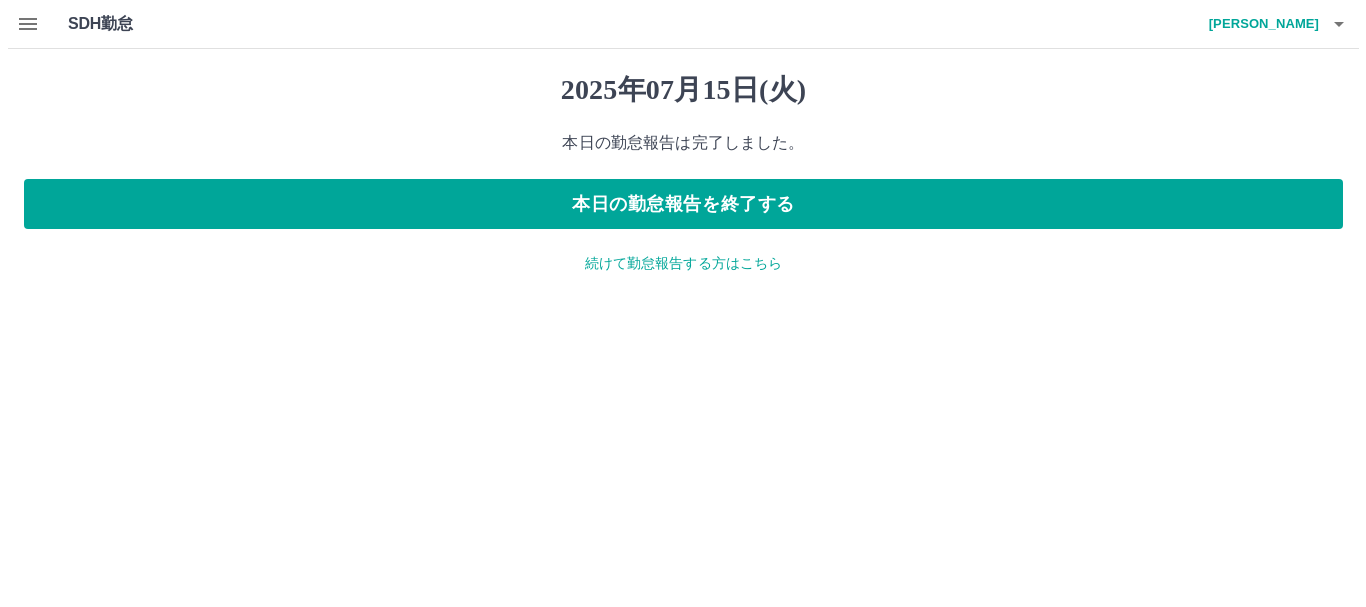 scroll, scrollTop: 0, scrollLeft: 0, axis: both 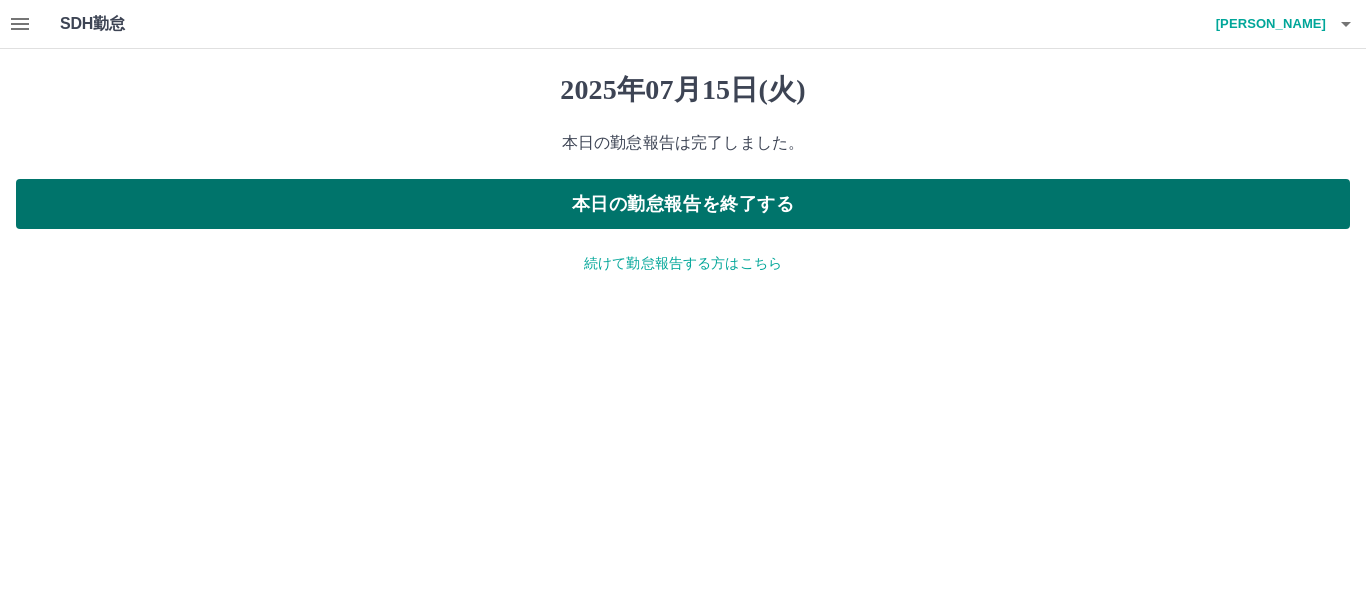 click on "本日の勤怠報告を終了する" at bounding box center (683, 204) 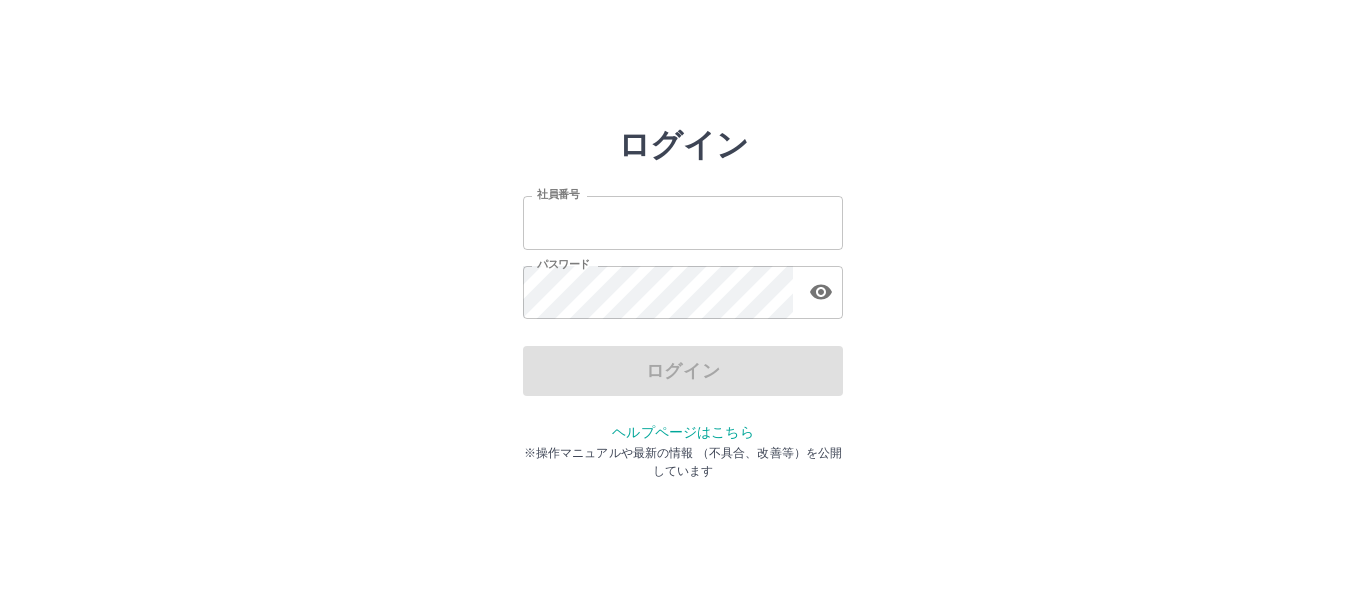 scroll, scrollTop: 0, scrollLeft: 0, axis: both 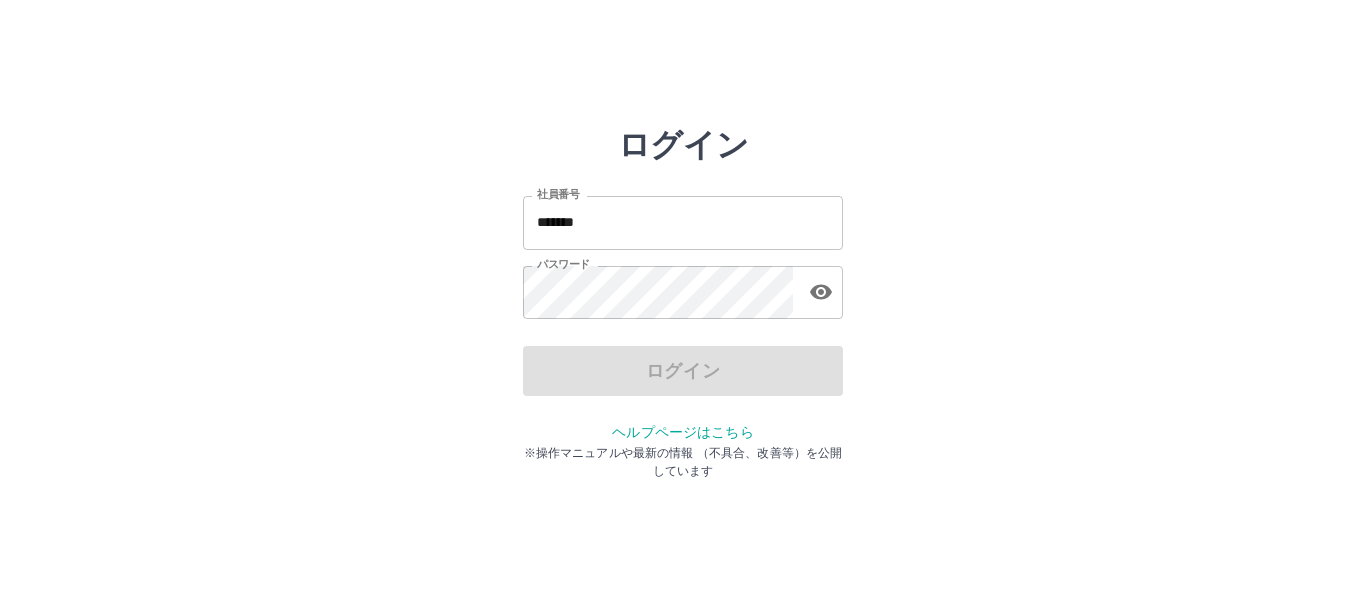 drag, startPoint x: 0, startPoint y: 0, endPoint x: 698, endPoint y: 223, distance: 732.75714 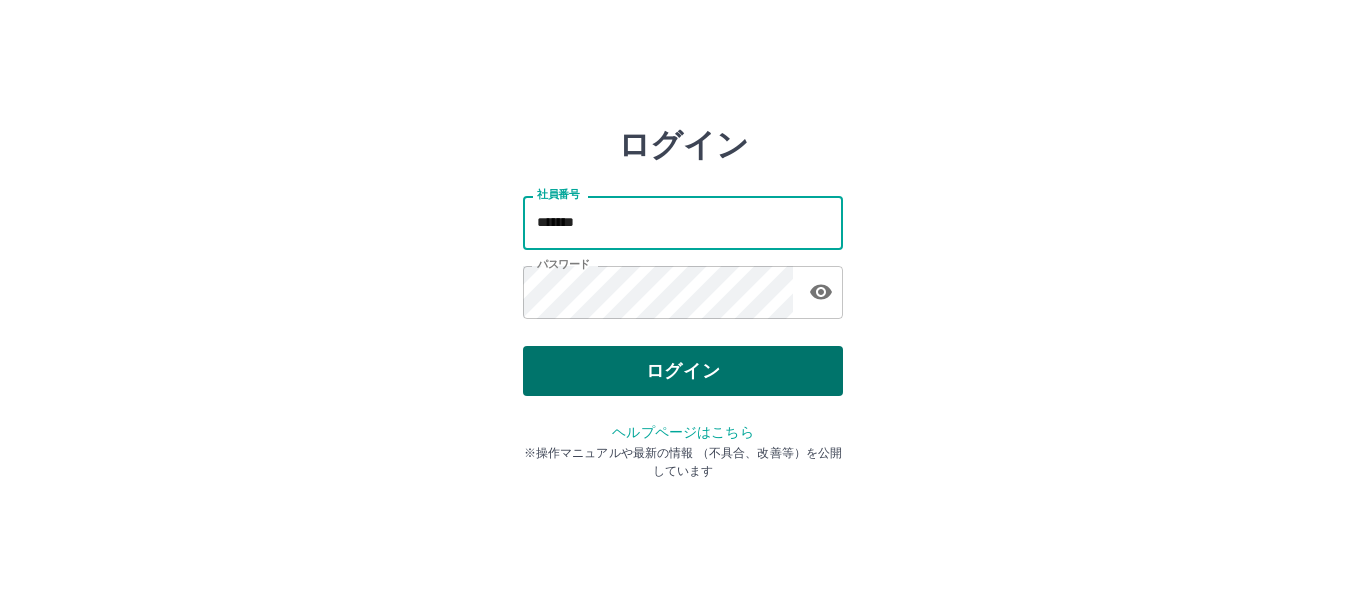 click on "ログイン" at bounding box center (683, 371) 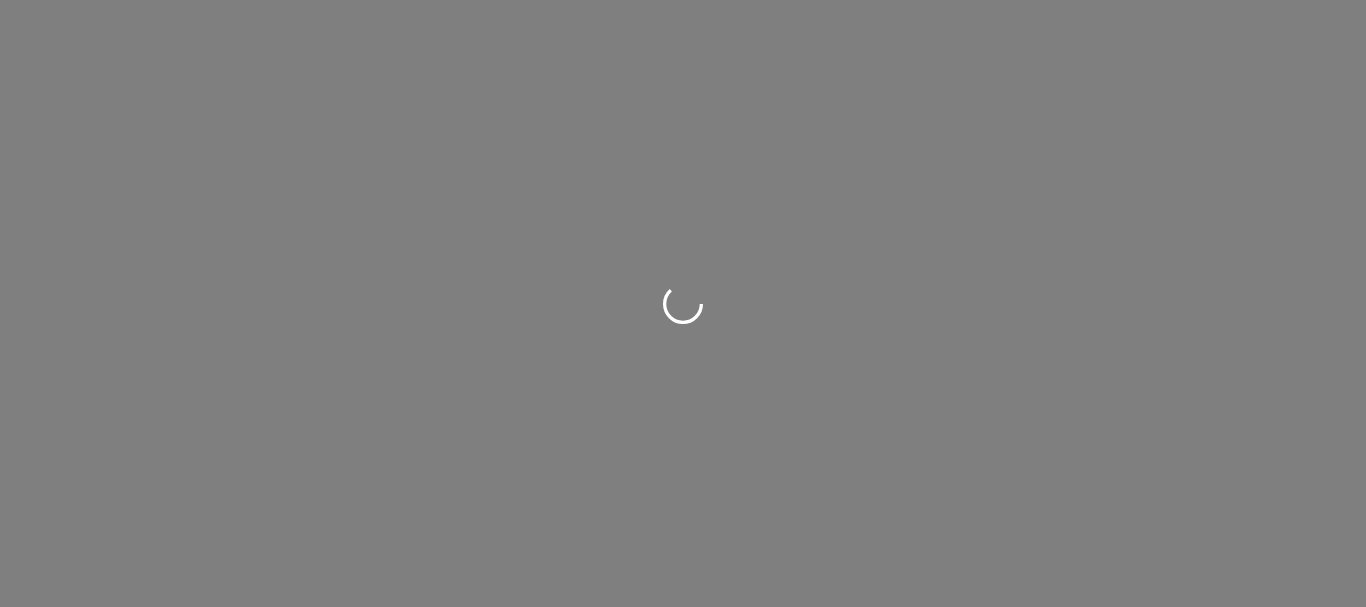 scroll, scrollTop: 0, scrollLeft: 0, axis: both 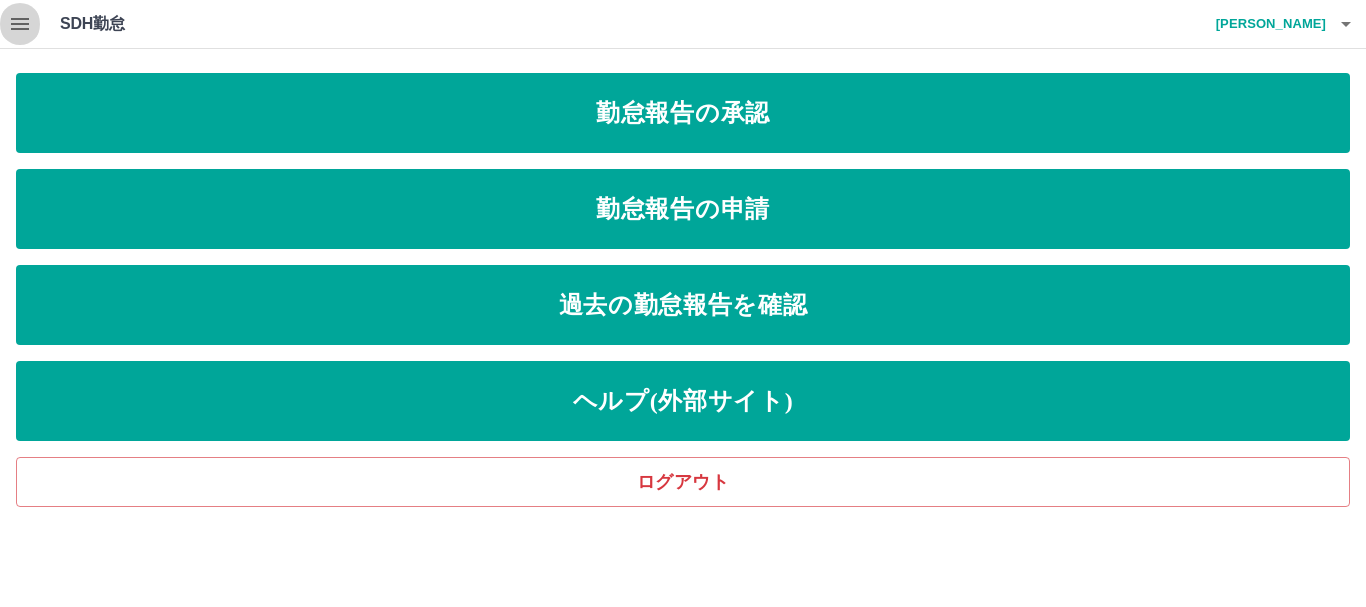 click 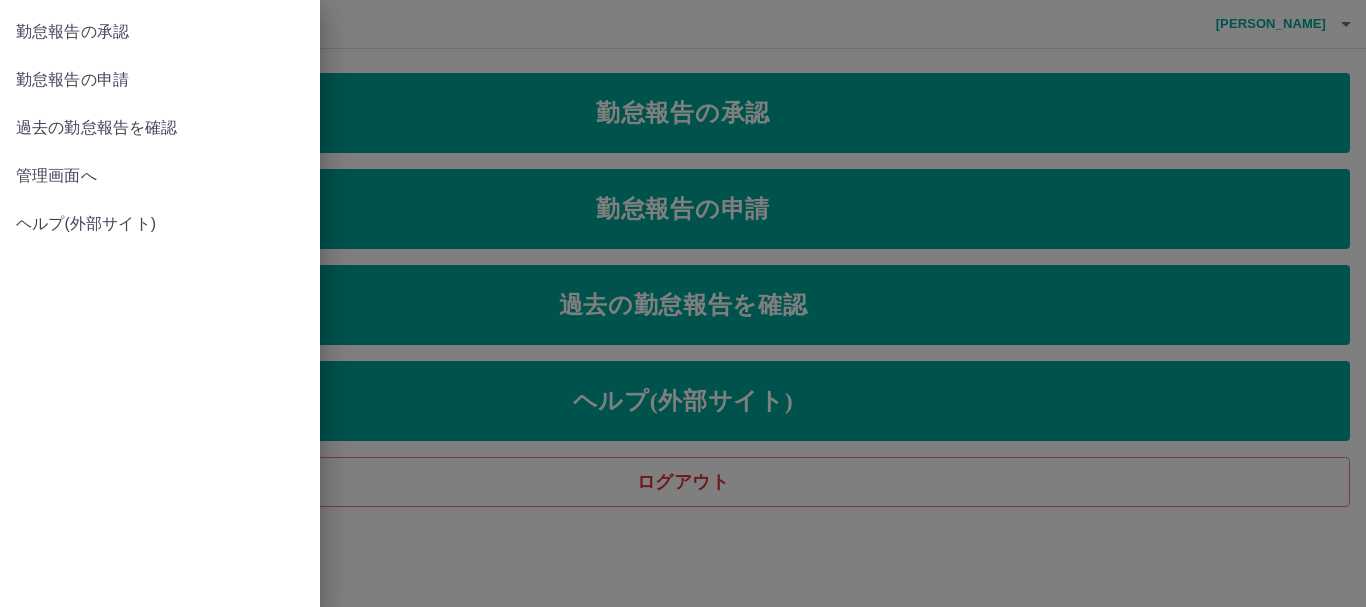 click on "管理画面へ" at bounding box center (160, 176) 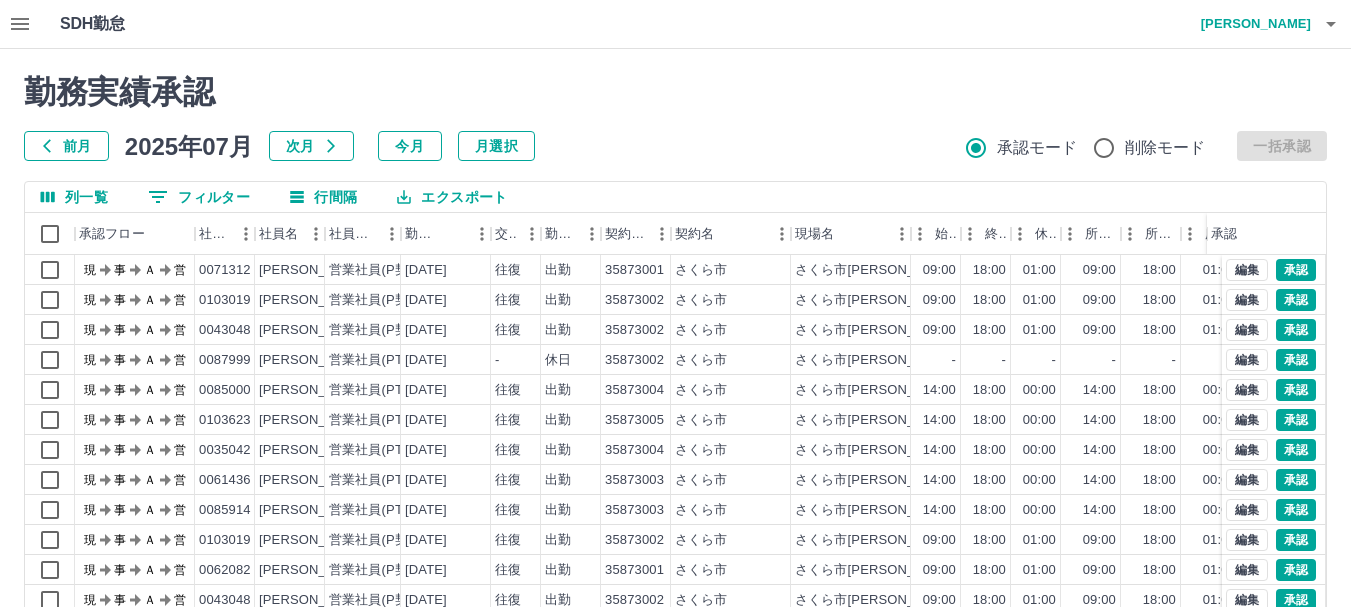 click on "0 フィルター" at bounding box center (199, 197) 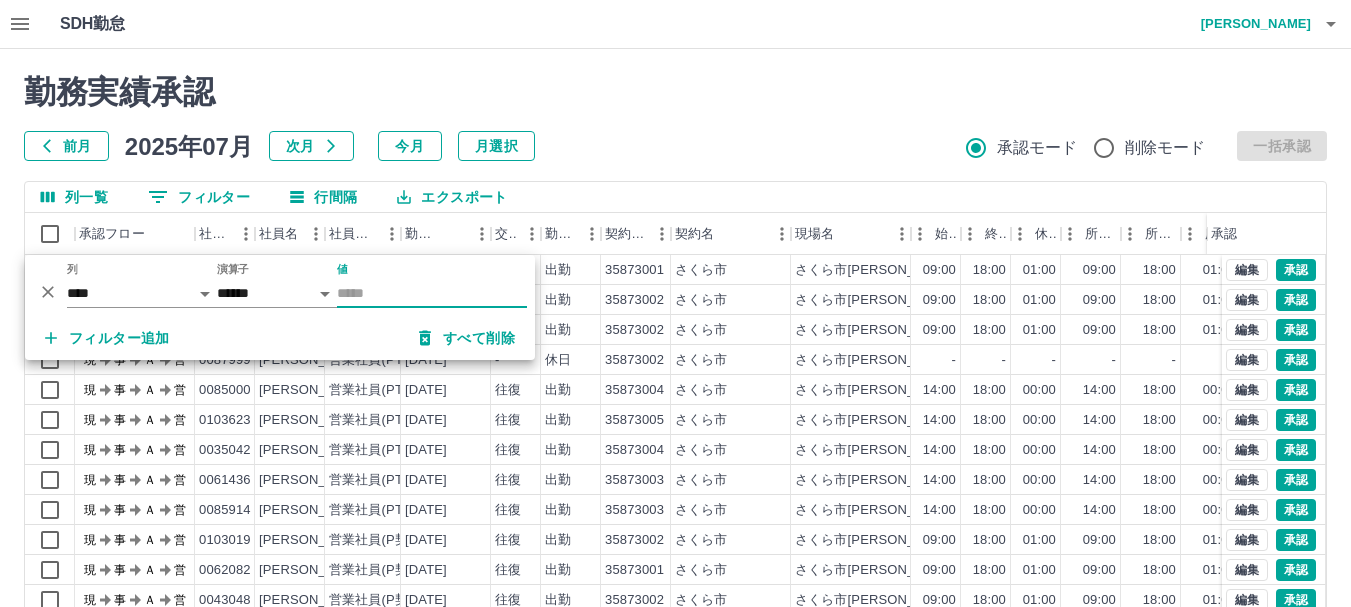 click on "値" at bounding box center [432, 293] 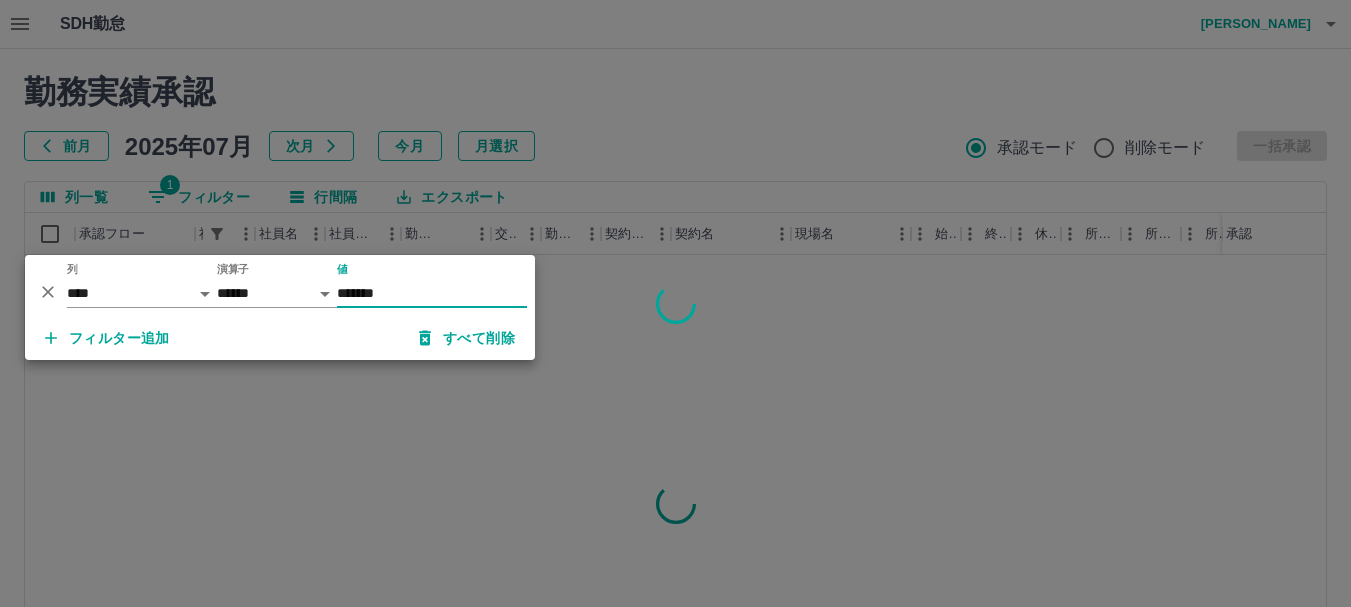 type on "*******" 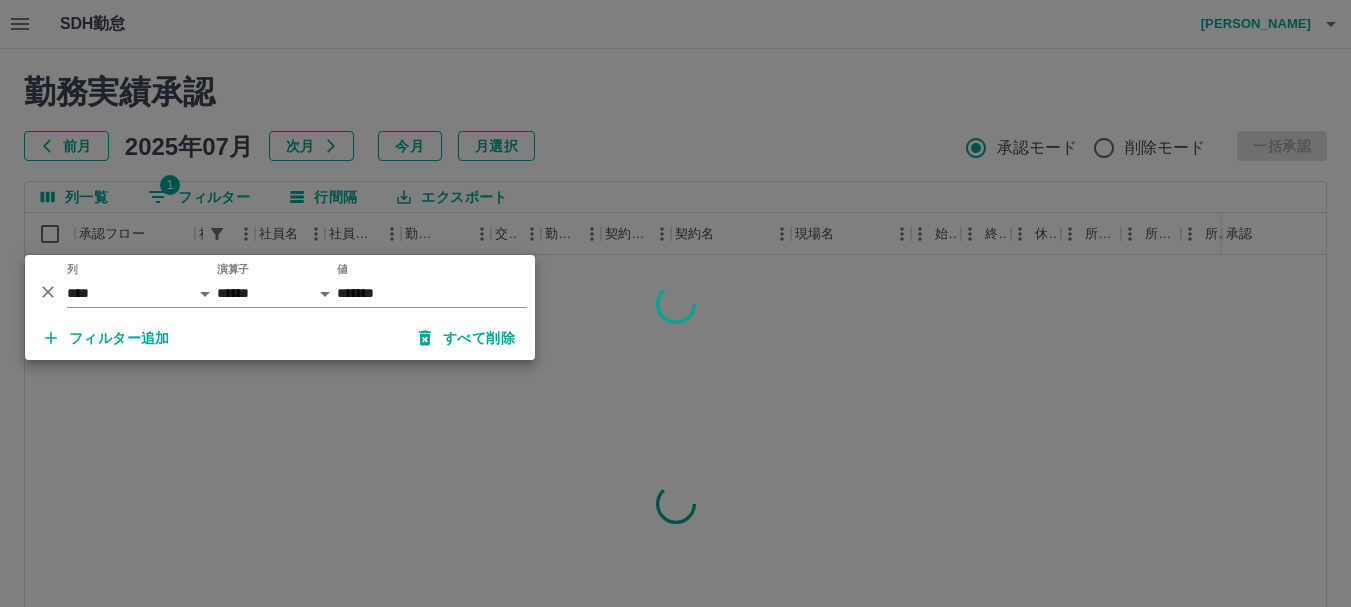 click at bounding box center [675, 303] 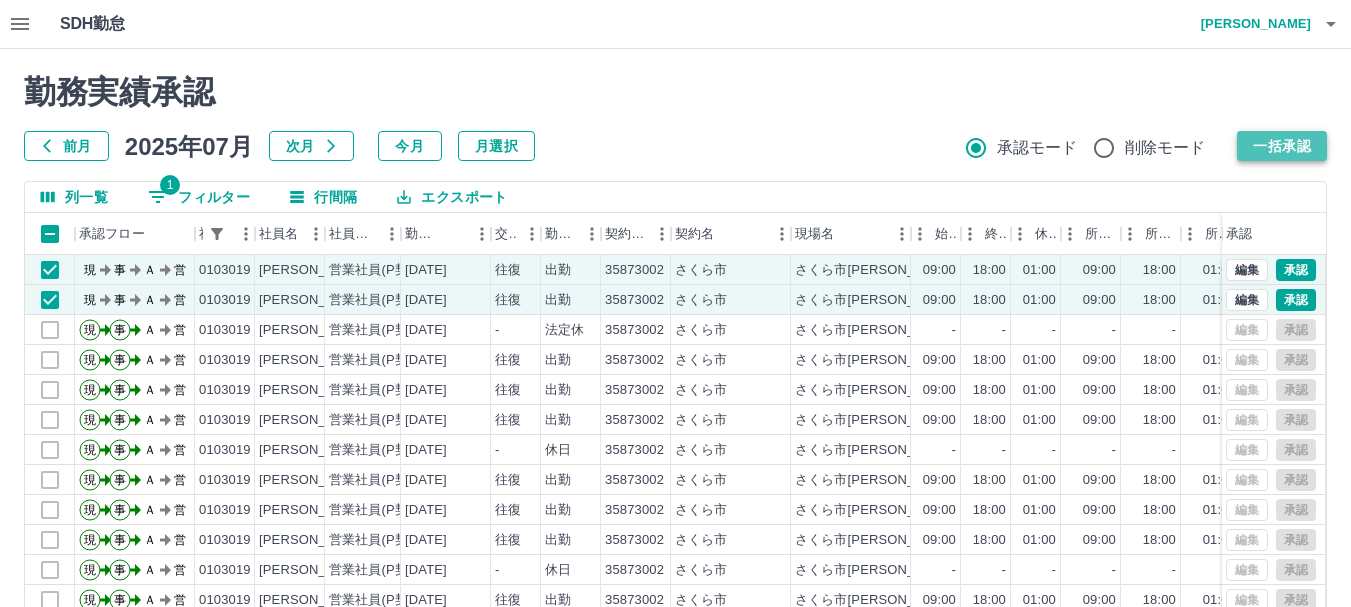 click on "一括承認" at bounding box center [1282, 146] 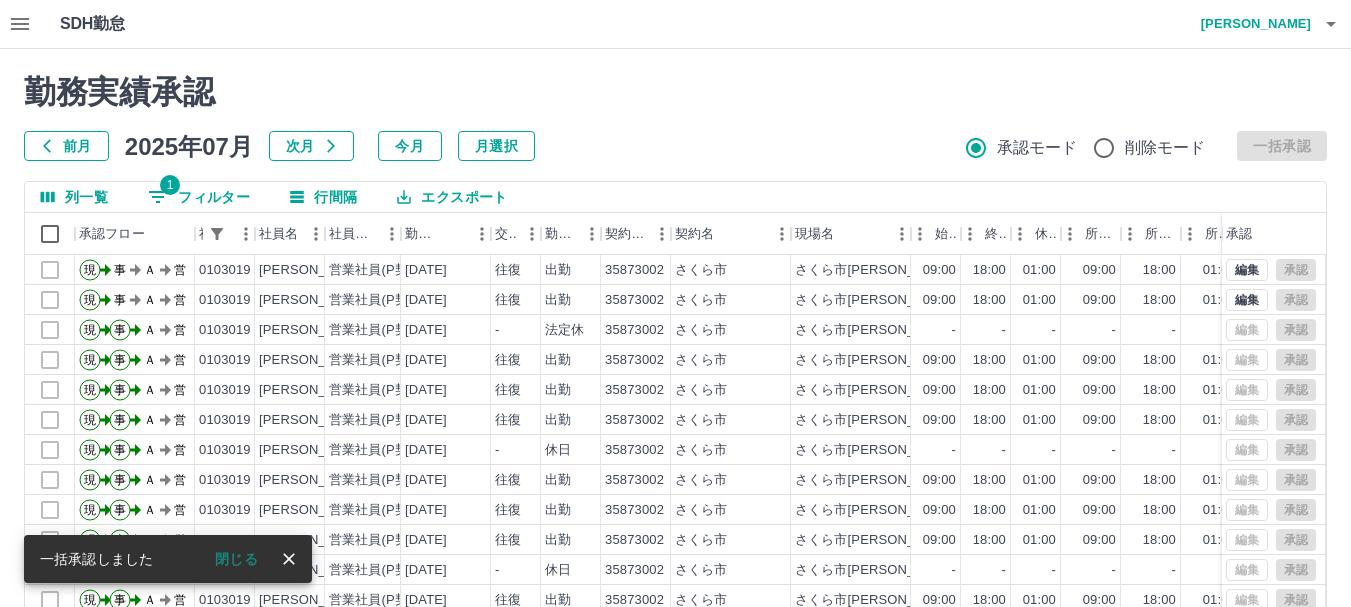 click on "1 フィルター" at bounding box center (199, 197) 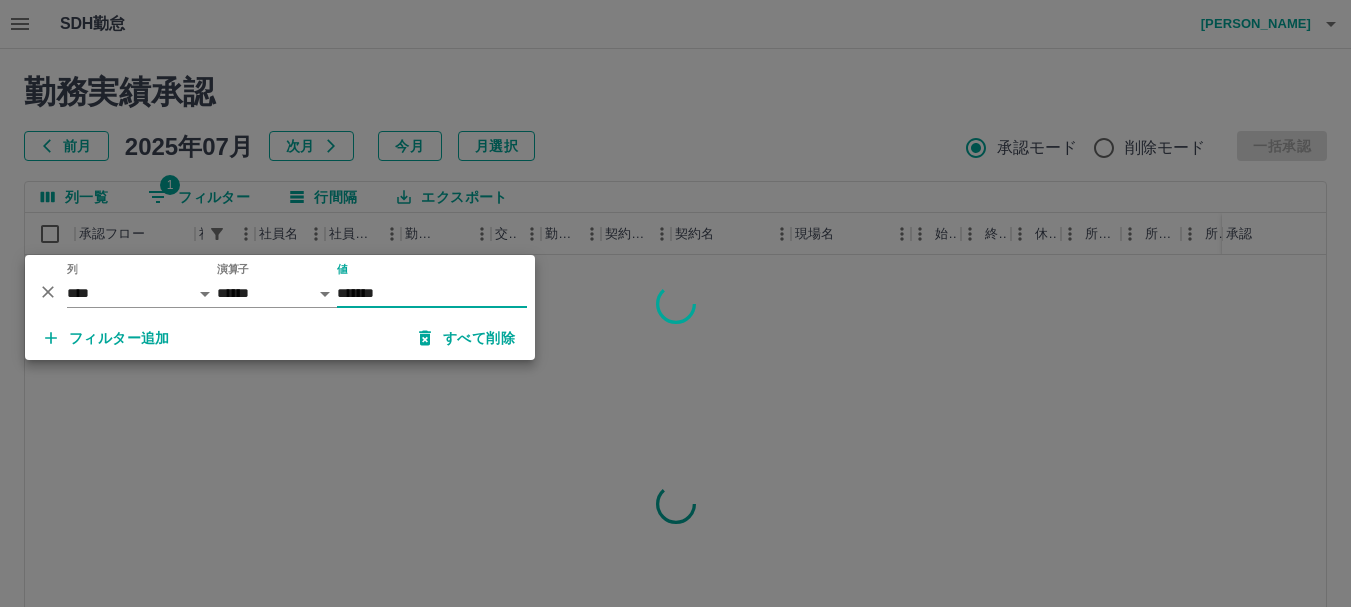 type on "*******" 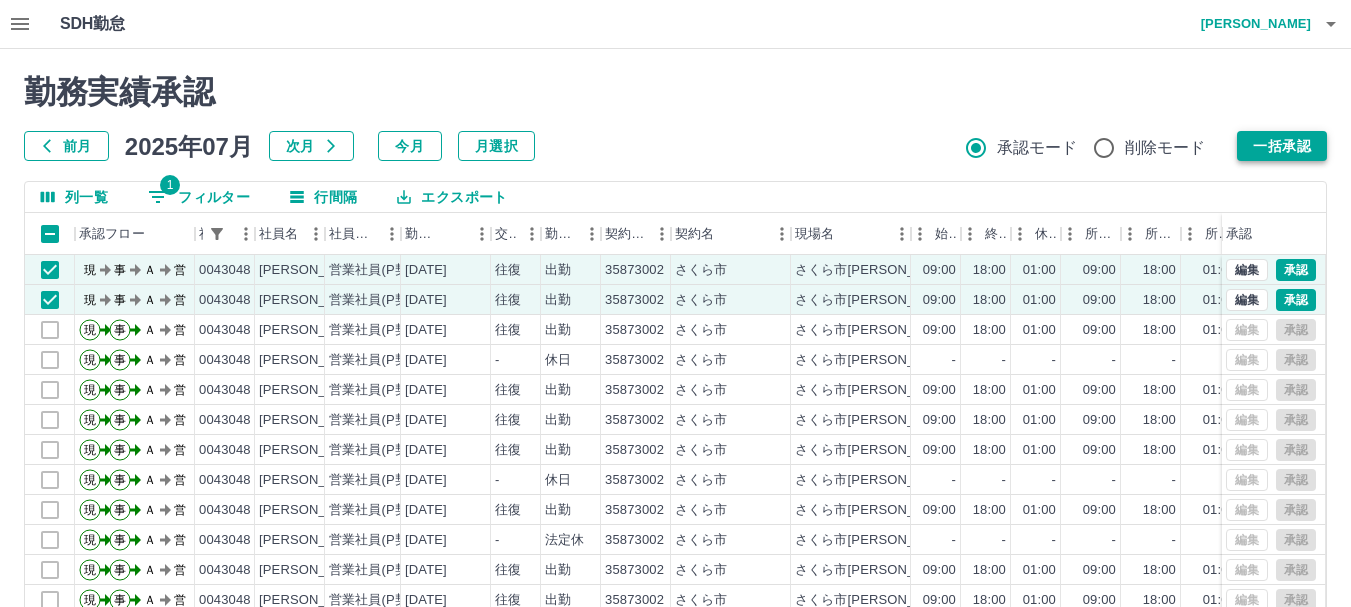 click on "一括承認" at bounding box center (1282, 146) 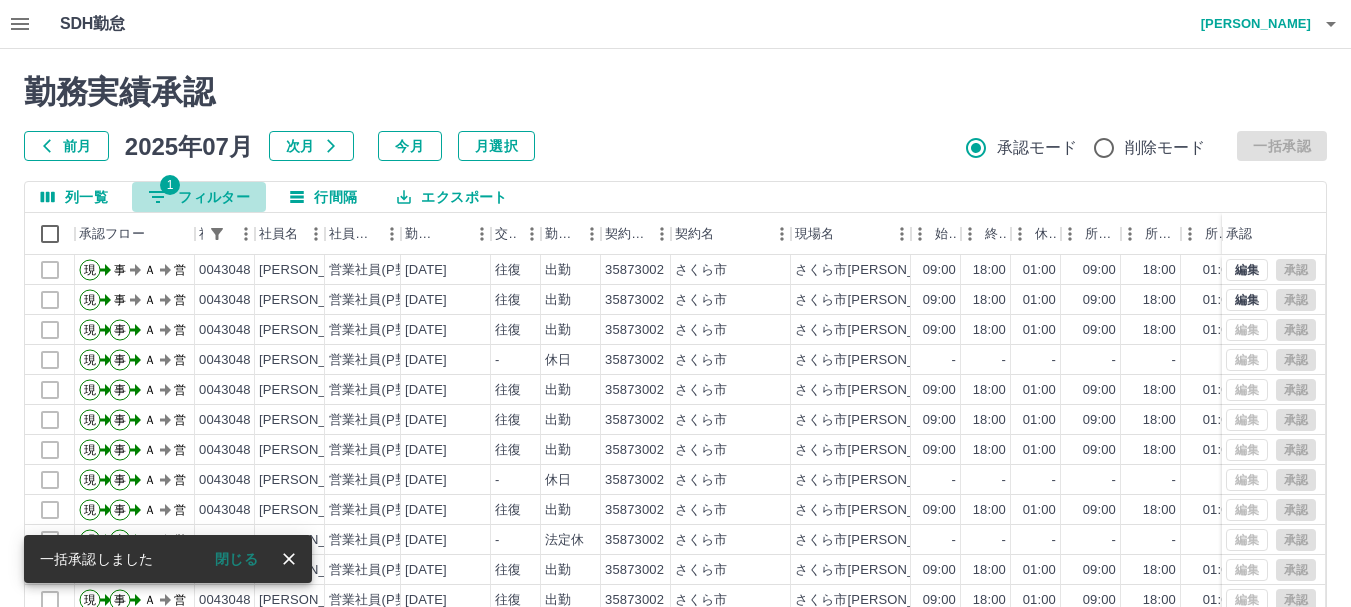 click on "1 フィルター" at bounding box center [199, 197] 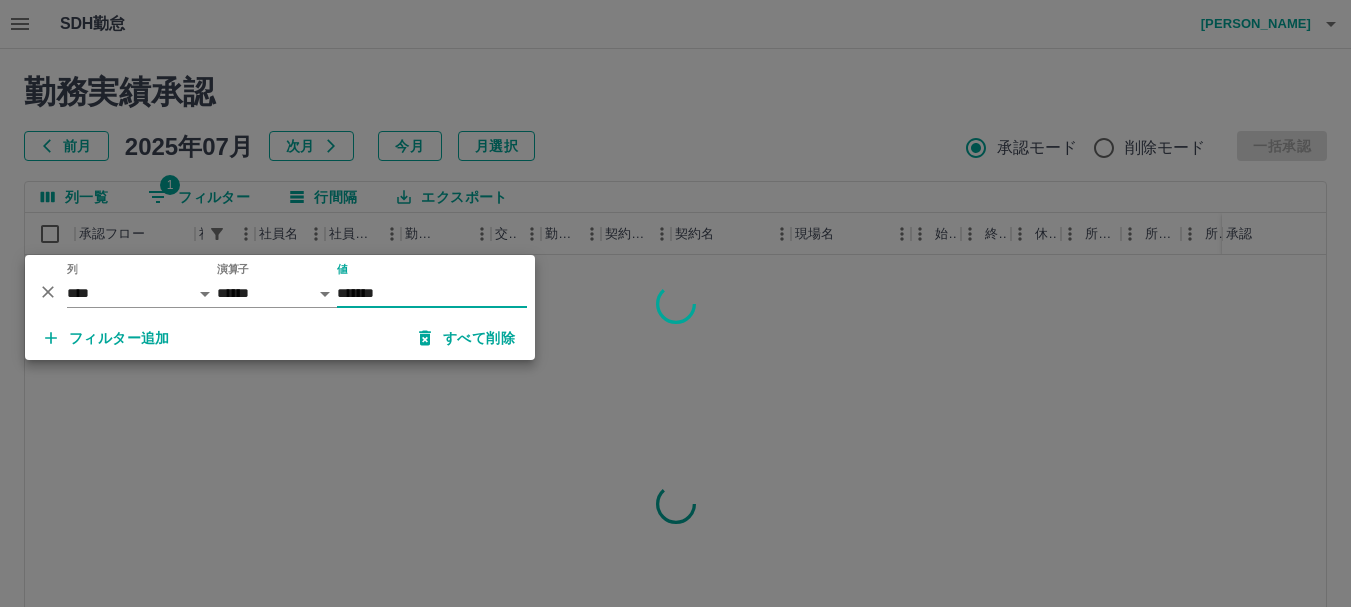 type on "*******" 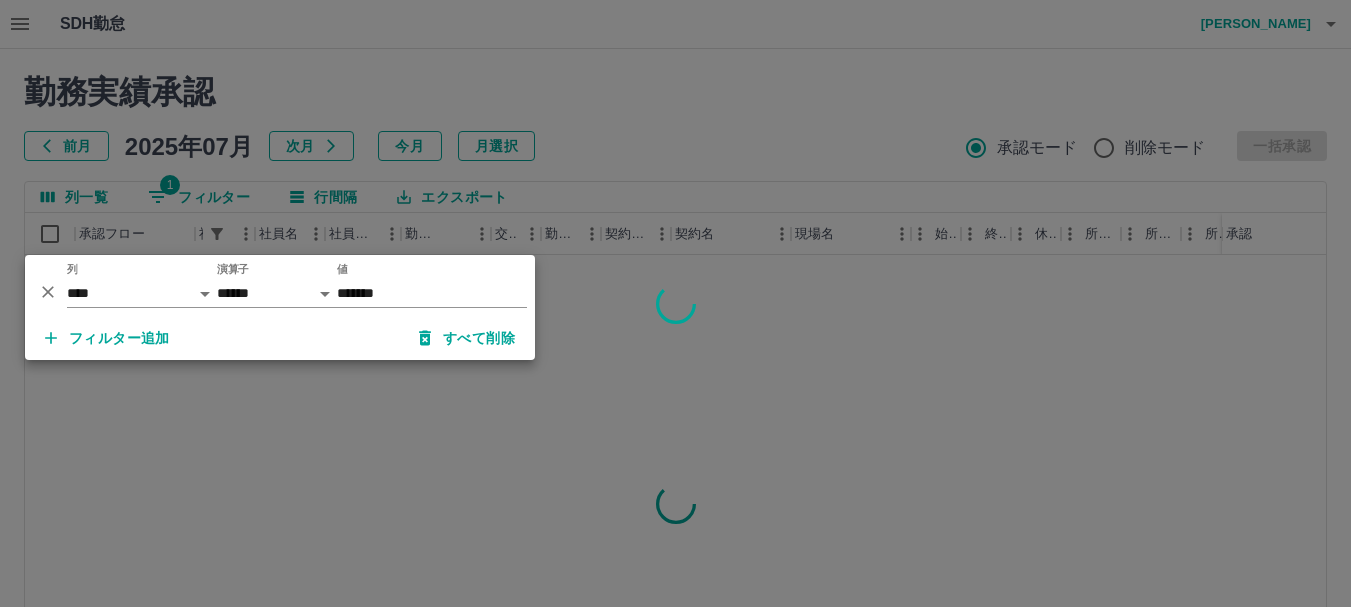 click at bounding box center [675, 303] 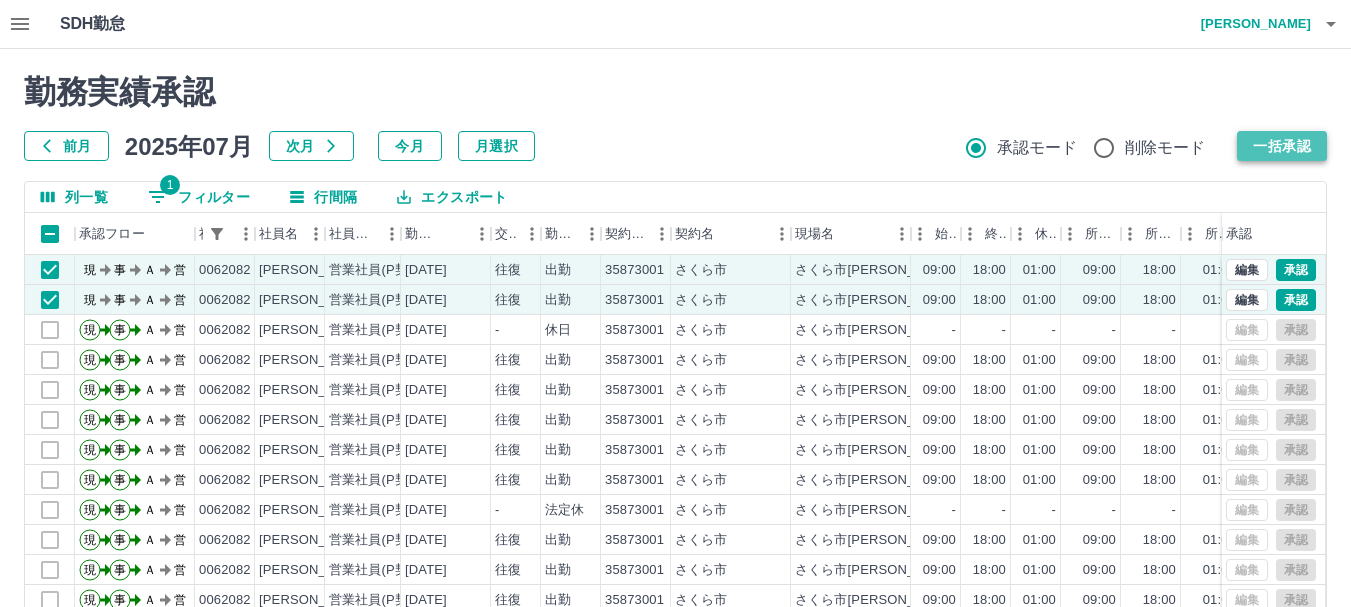 click on "一括承認" at bounding box center (1282, 146) 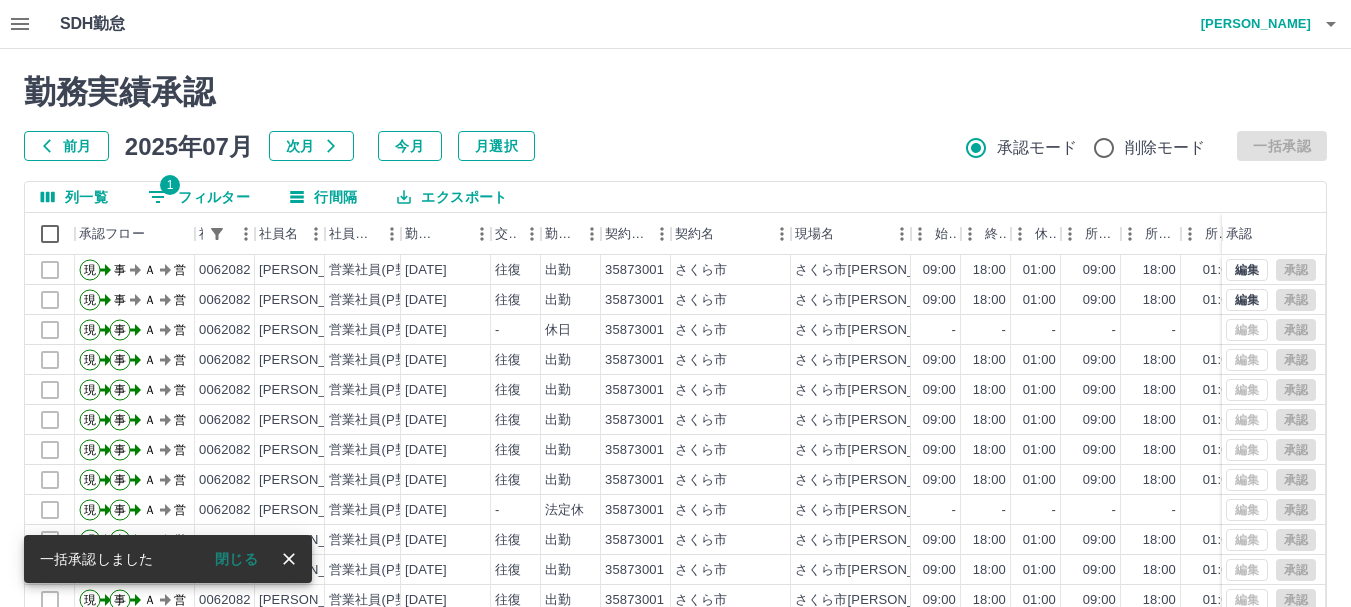 click on "1 フィルター" at bounding box center [199, 197] 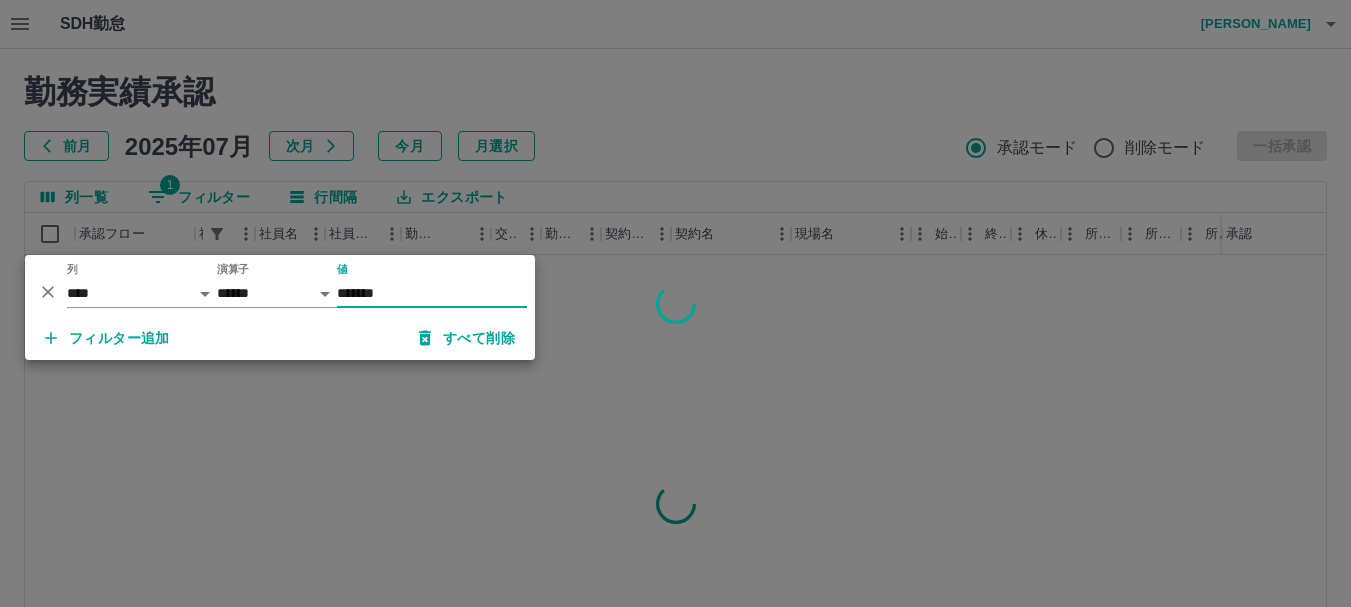 type on "*******" 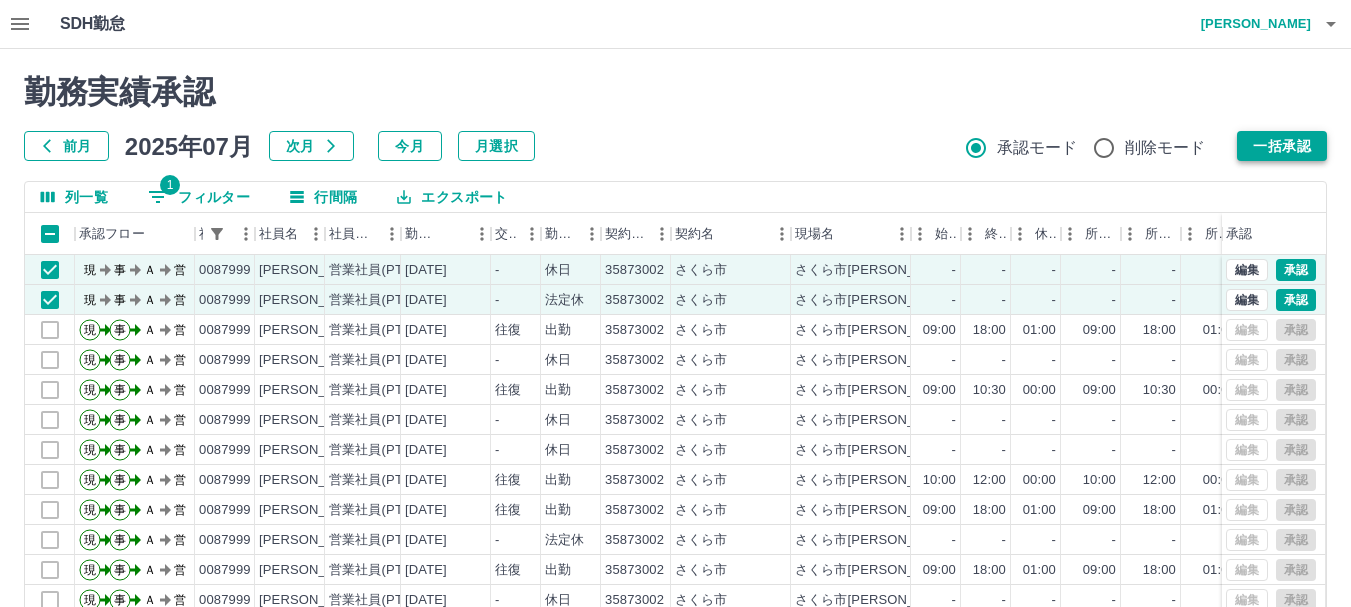 click on "一括承認" at bounding box center [1282, 146] 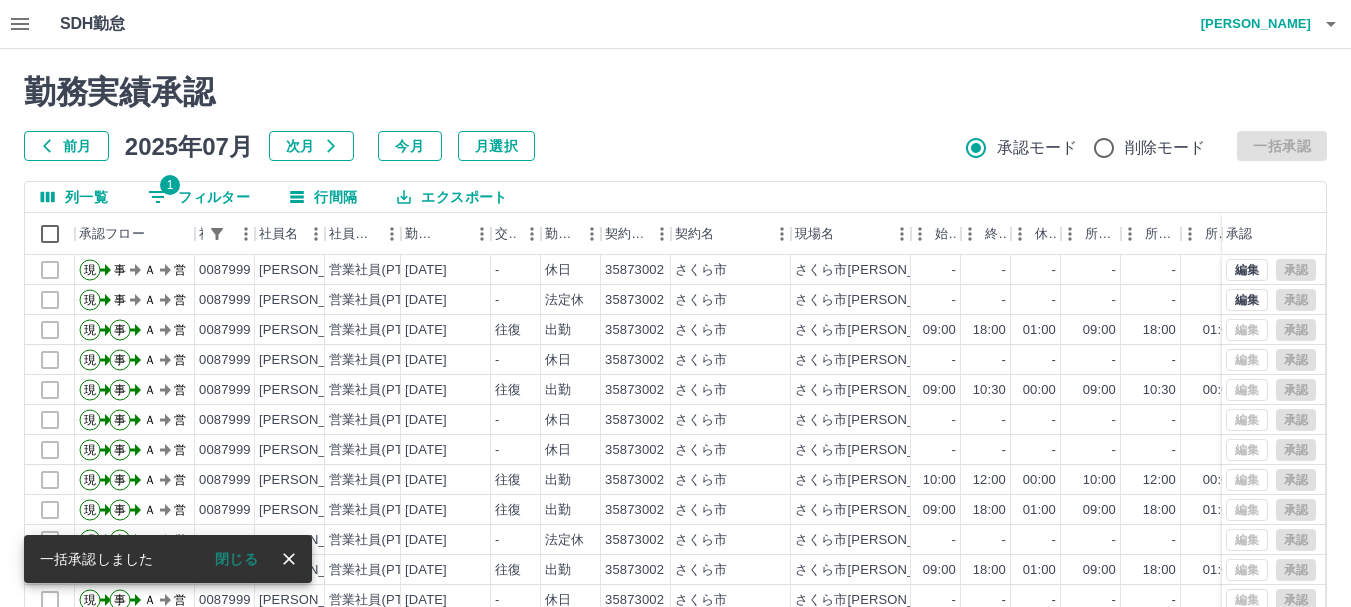 click on "1 フィルター" at bounding box center (199, 197) 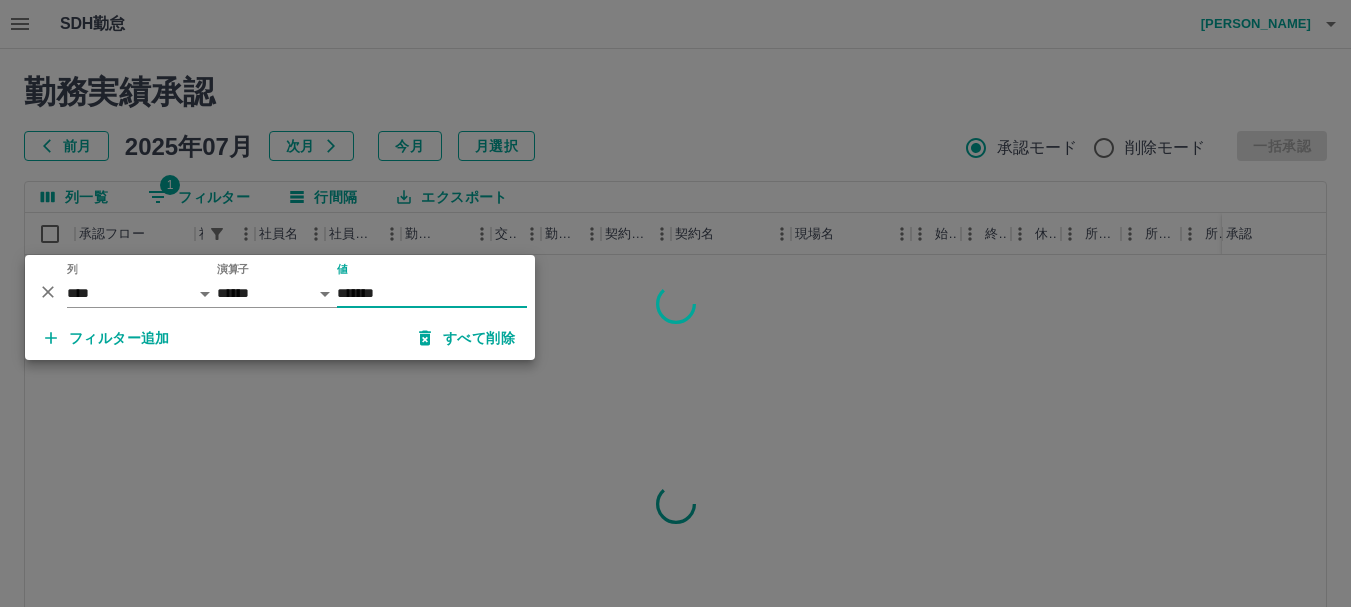 type on "*******" 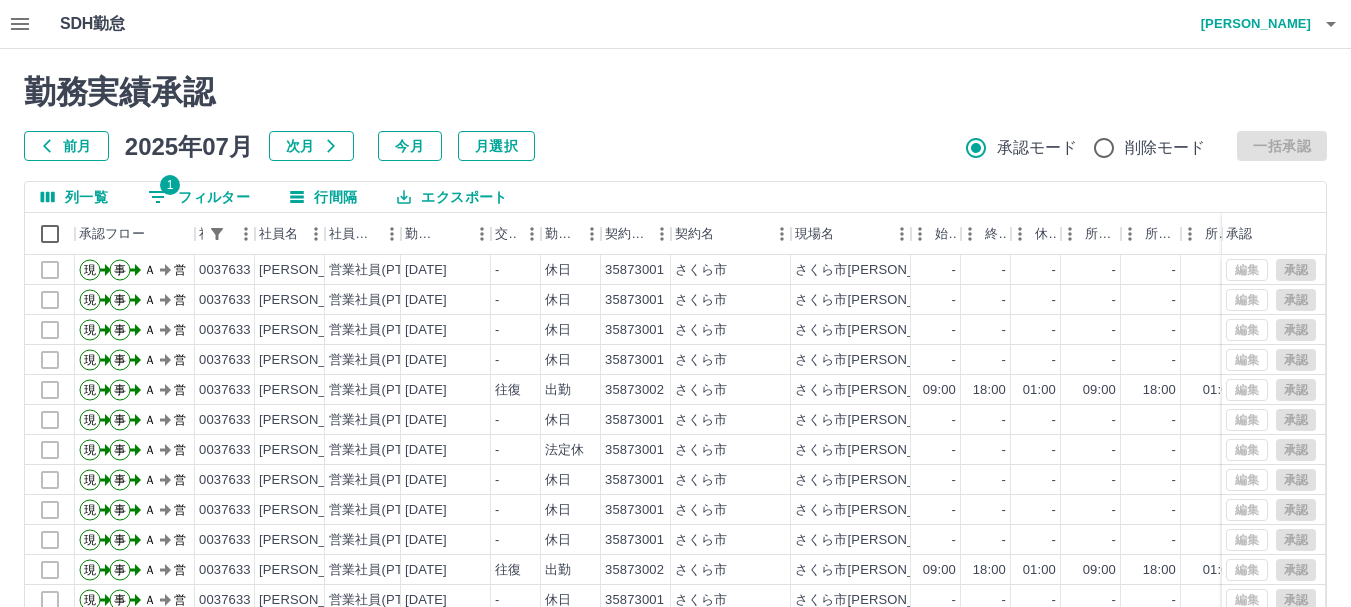 click 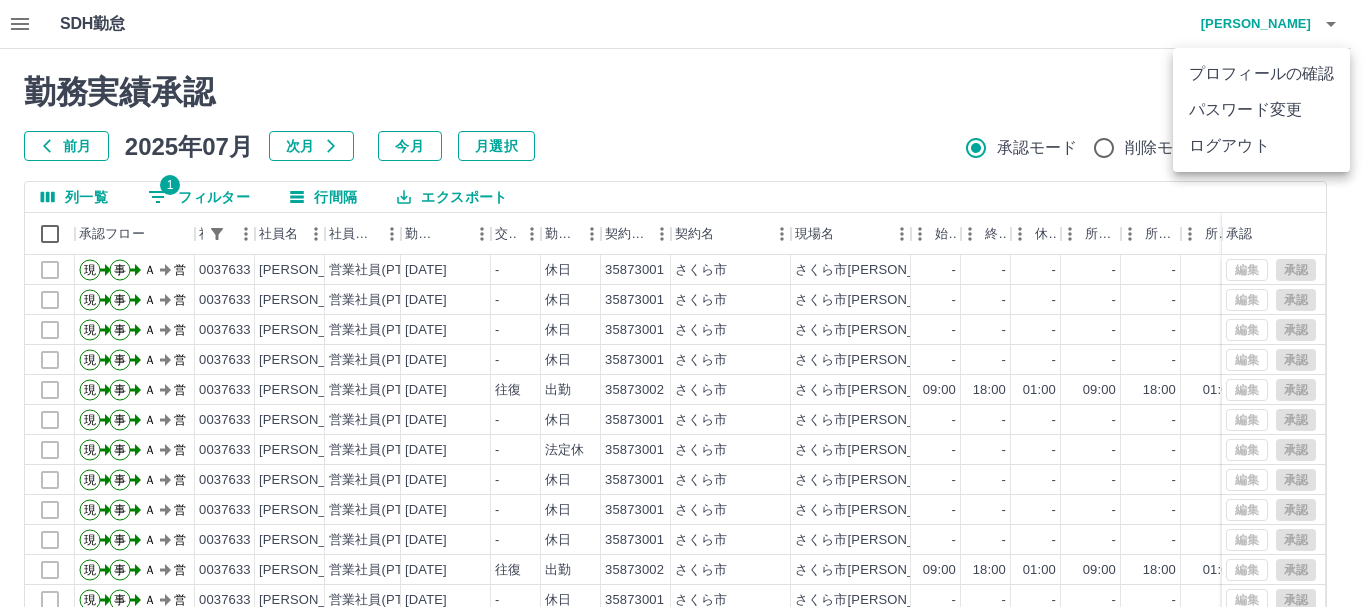 click on "ログアウト" at bounding box center [1261, 146] 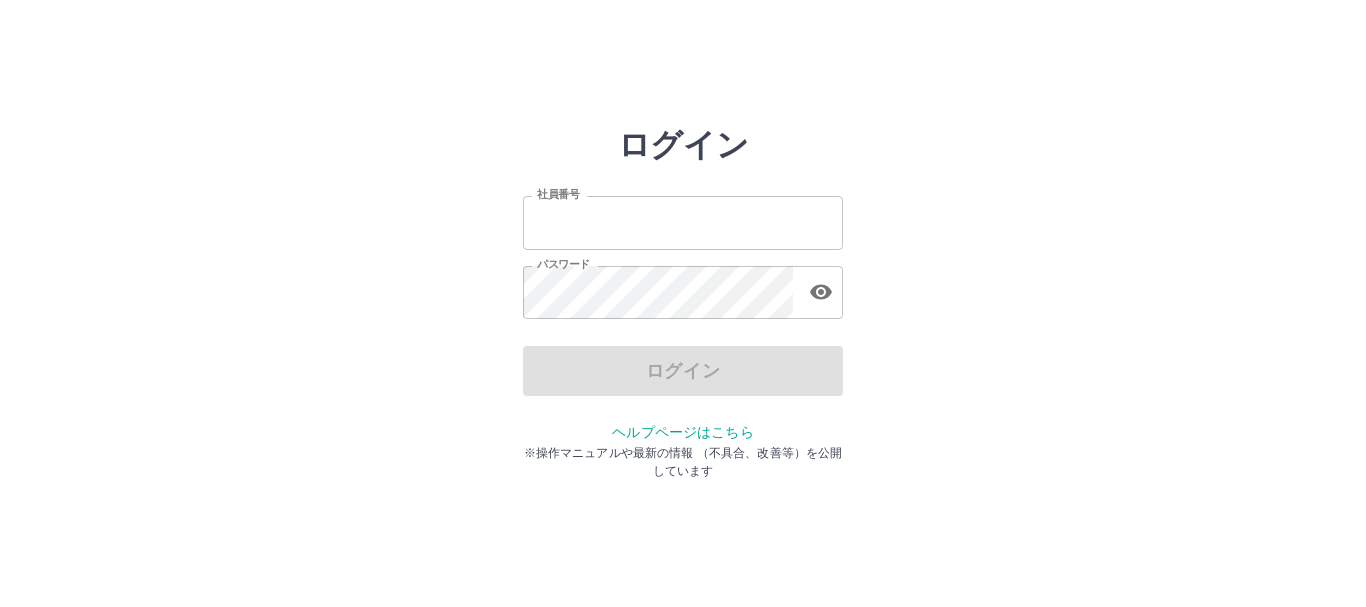 scroll, scrollTop: 0, scrollLeft: 0, axis: both 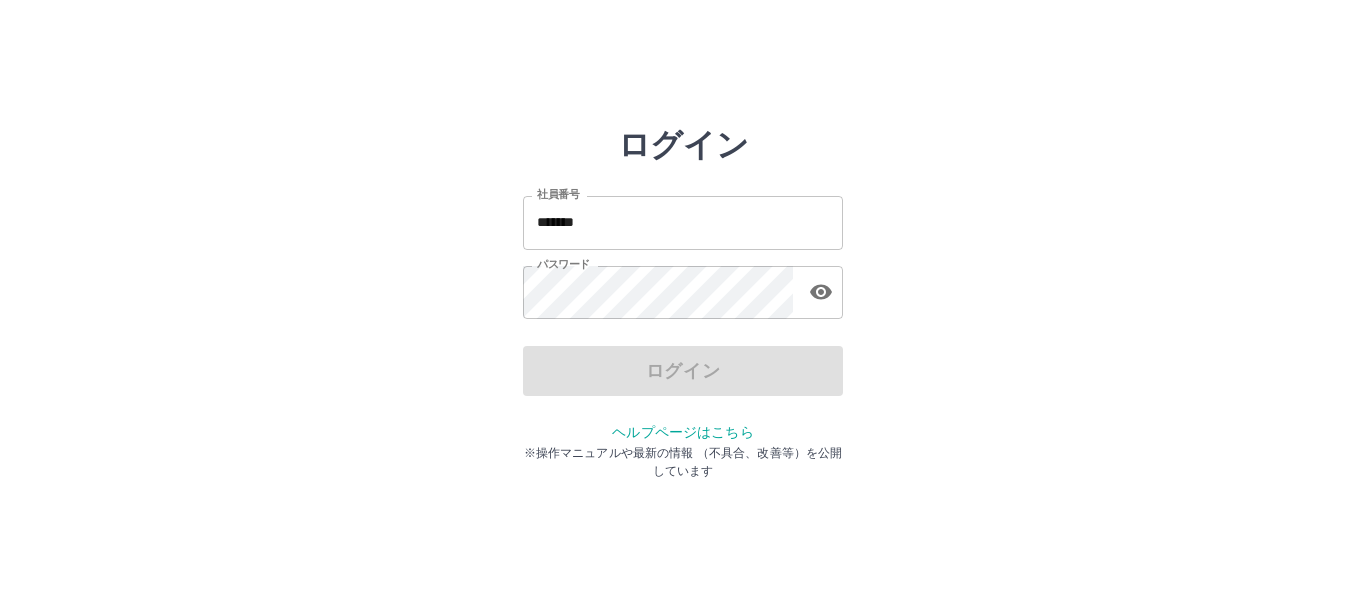 click on "*******" at bounding box center (683, 222) 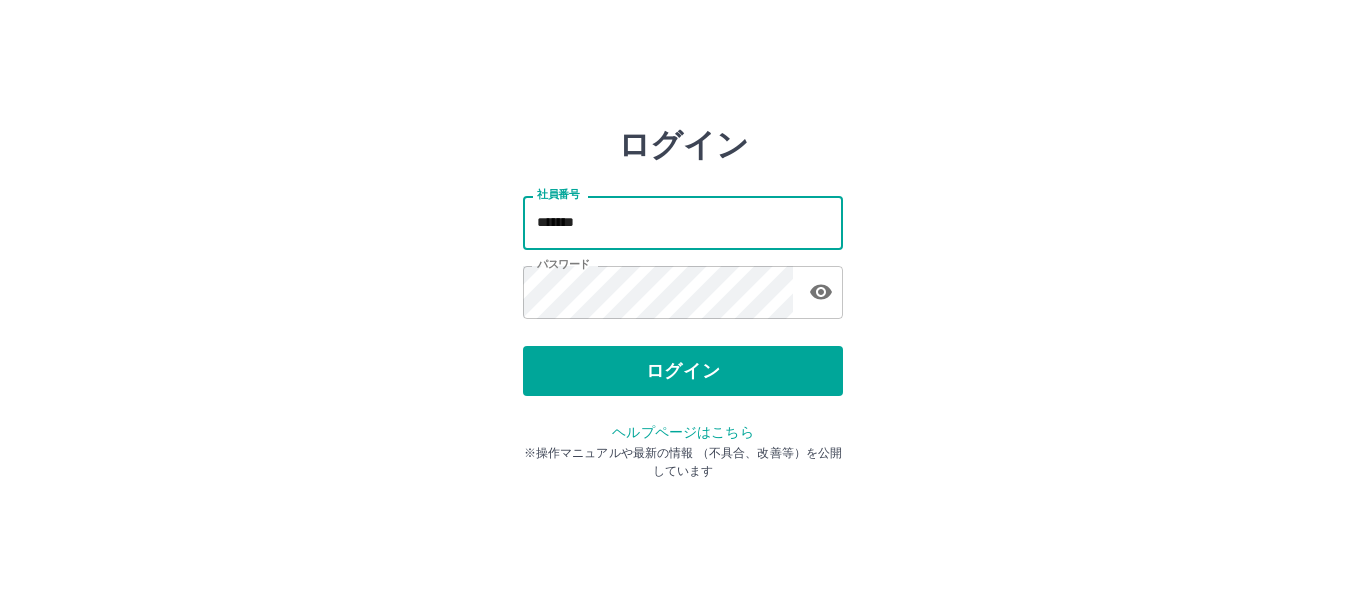 type on "*******" 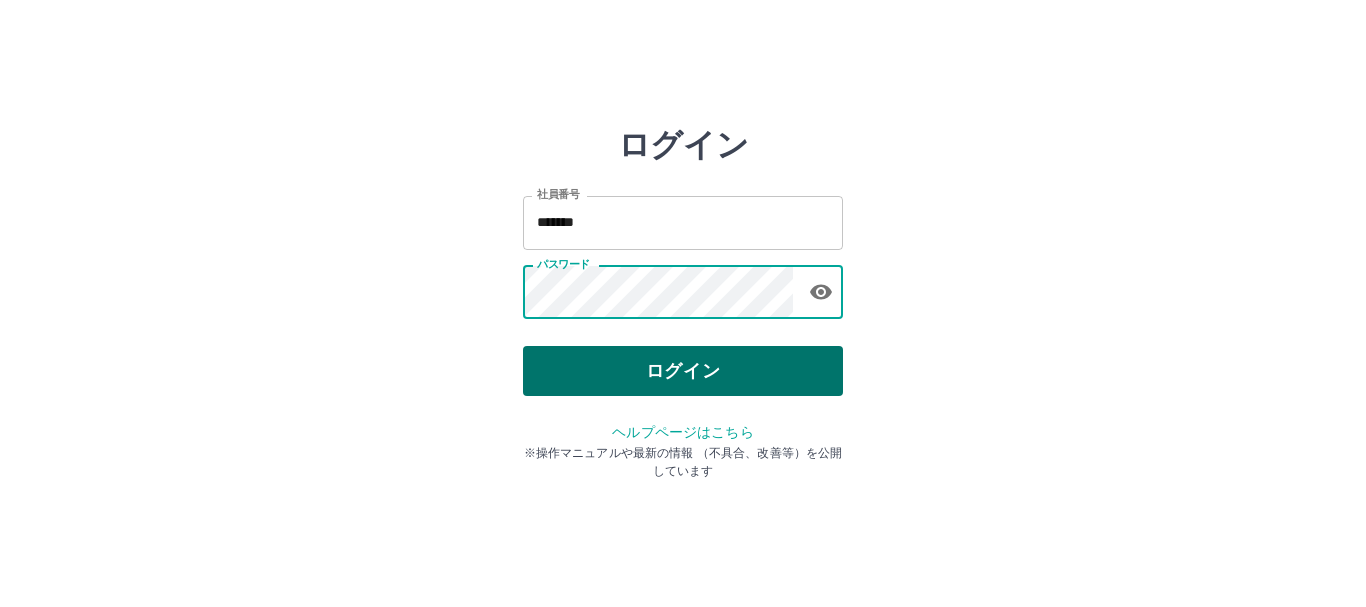 click on "ログイン" at bounding box center (683, 371) 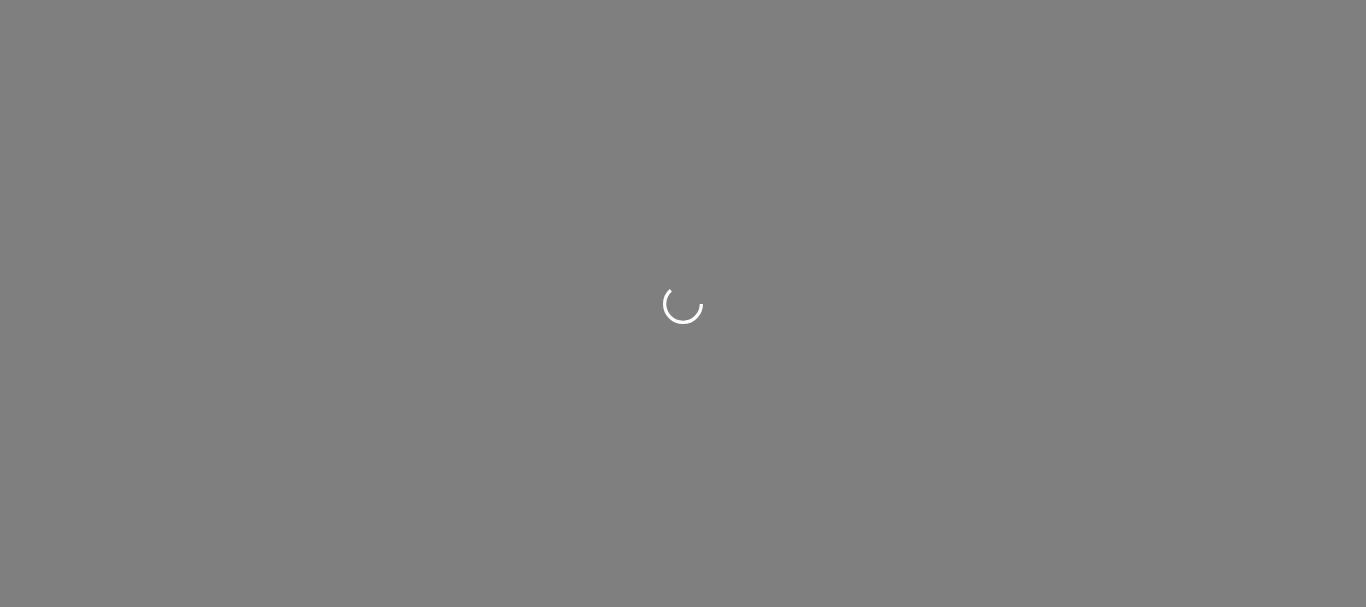 scroll, scrollTop: 0, scrollLeft: 0, axis: both 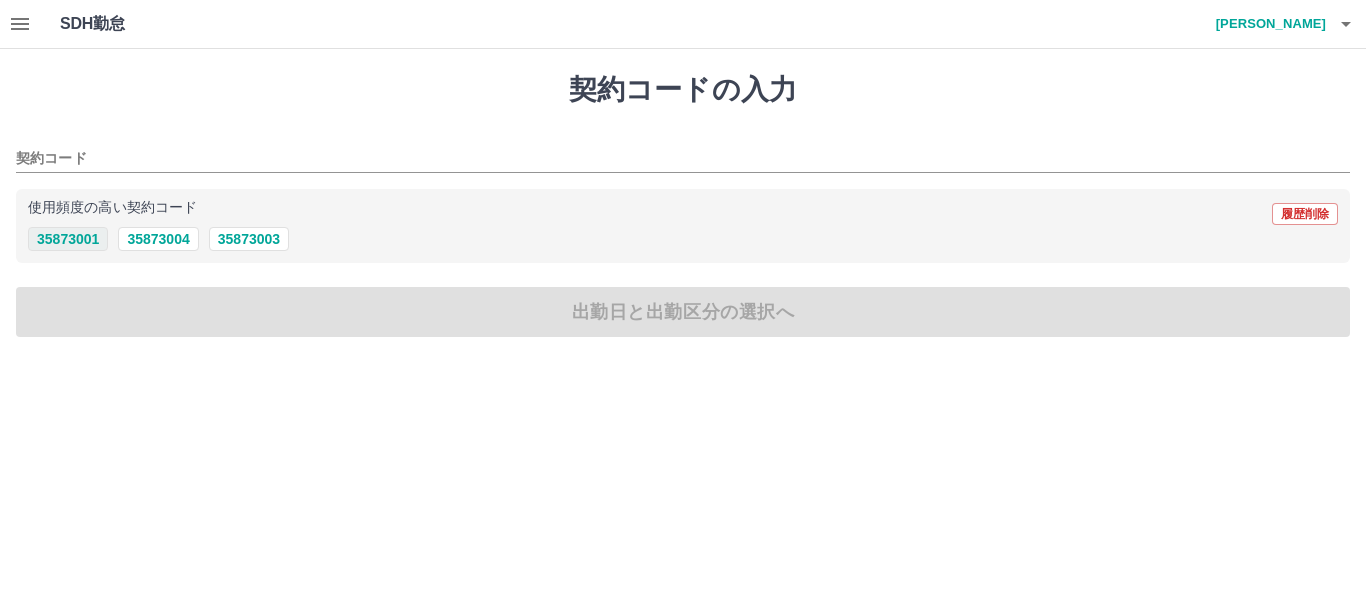 click on "35873001" at bounding box center [68, 239] 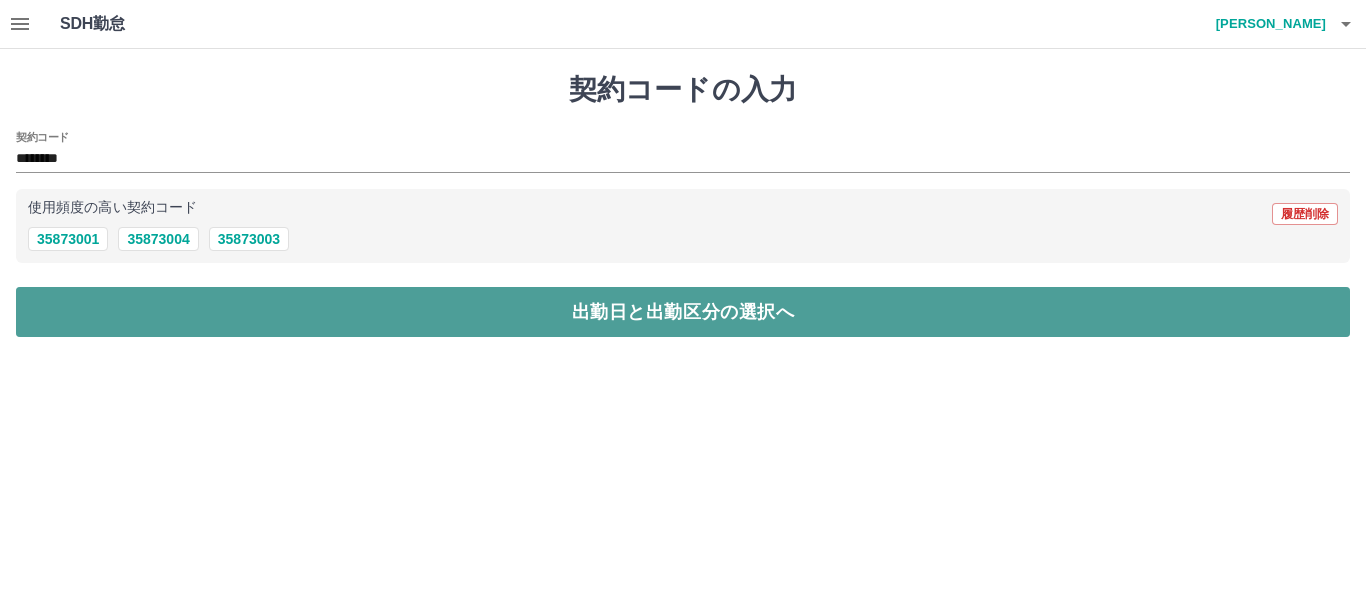 click on "出勤日と出勤区分の選択へ" at bounding box center [683, 312] 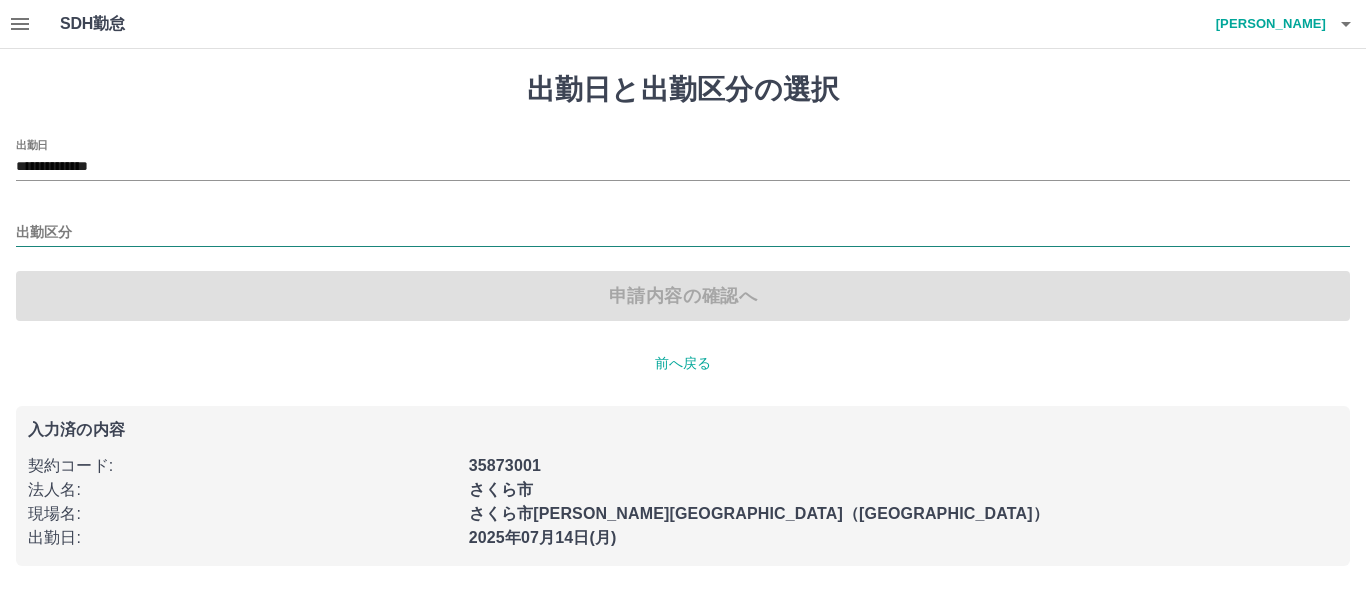 click on "出勤区分" at bounding box center [683, 233] 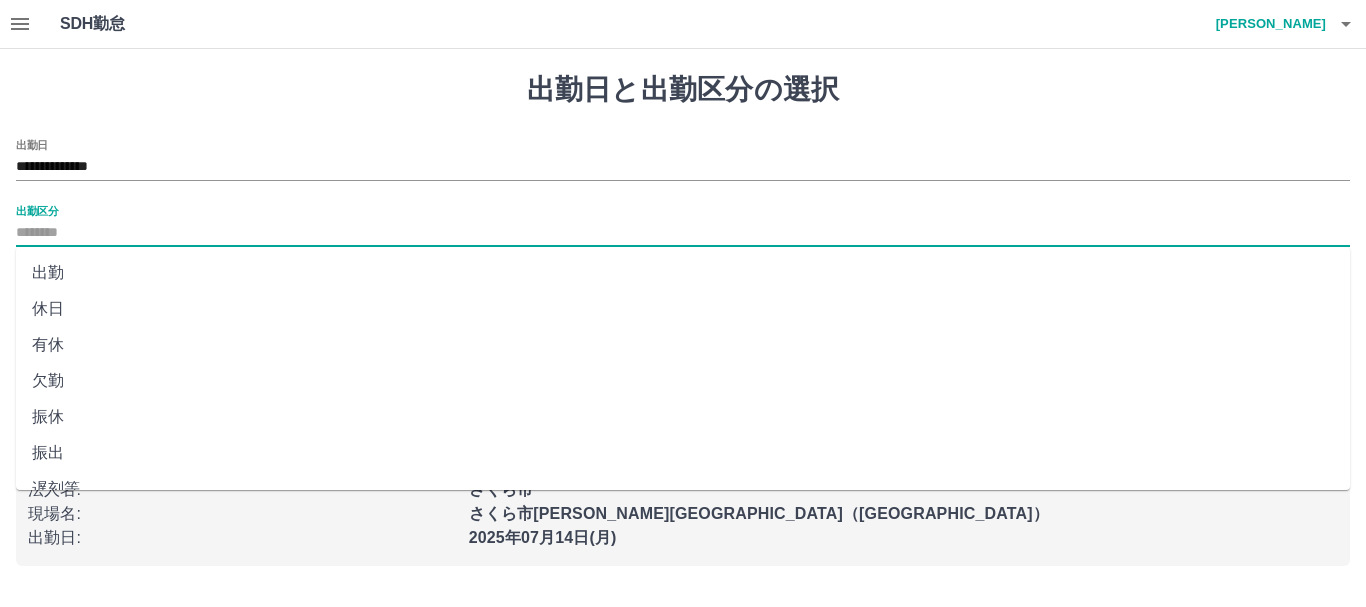 click on "休日" at bounding box center (683, 309) 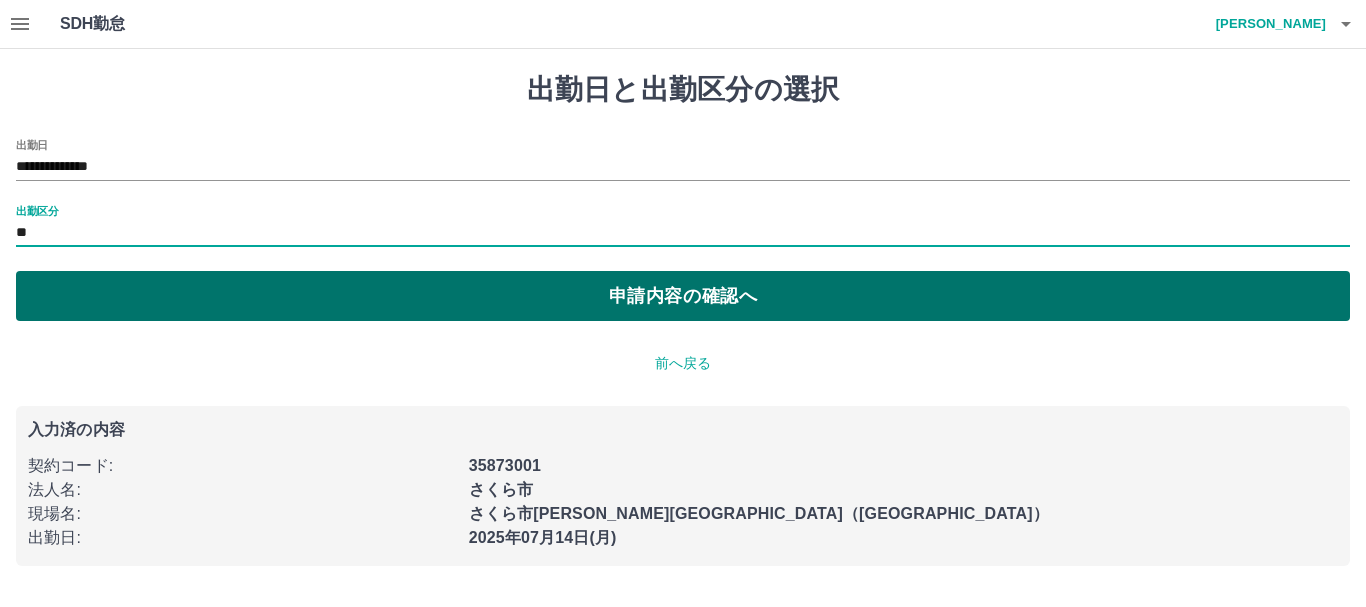 click on "申請内容の確認へ" at bounding box center [683, 296] 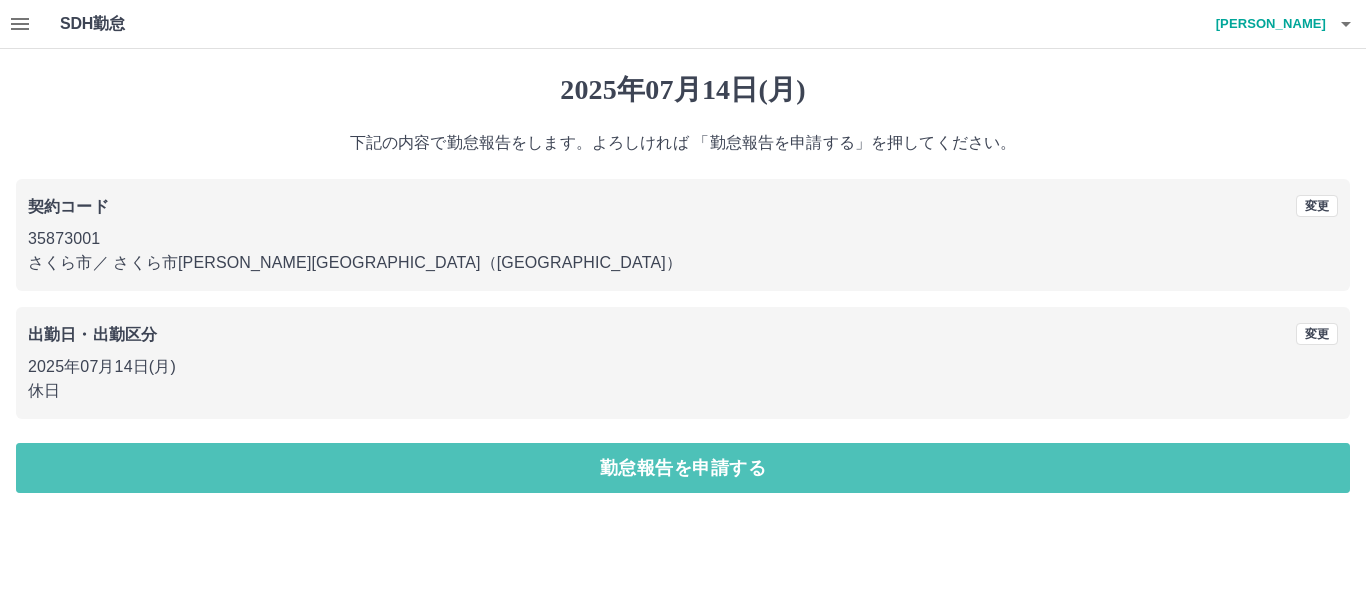 click on "勤怠報告を申請する" at bounding box center (683, 468) 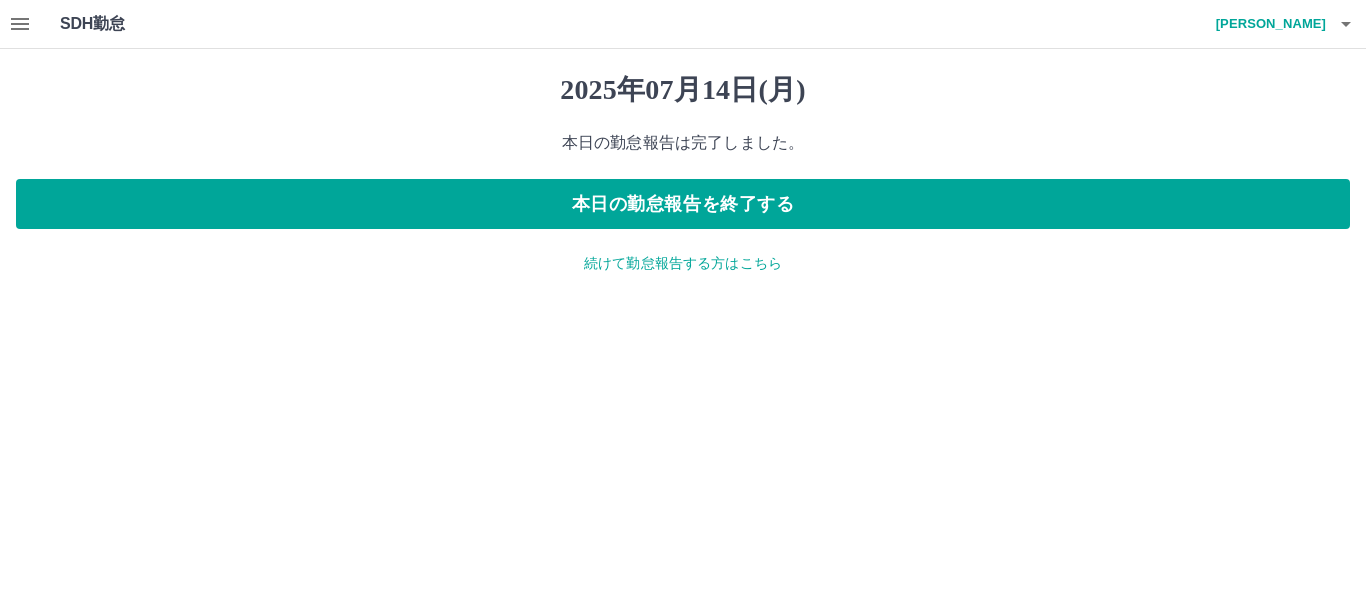 click on "続けて勤怠報告する方はこちら" at bounding box center (683, 263) 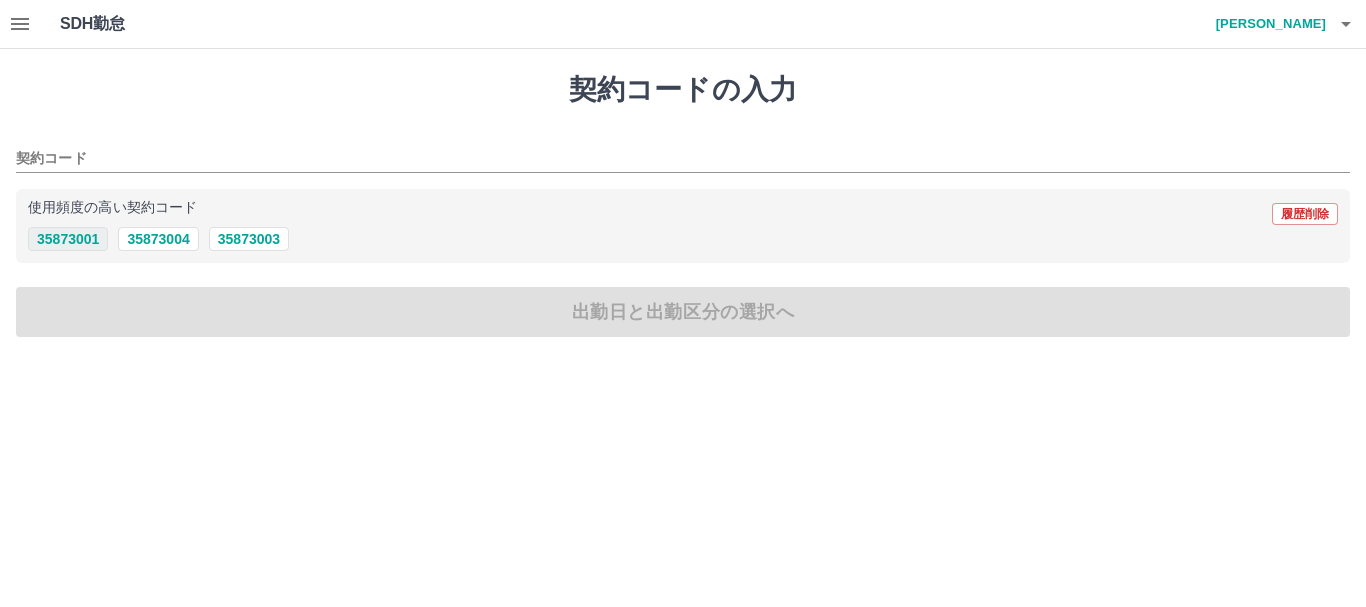 click on "35873001" at bounding box center [68, 239] 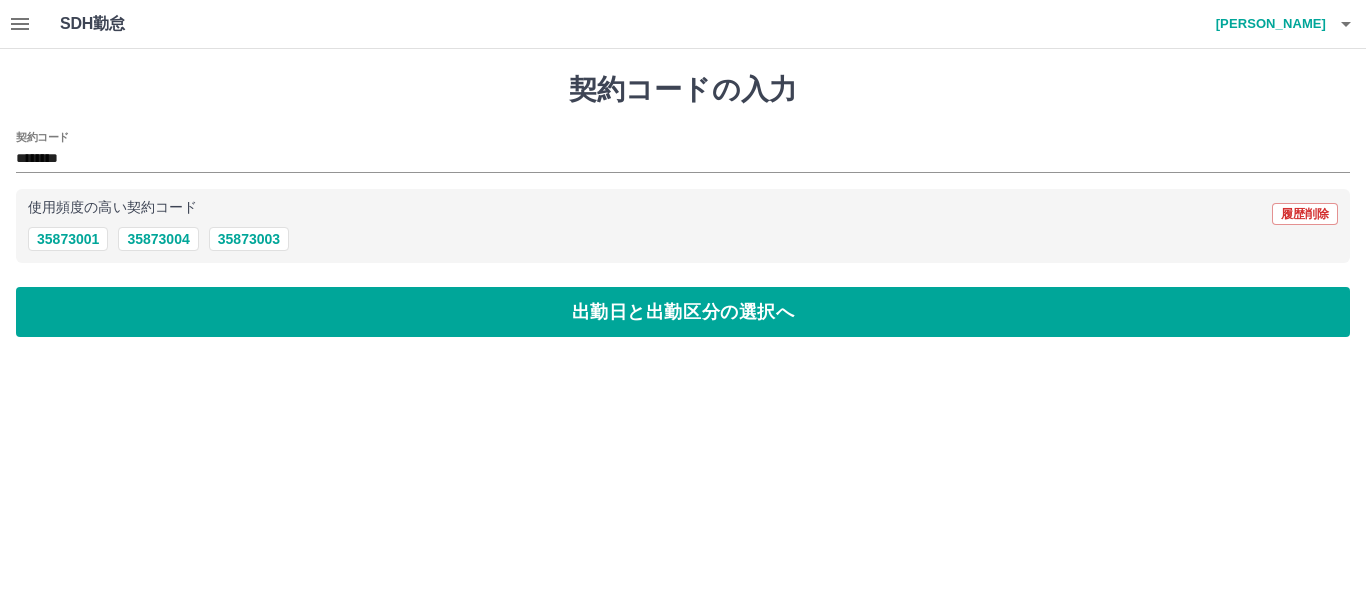 click on "出勤日と出勤区分の選択へ" at bounding box center (683, 312) 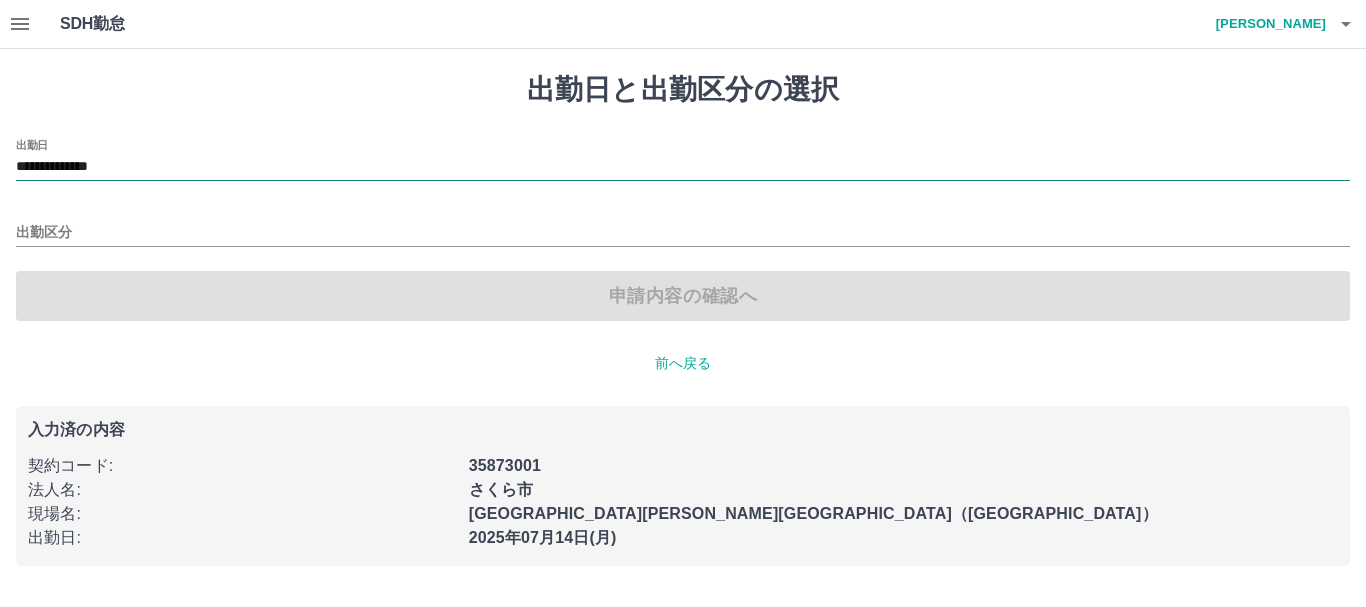 click on "**********" 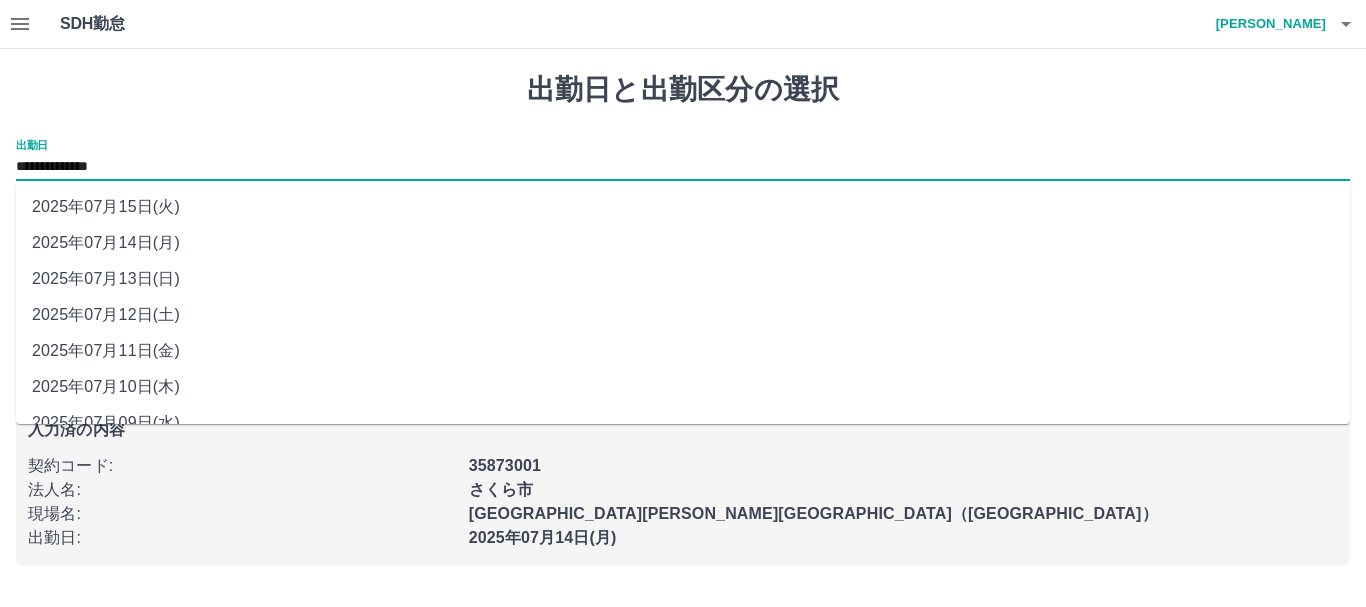 click on "2025年07月15日(火)" 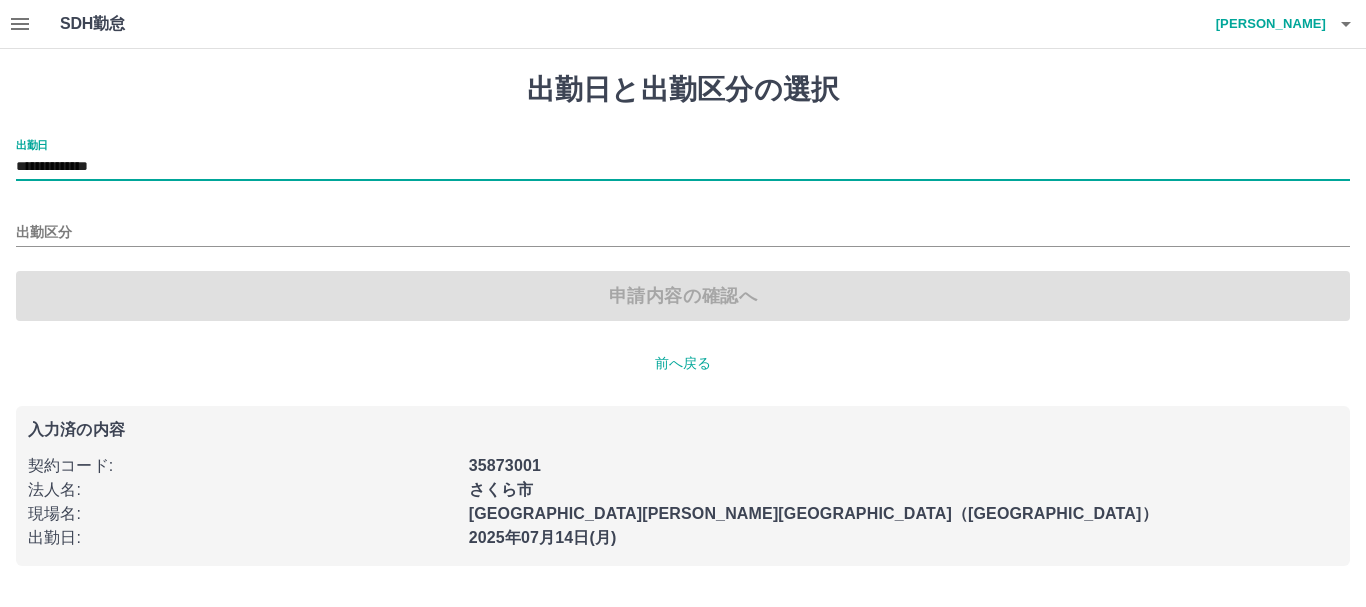 type on "**********" 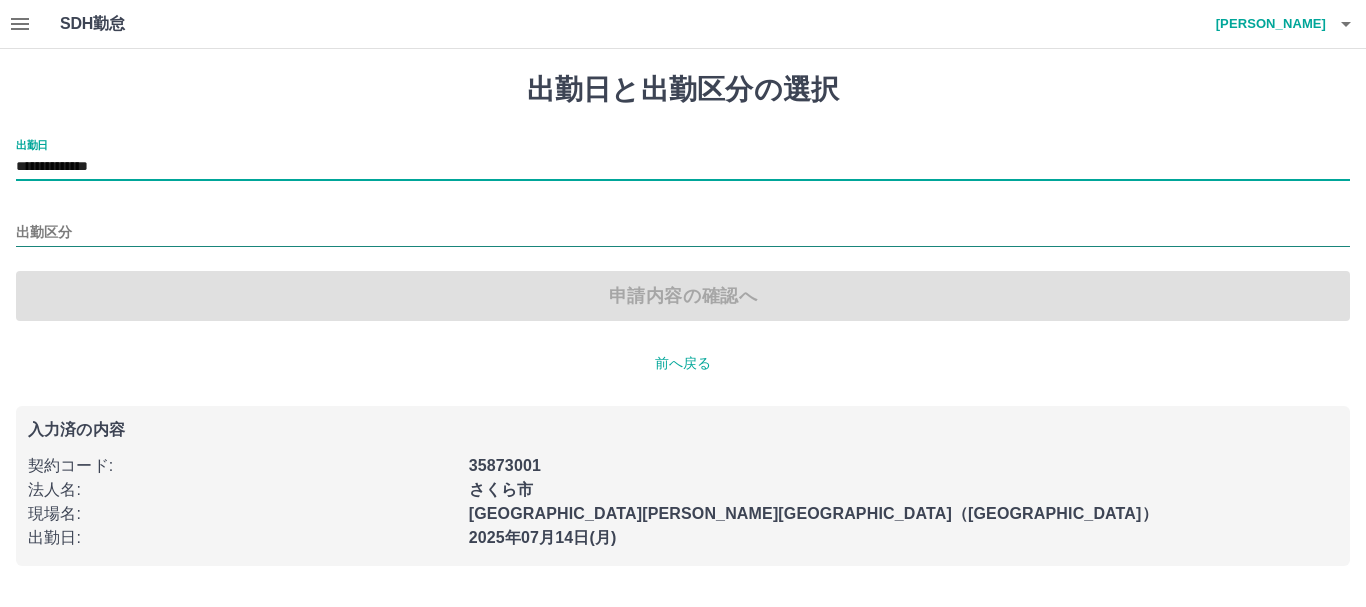 click on "出勤区分" 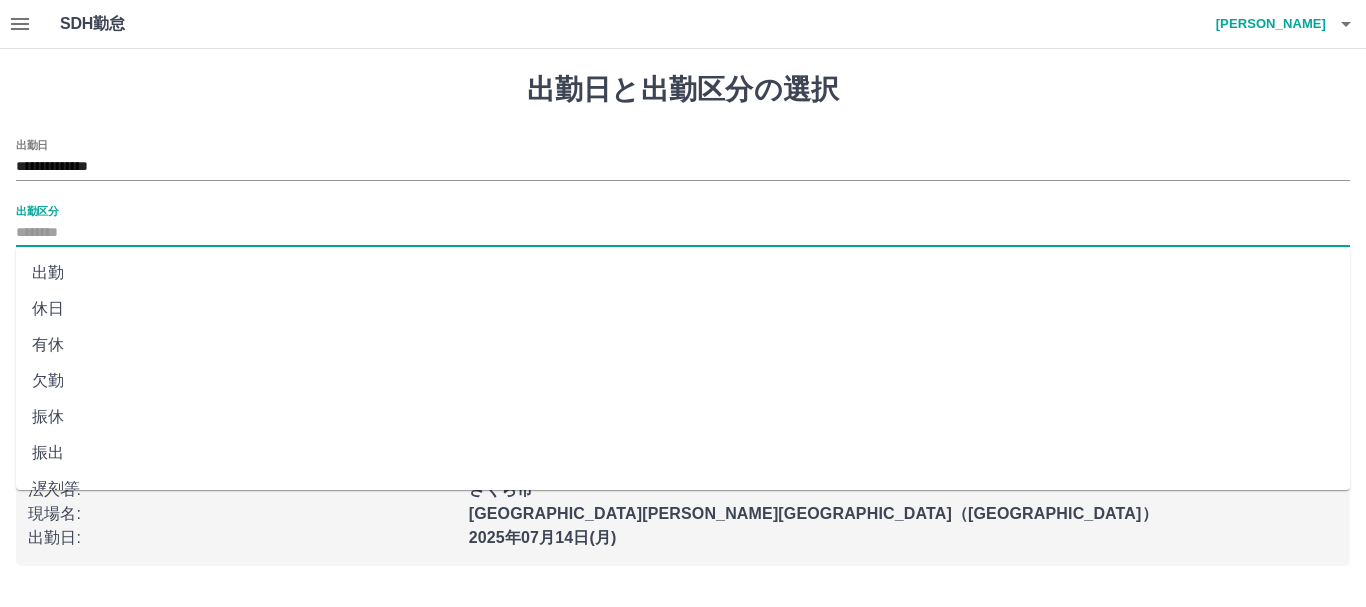 click on "休日" 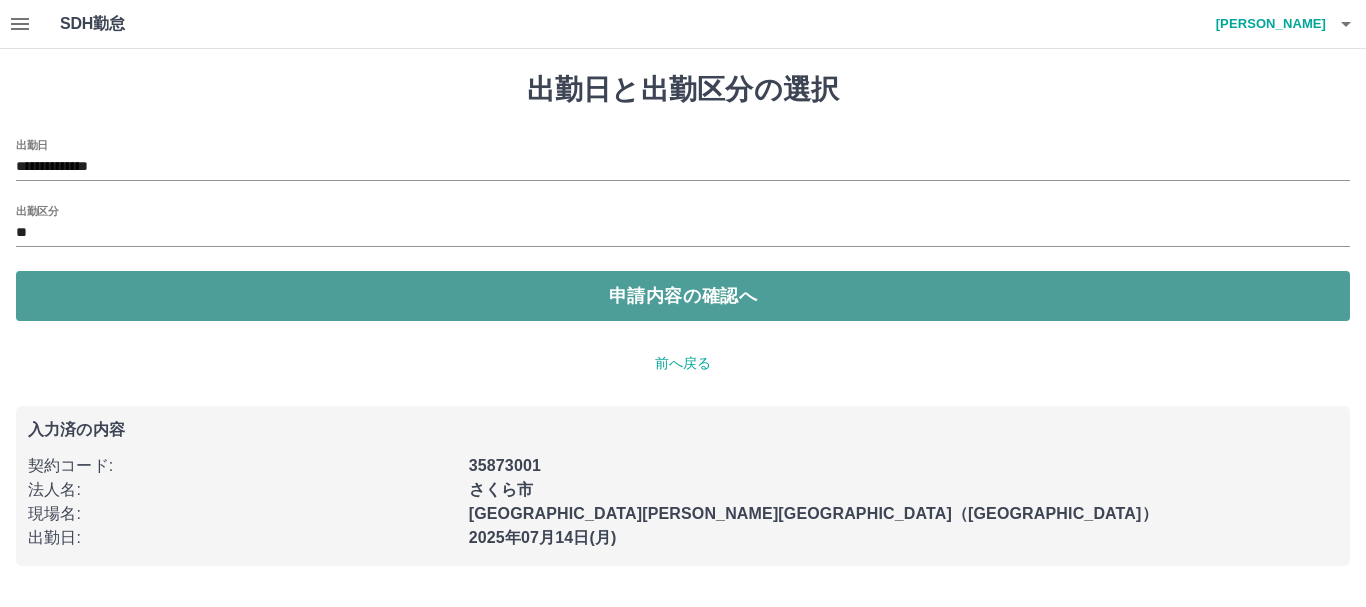 click on "申請内容の確認へ" 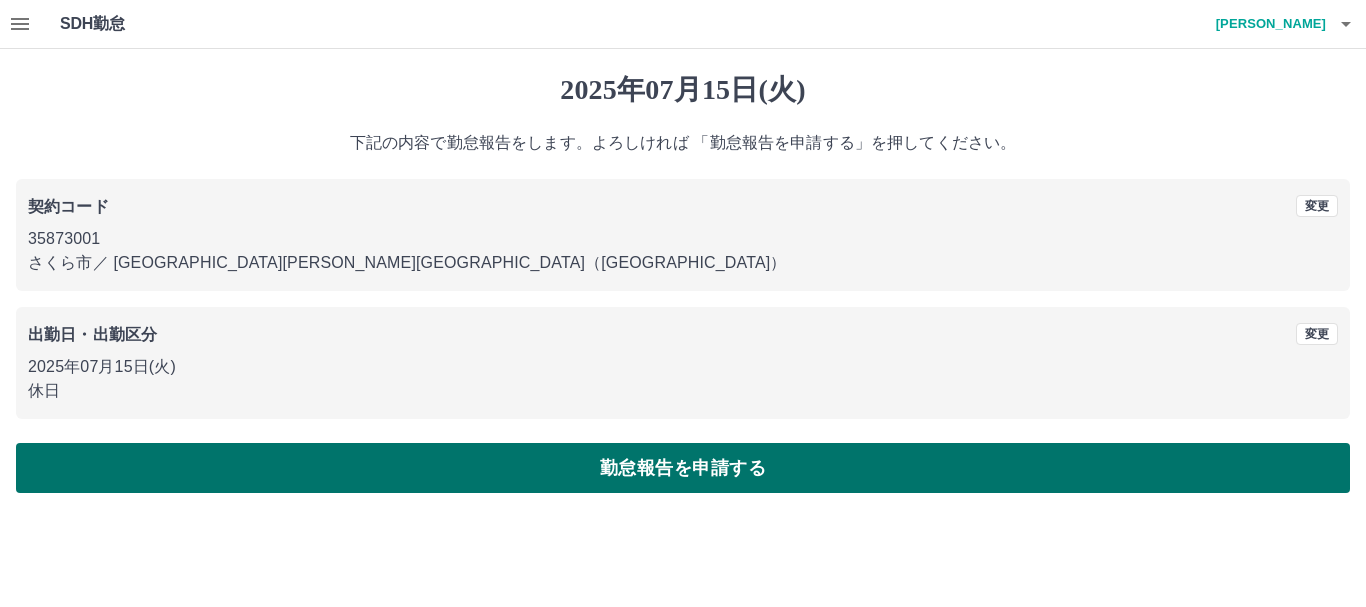 click on "勤怠報告を申請する" 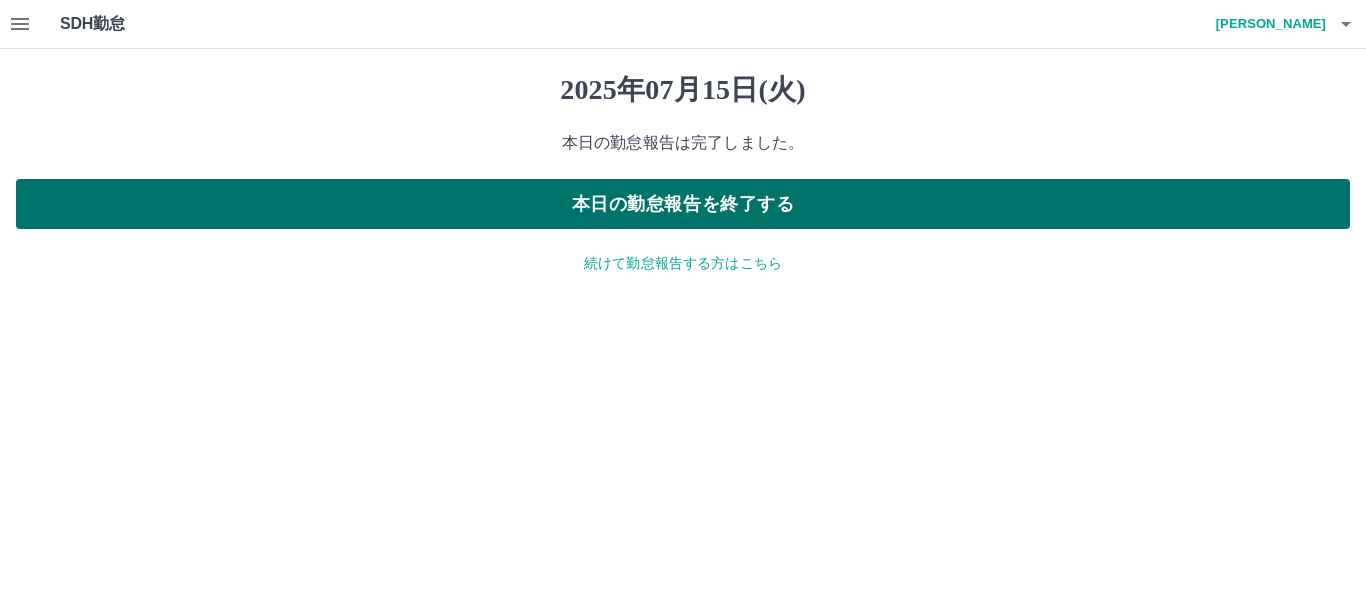 click on "本日の勤怠報告を終了する" 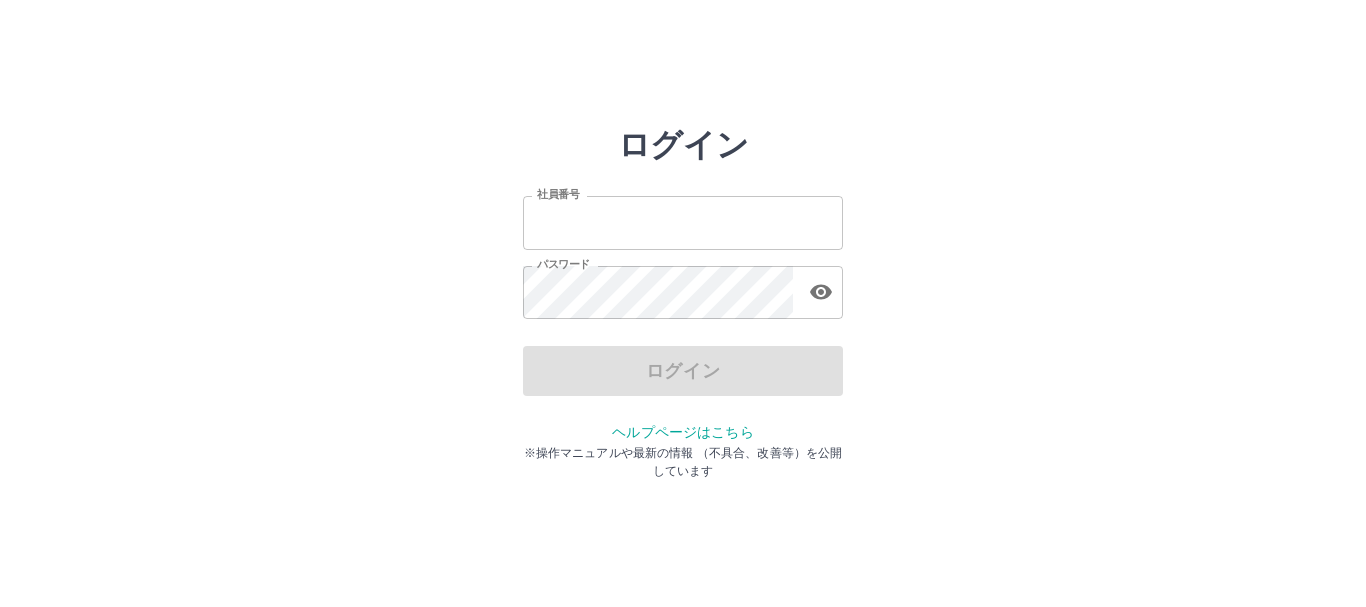 scroll, scrollTop: 0, scrollLeft: 0, axis: both 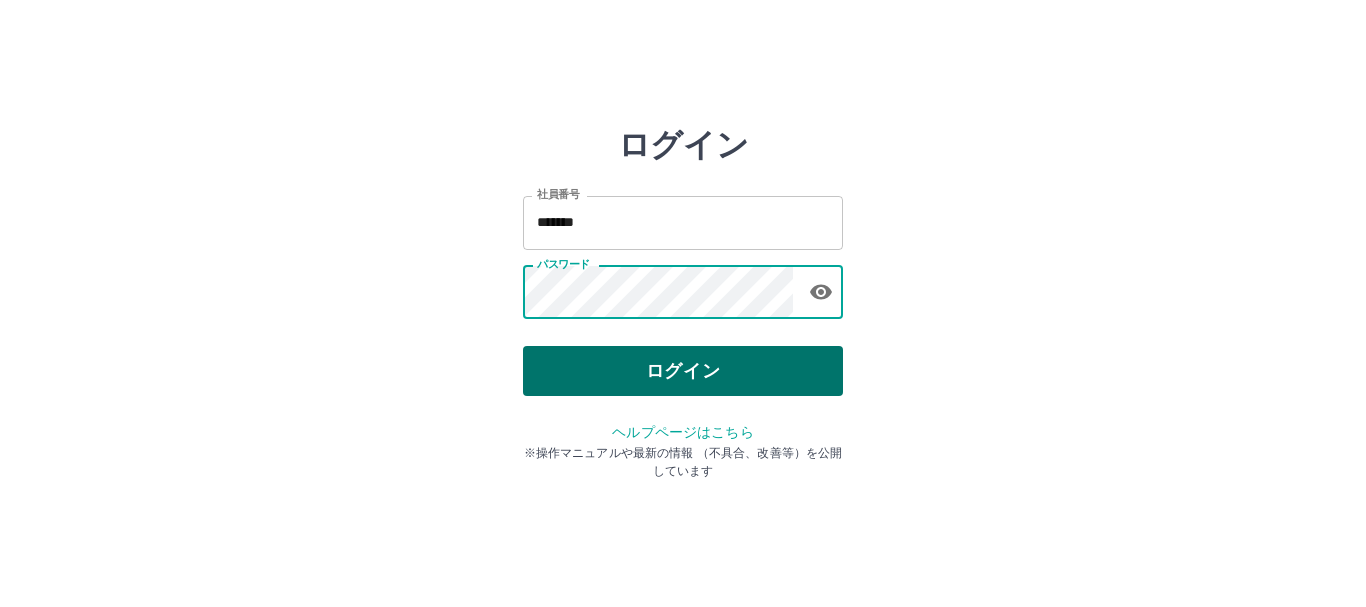 click on "ログイン" at bounding box center (683, 371) 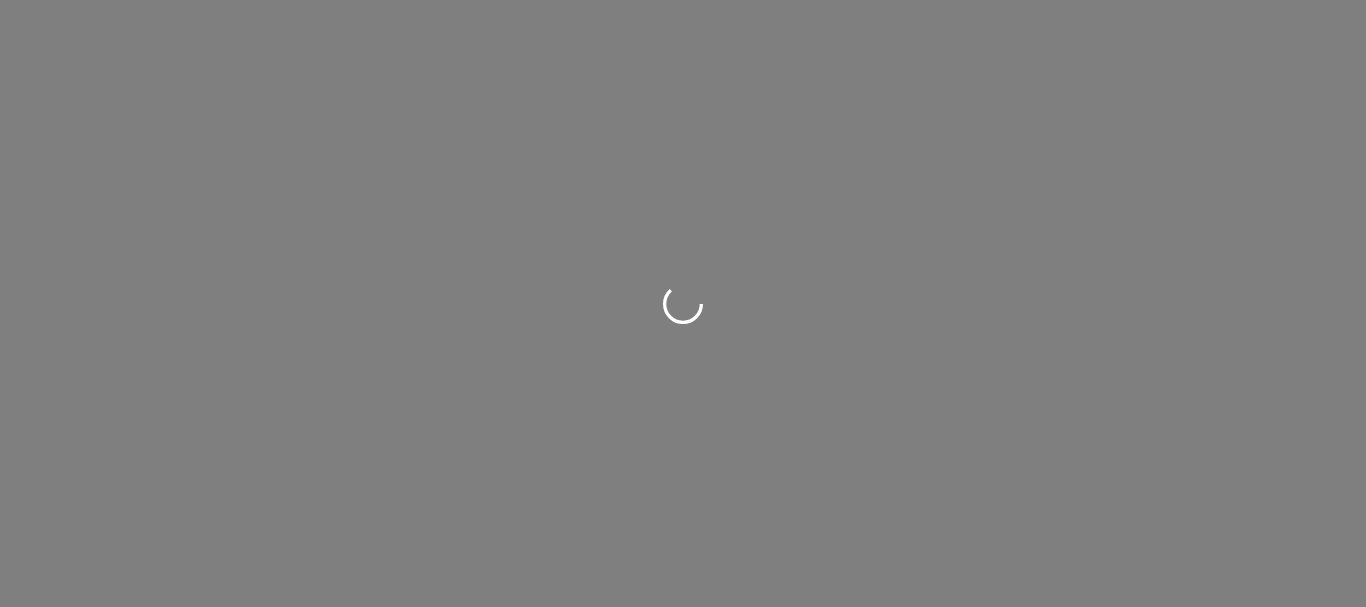 scroll, scrollTop: 0, scrollLeft: 0, axis: both 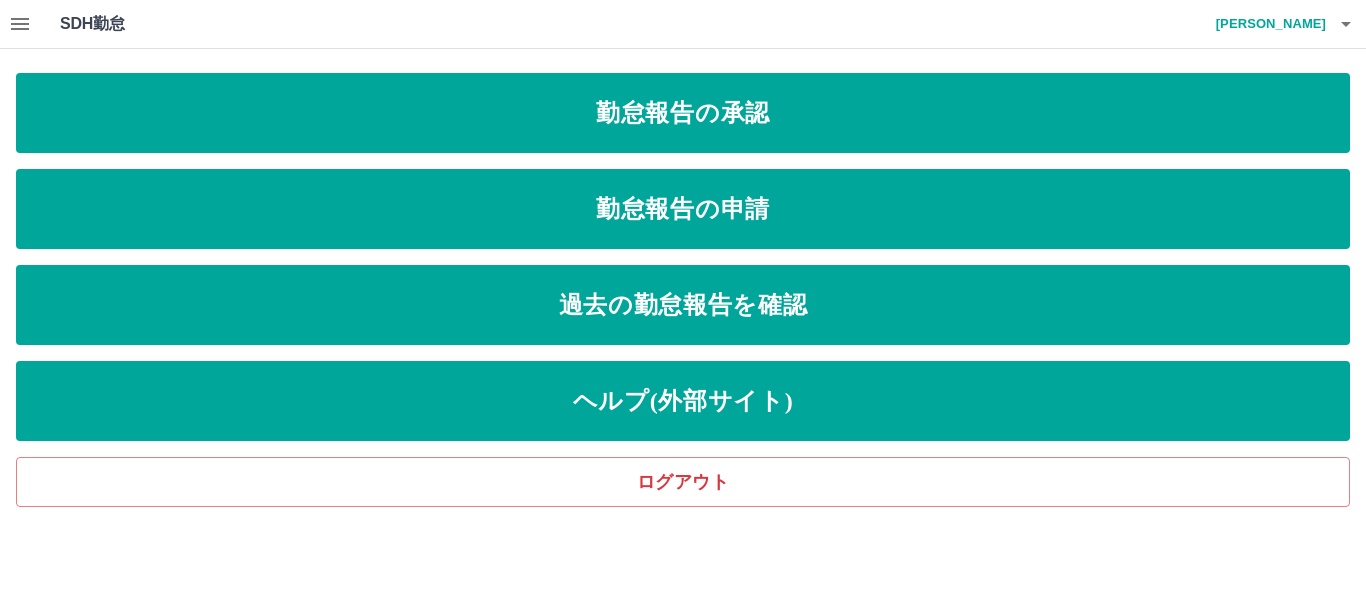 click 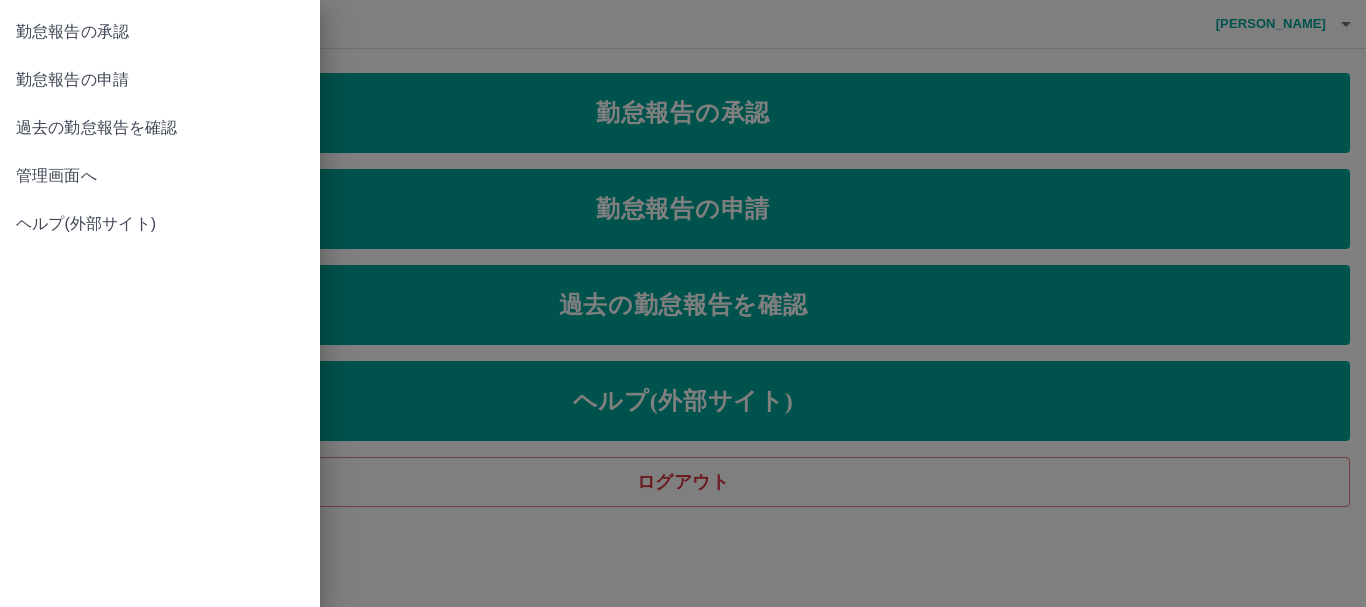 click on "管理画面へ" at bounding box center [160, 176] 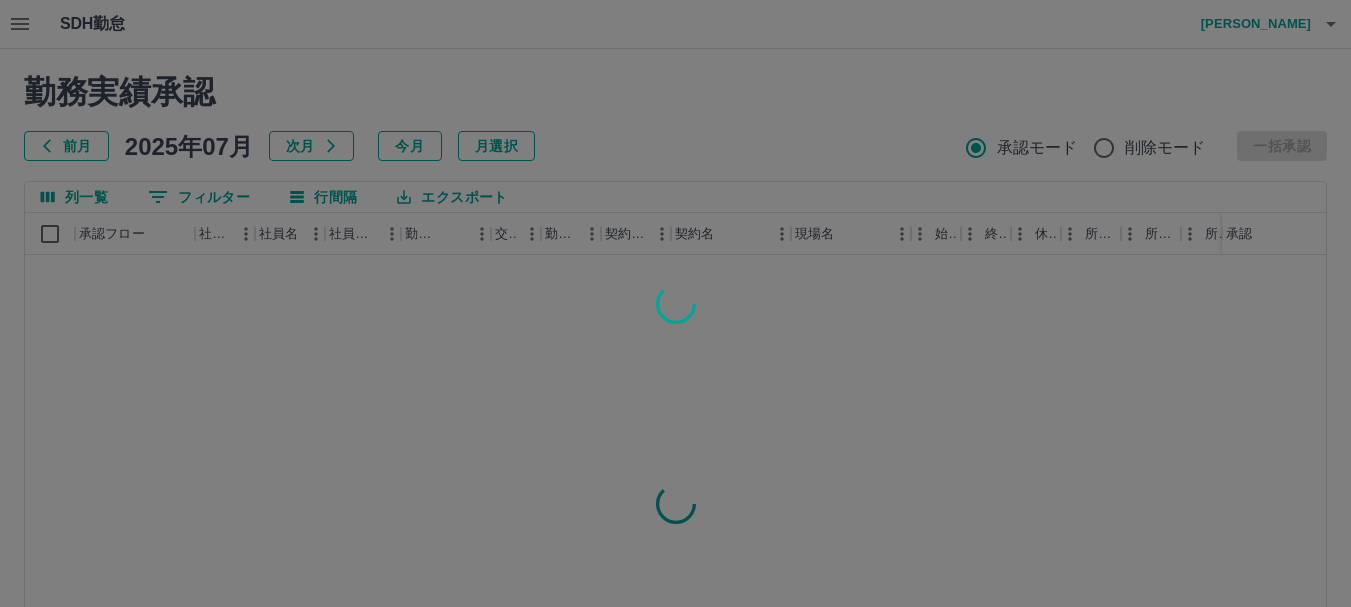 click at bounding box center [675, 303] 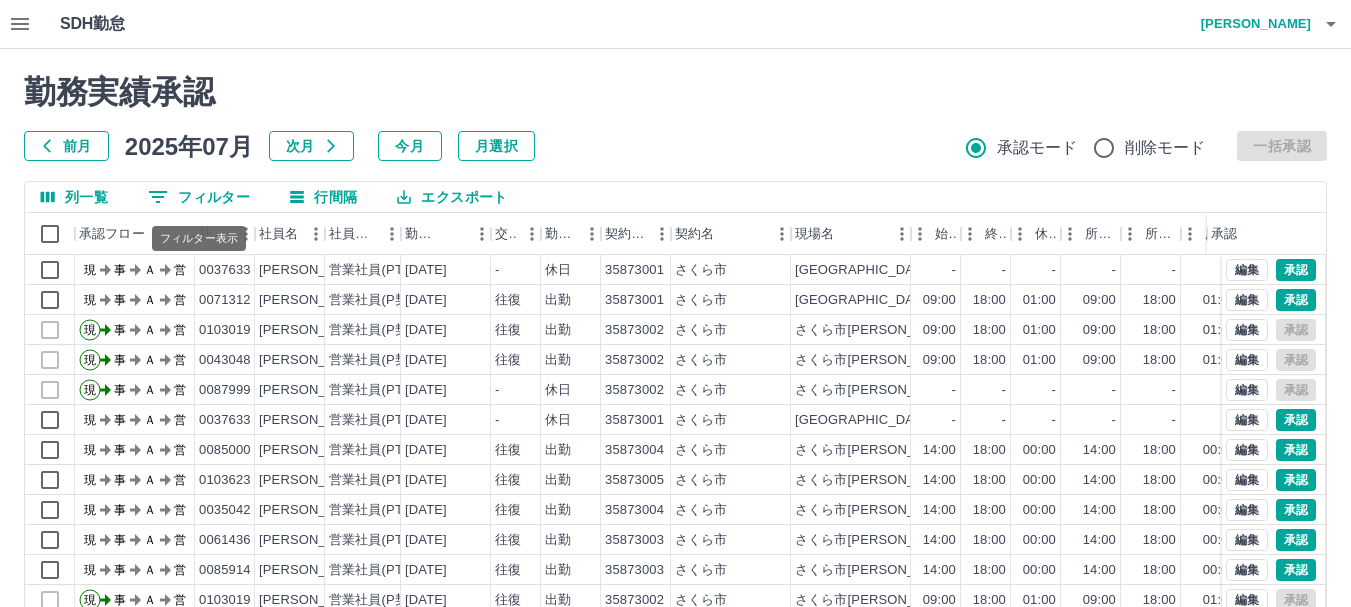 click on "0 フィルター" at bounding box center [199, 197] 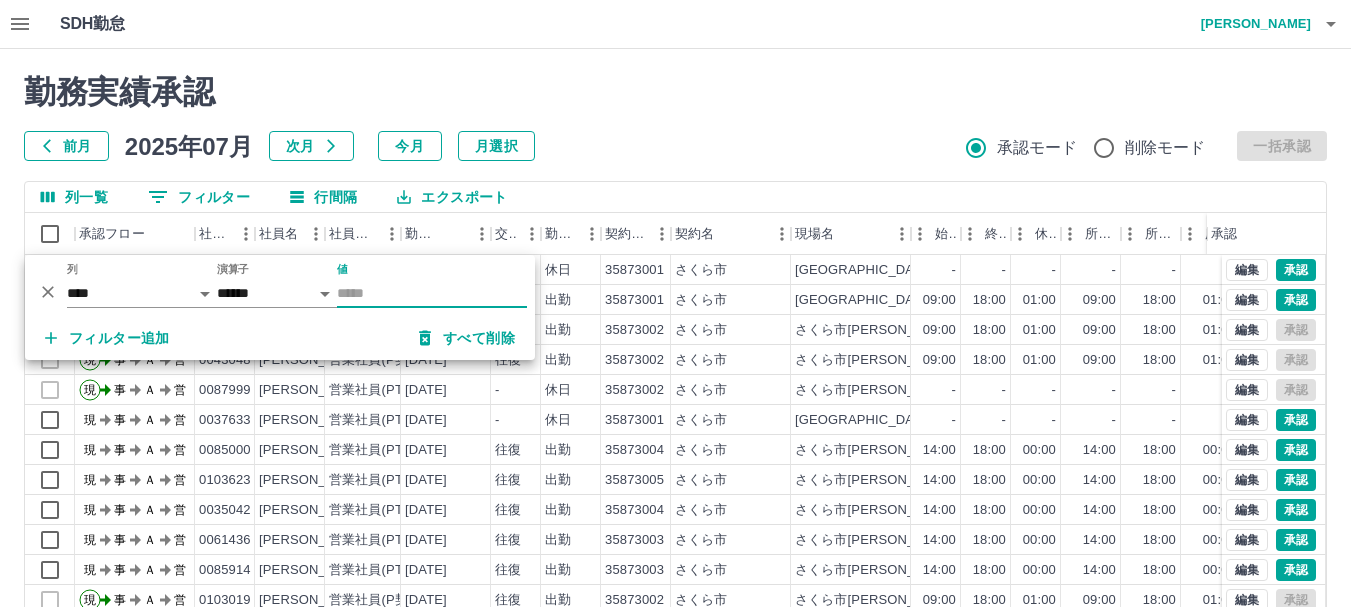 click on "値" at bounding box center [432, 293] 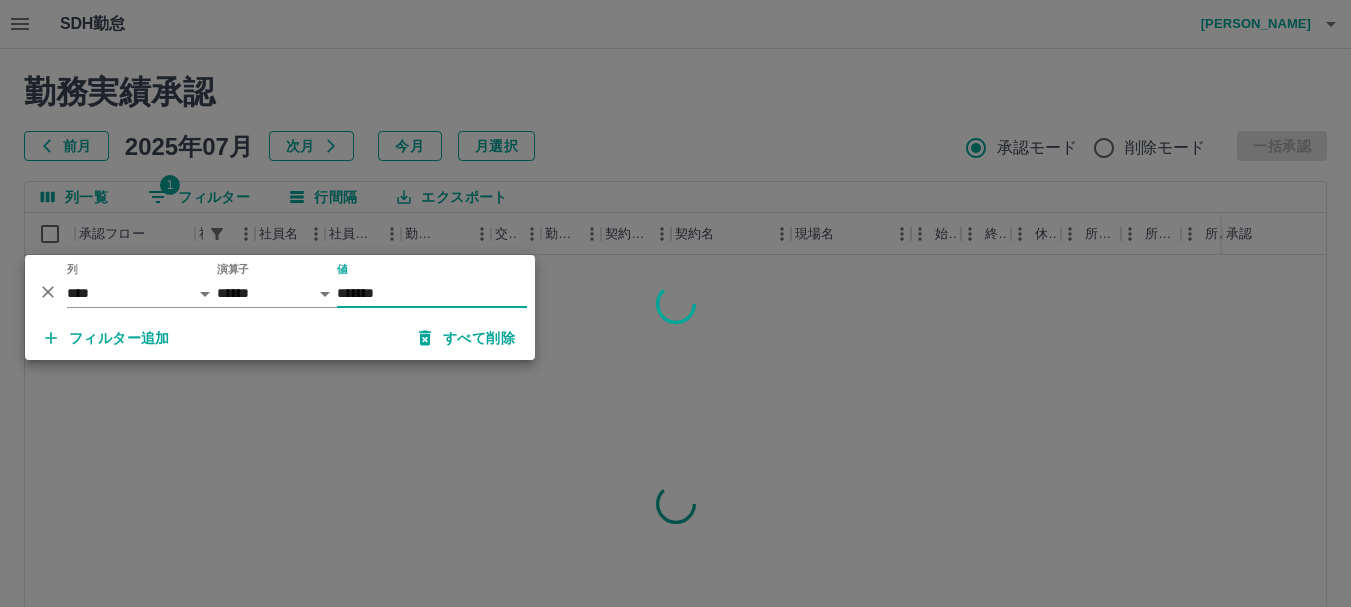 type on "*******" 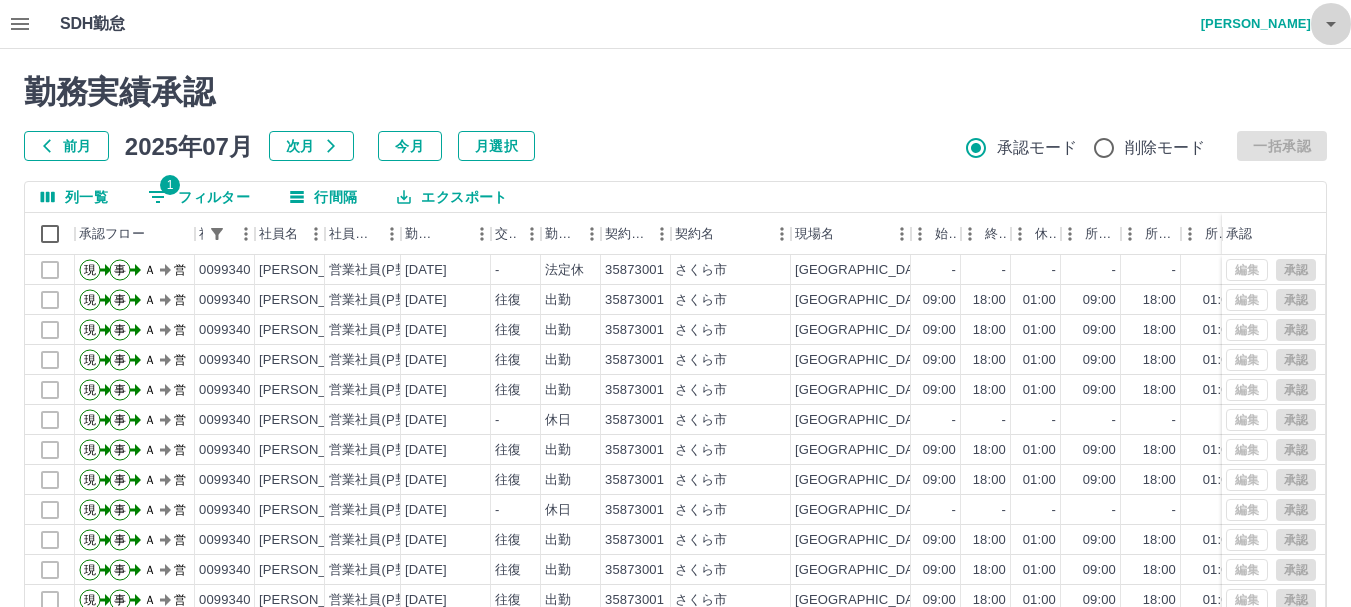 click 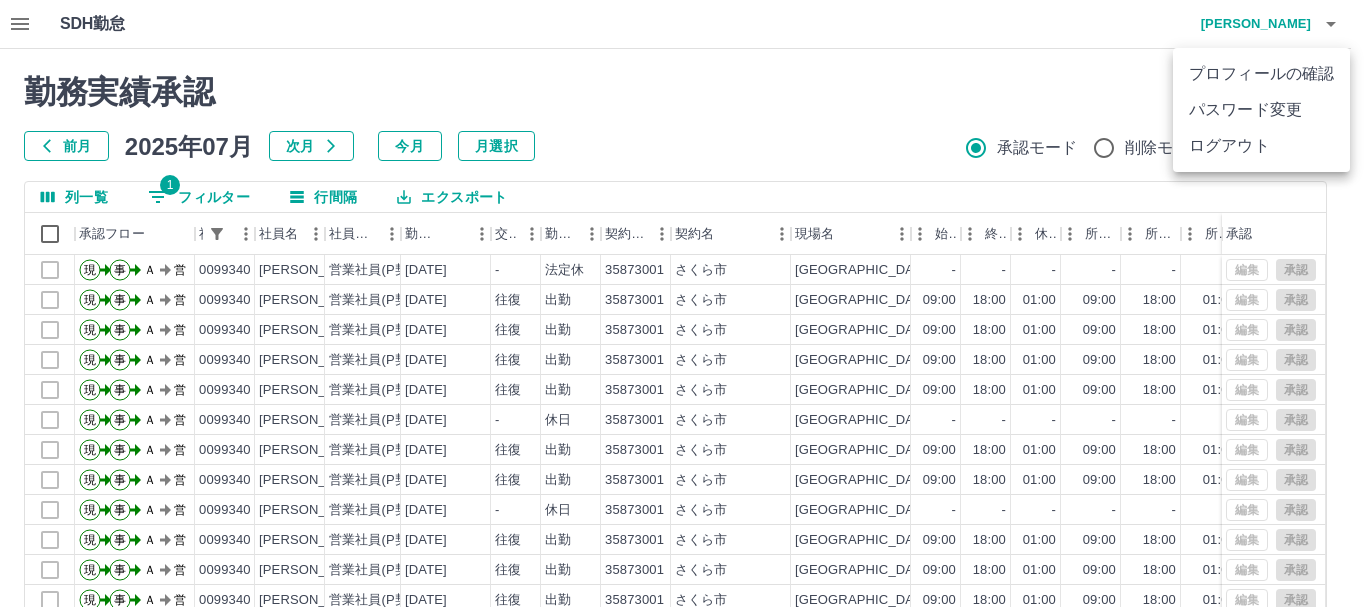 click on "ログアウト" at bounding box center [1261, 146] 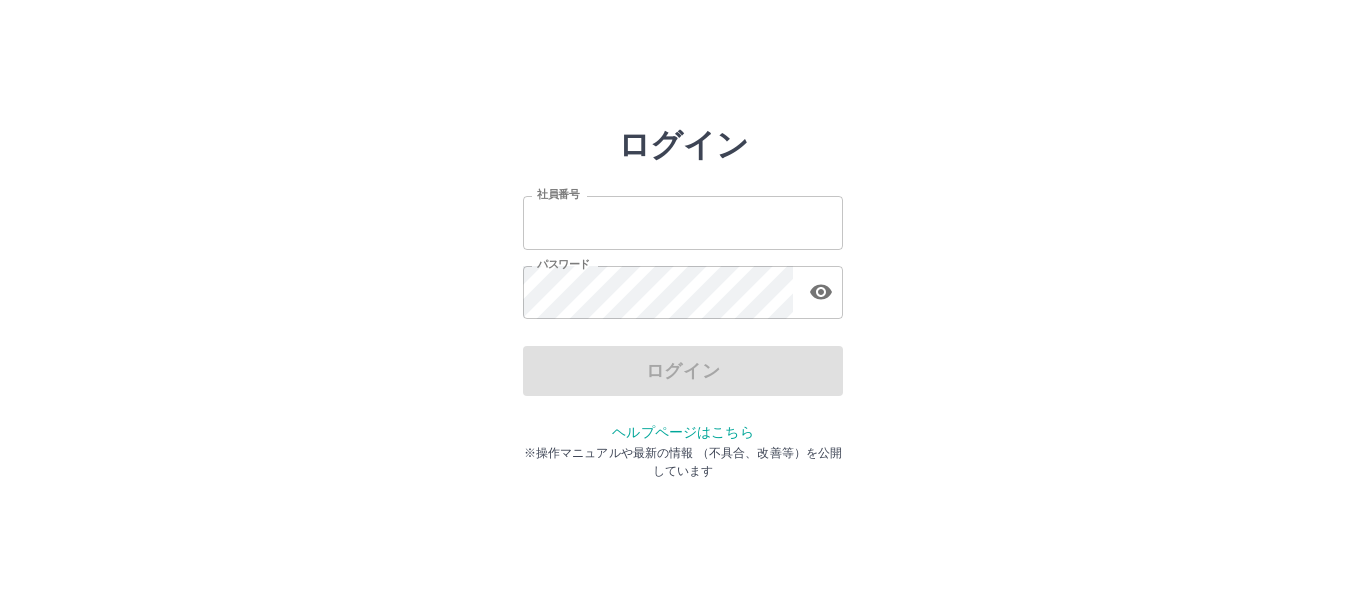 scroll, scrollTop: 0, scrollLeft: 0, axis: both 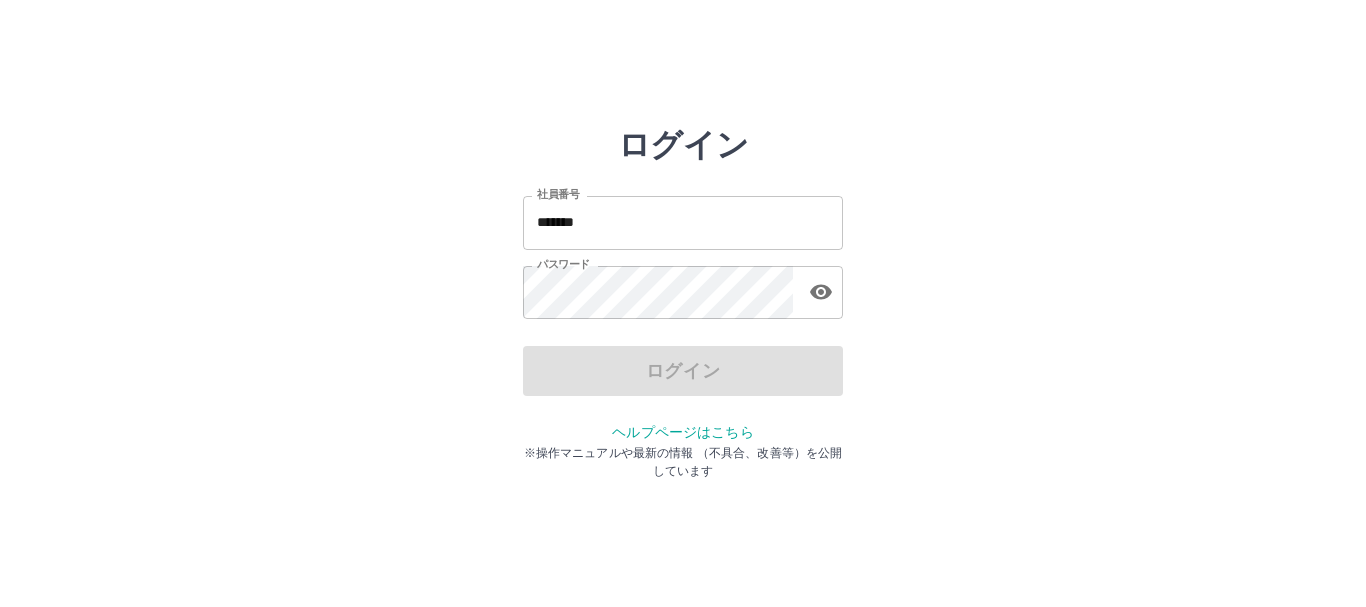 click on "*******" at bounding box center (683, 222) 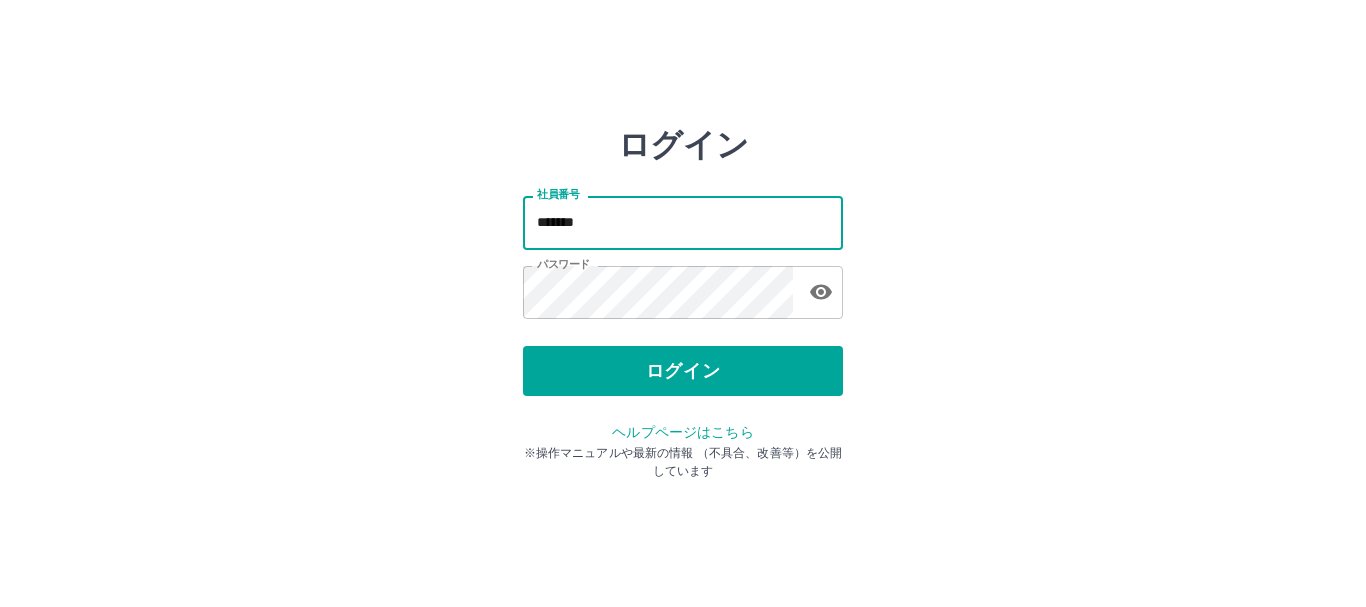 type on "*******" 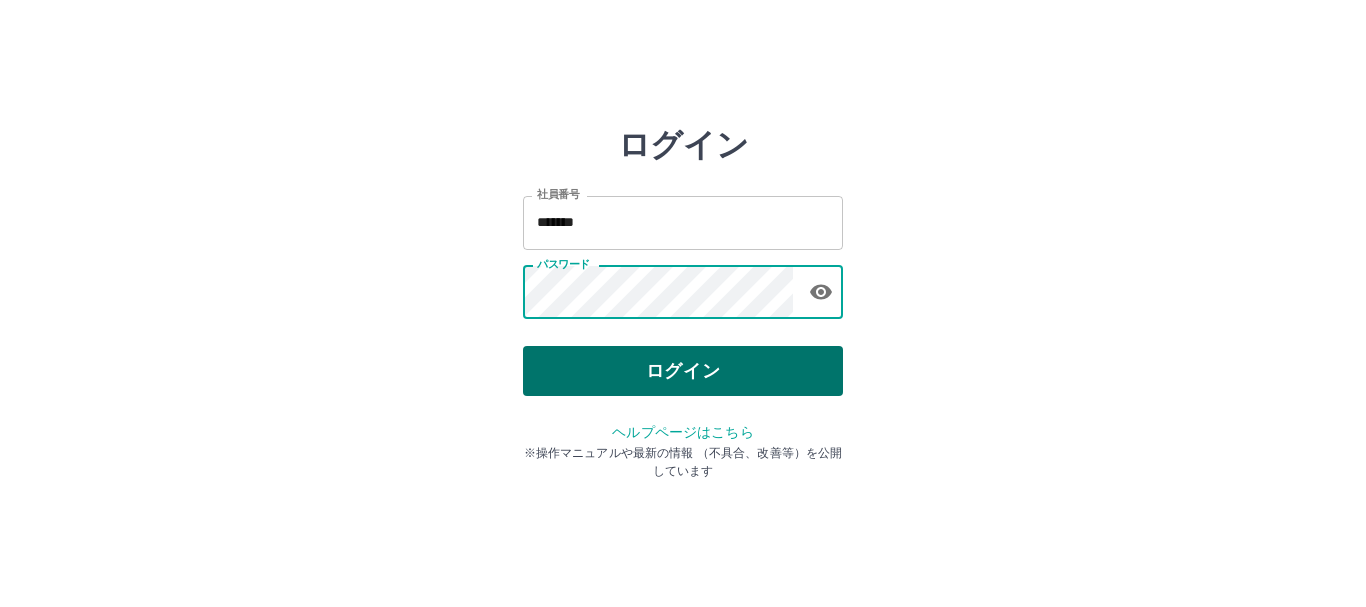 click on "ログイン" at bounding box center [683, 371] 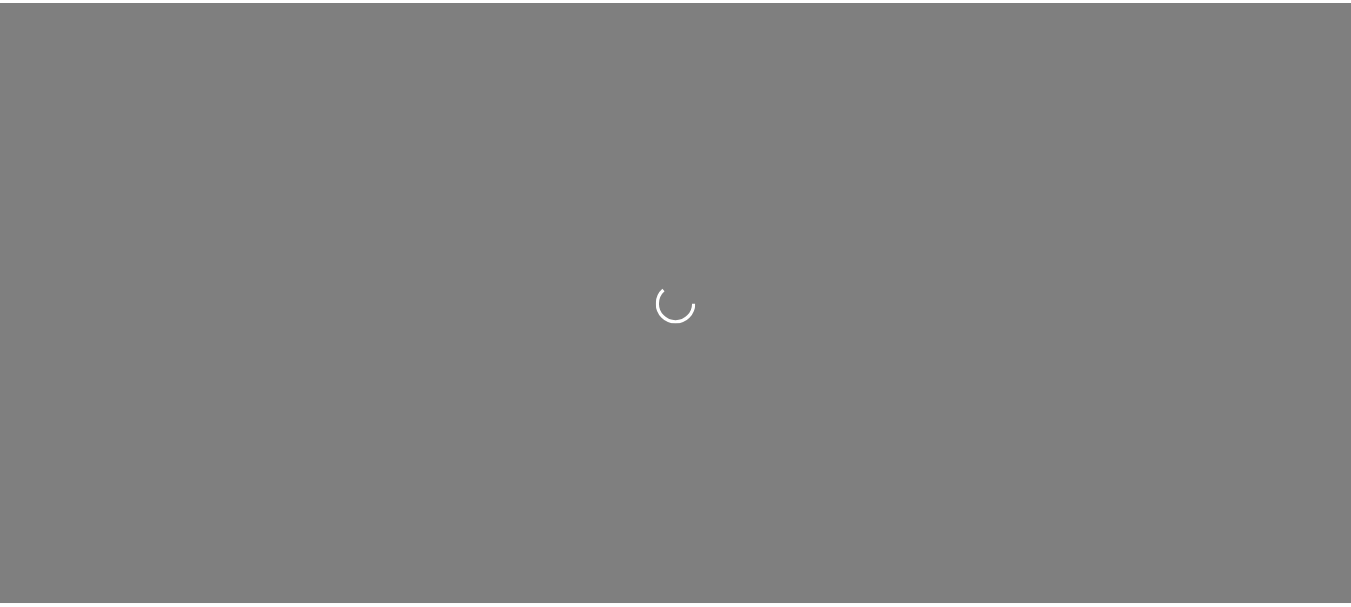 scroll, scrollTop: 0, scrollLeft: 0, axis: both 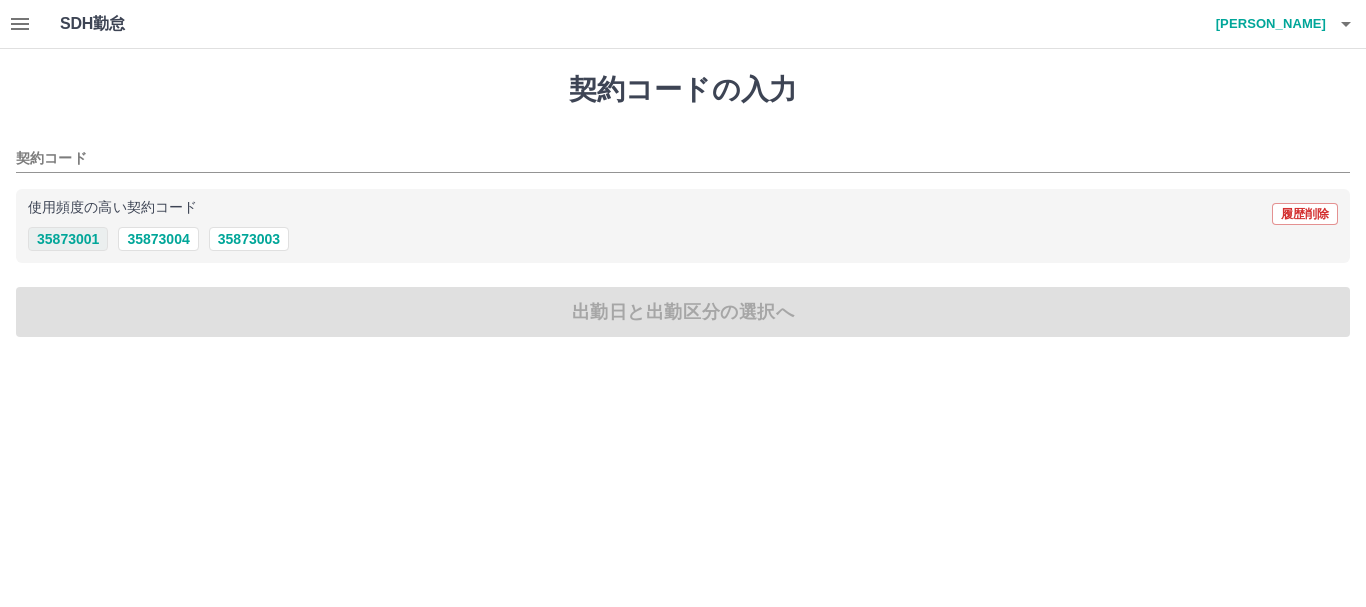 click on "35873001" at bounding box center [68, 239] 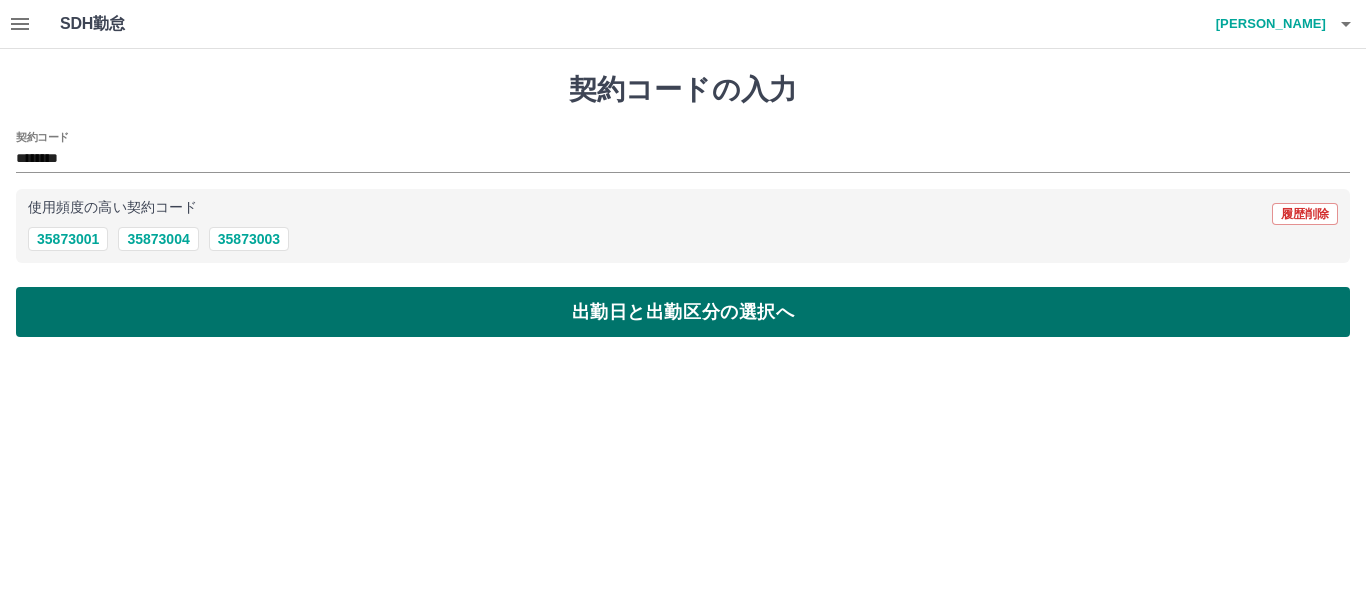 click on "出勤日と出勤区分の選択へ" at bounding box center (683, 312) 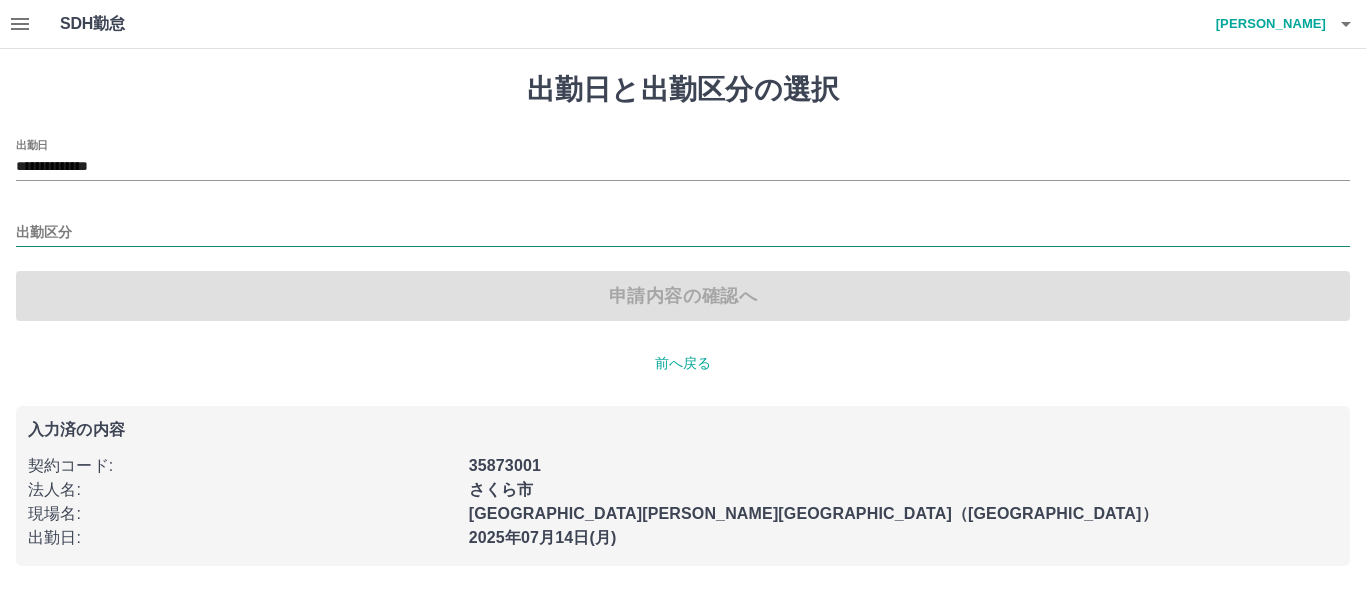 click on "出勤区分" at bounding box center [683, 233] 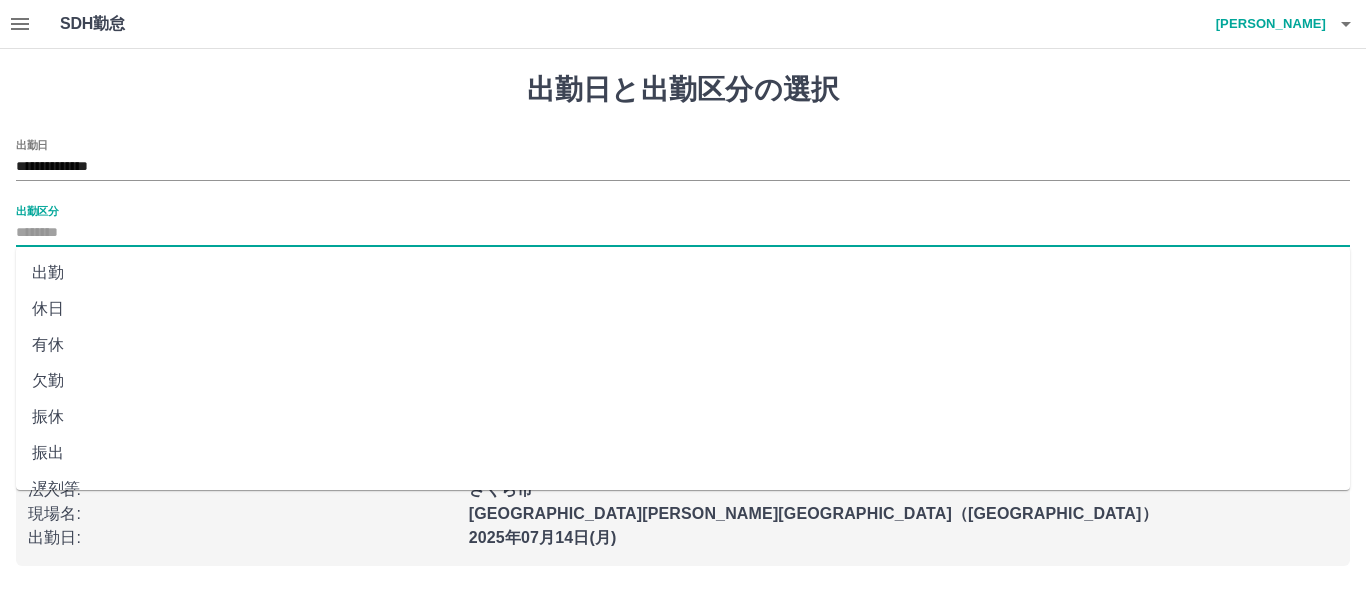 click on "休日" at bounding box center [683, 309] 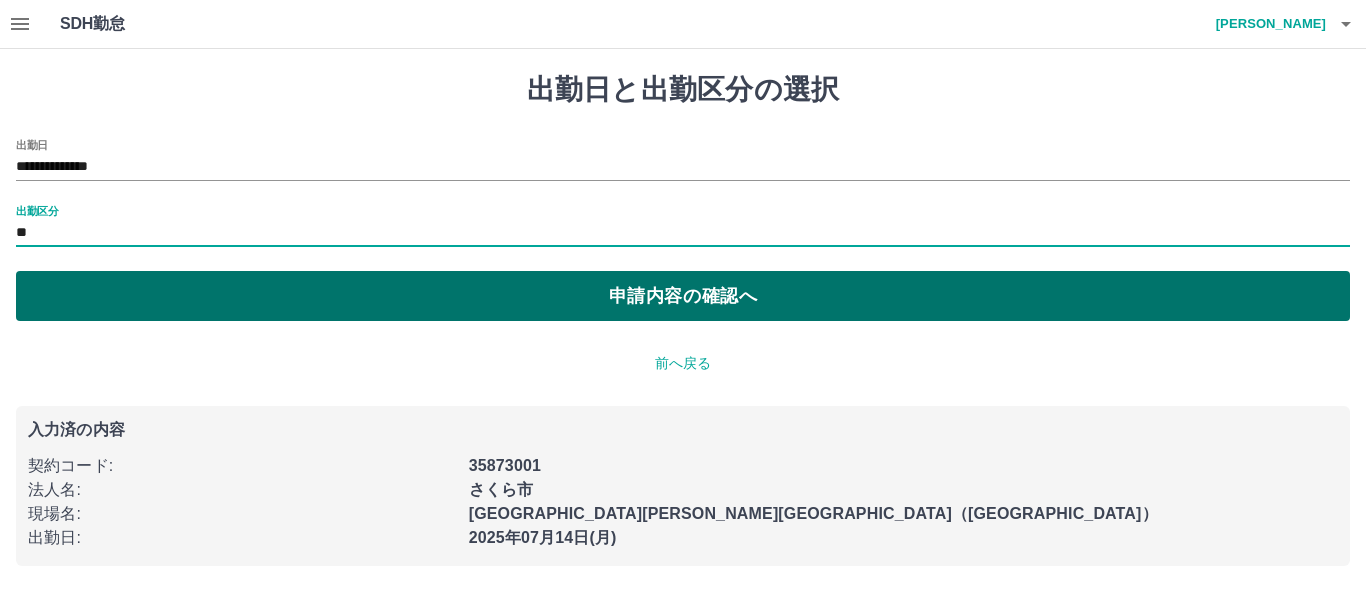 click on "申請内容の確認へ" at bounding box center [683, 296] 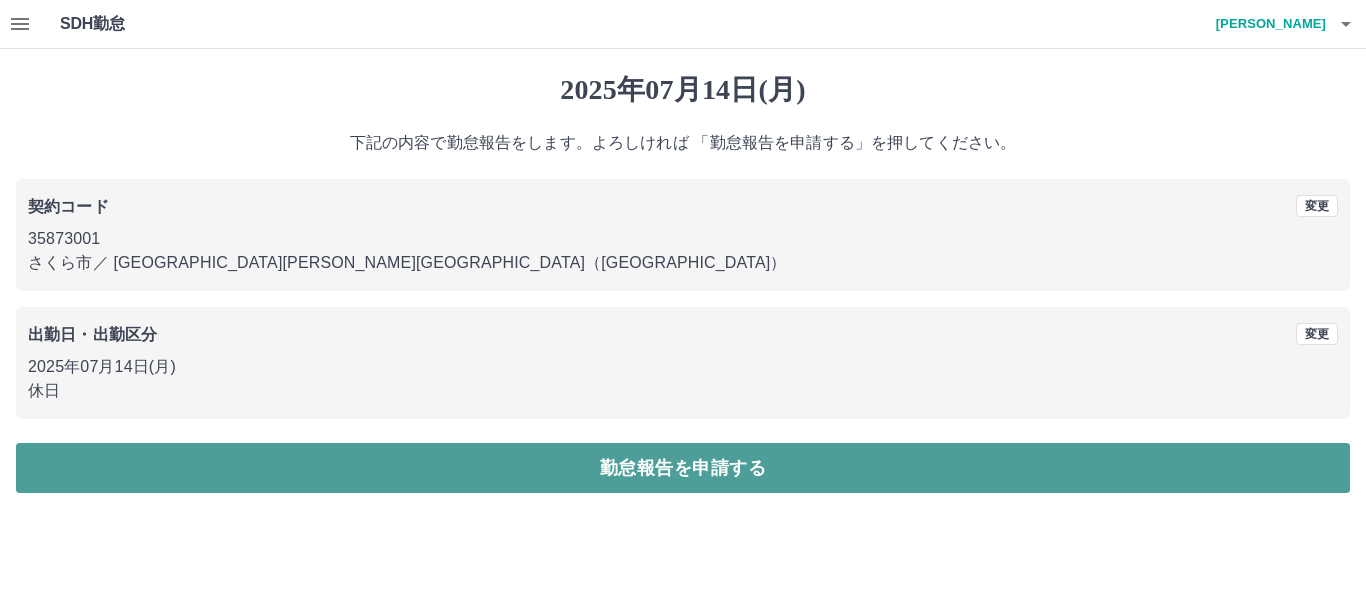 click on "勤怠報告を申請する" at bounding box center (683, 468) 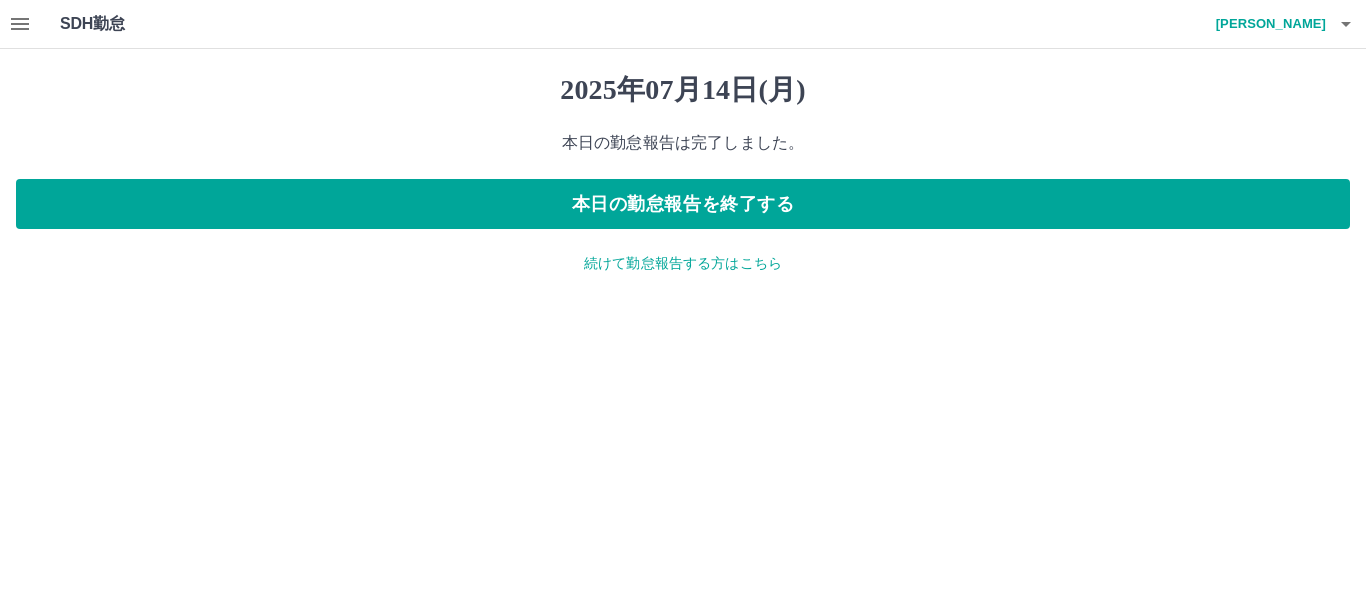 click on "続けて勤怠報告する方はこちら" at bounding box center [683, 263] 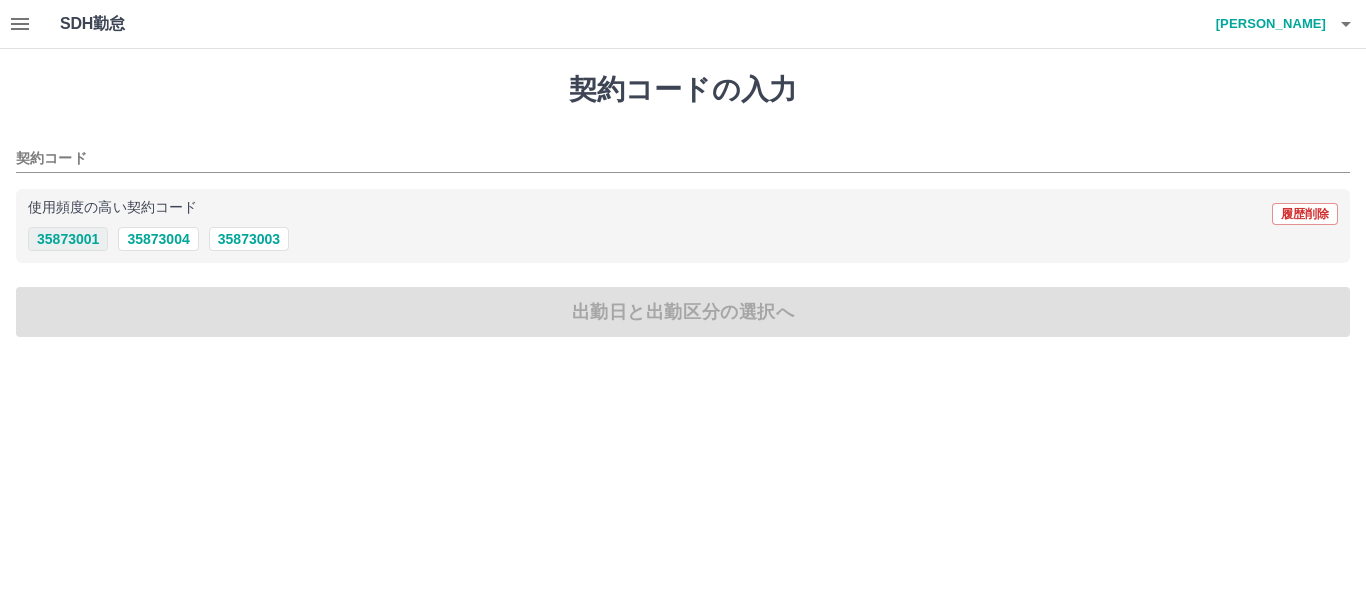 click on "35873001" at bounding box center [68, 239] 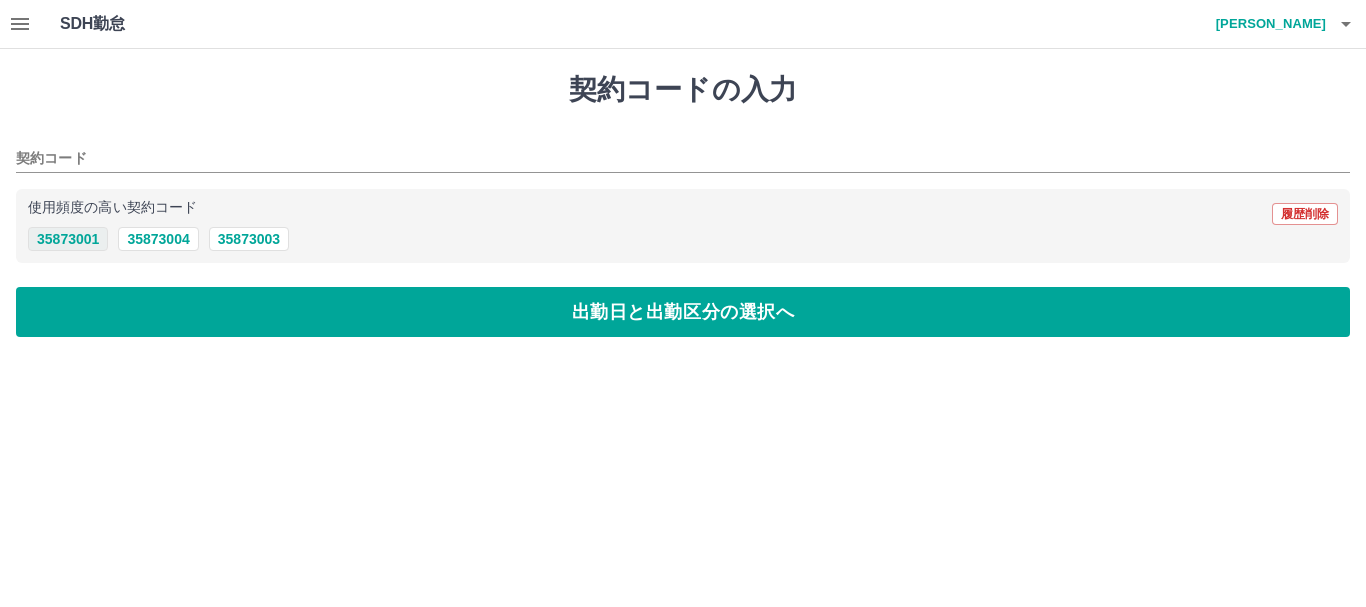 type on "********" 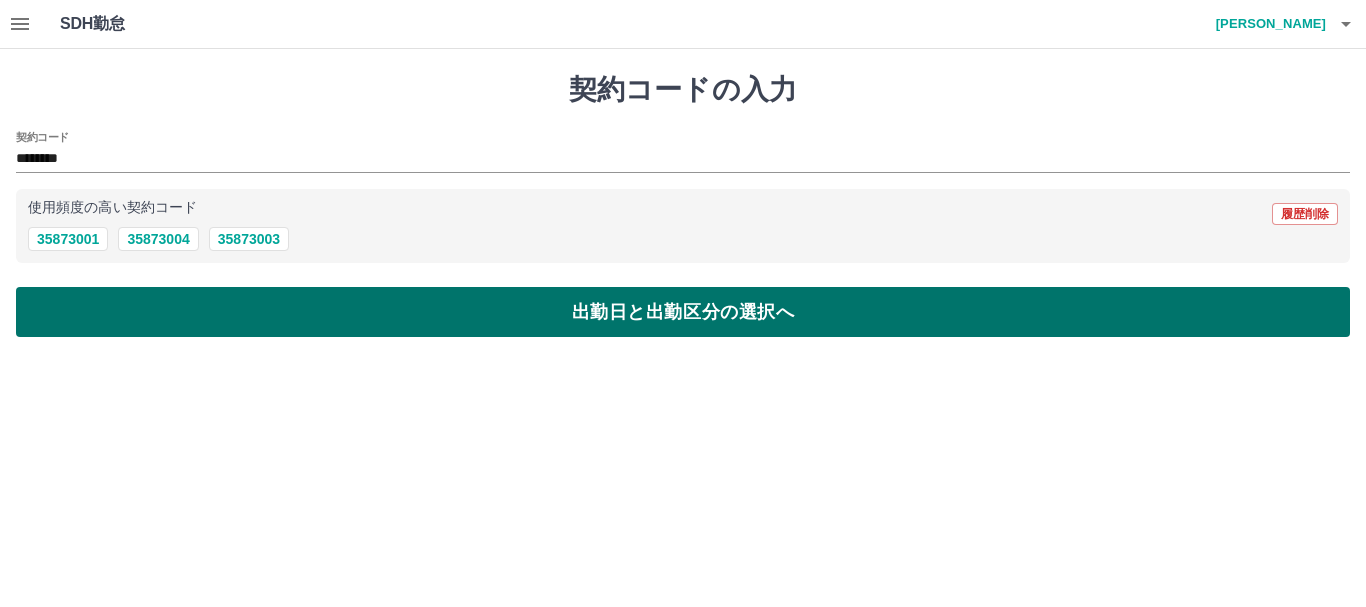 click on "出勤日と出勤区分の選択へ" at bounding box center (683, 312) 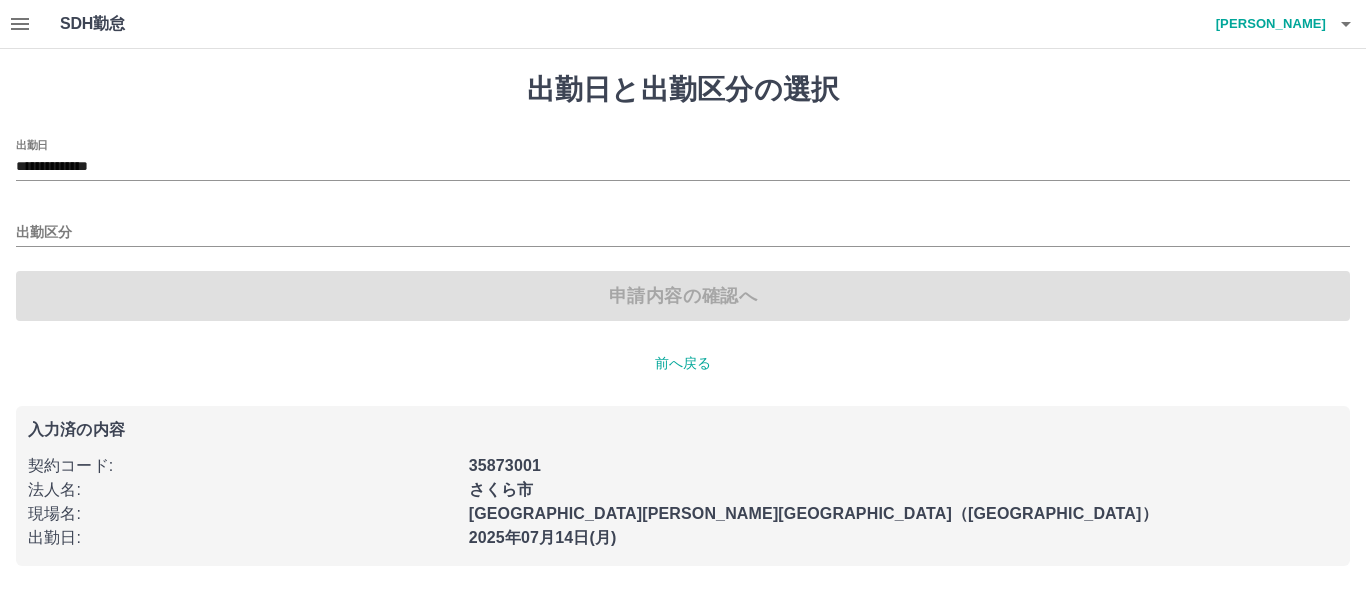 click on "**********" at bounding box center [683, 160] 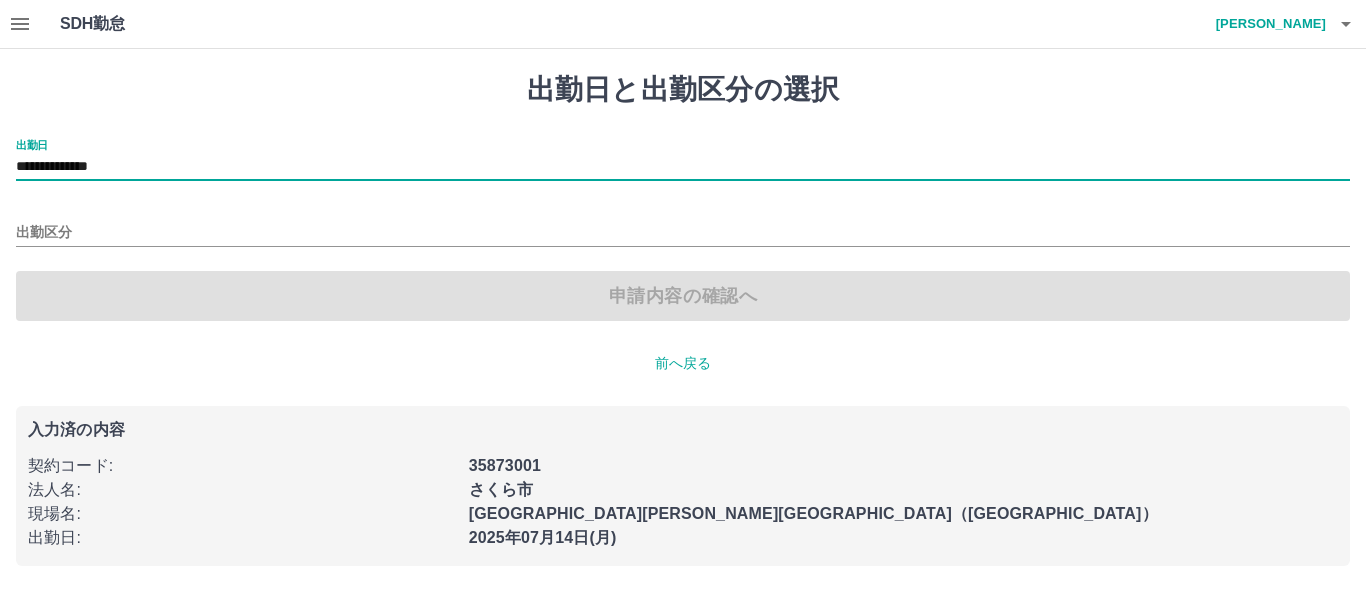 click on "**********" at bounding box center (683, 167) 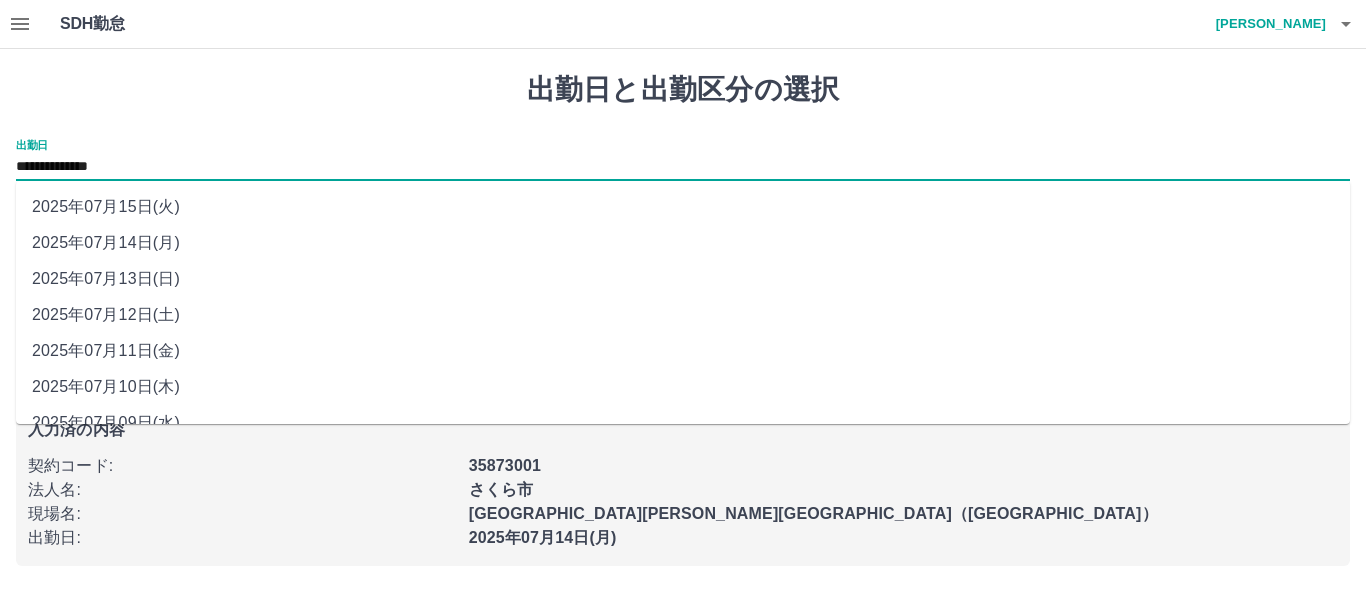 click on "2025年07月15日(火)" at bounding box center (683, 207) 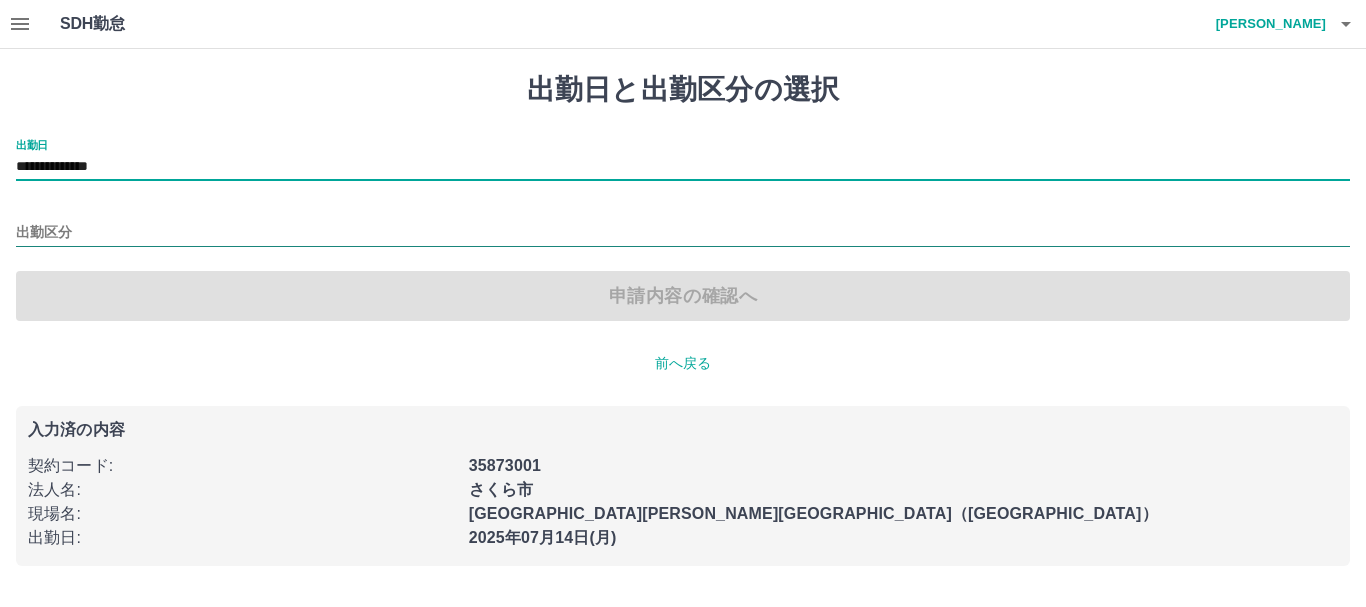 click on "出勤区分" at bounding box center [683, 233] 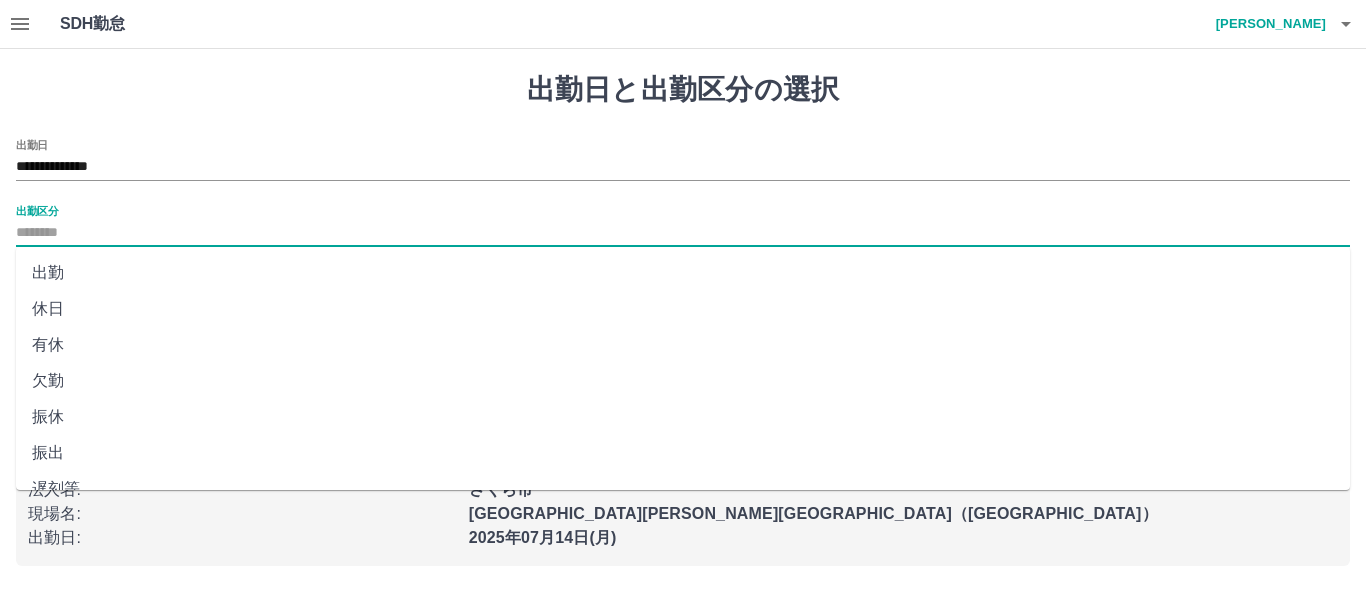 click on "出勤" at bounding box center [683, 273] 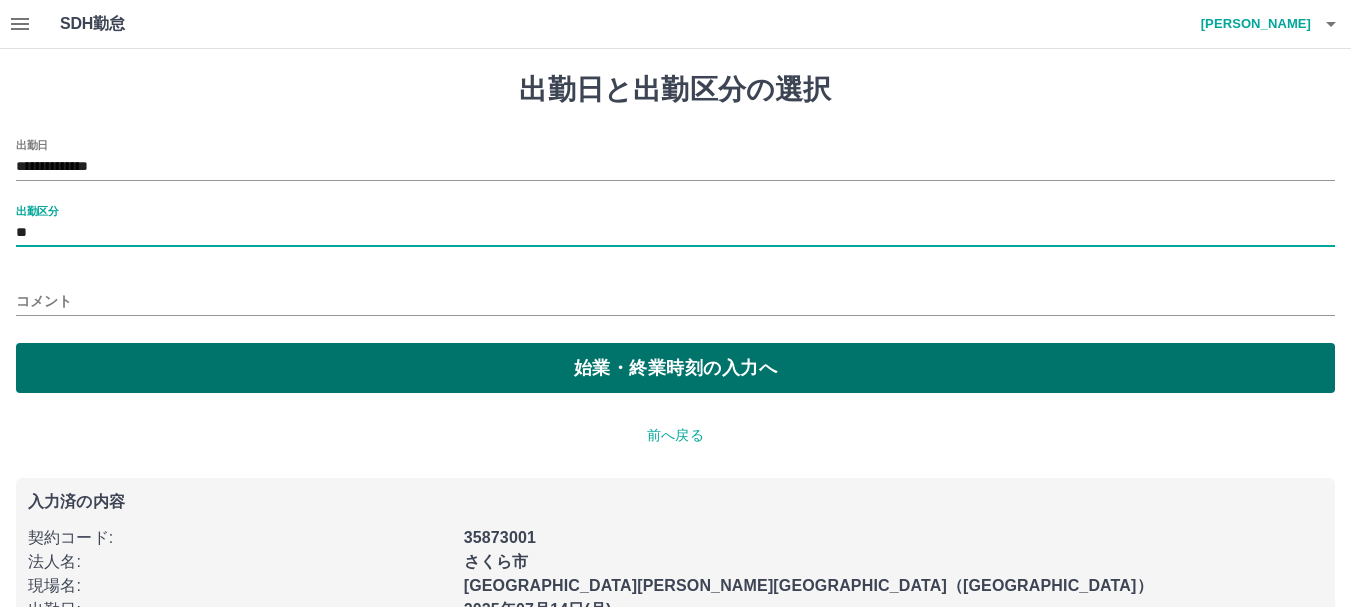 click on "始業・終業時刻の入力へ" at bounding box center [675, 368] 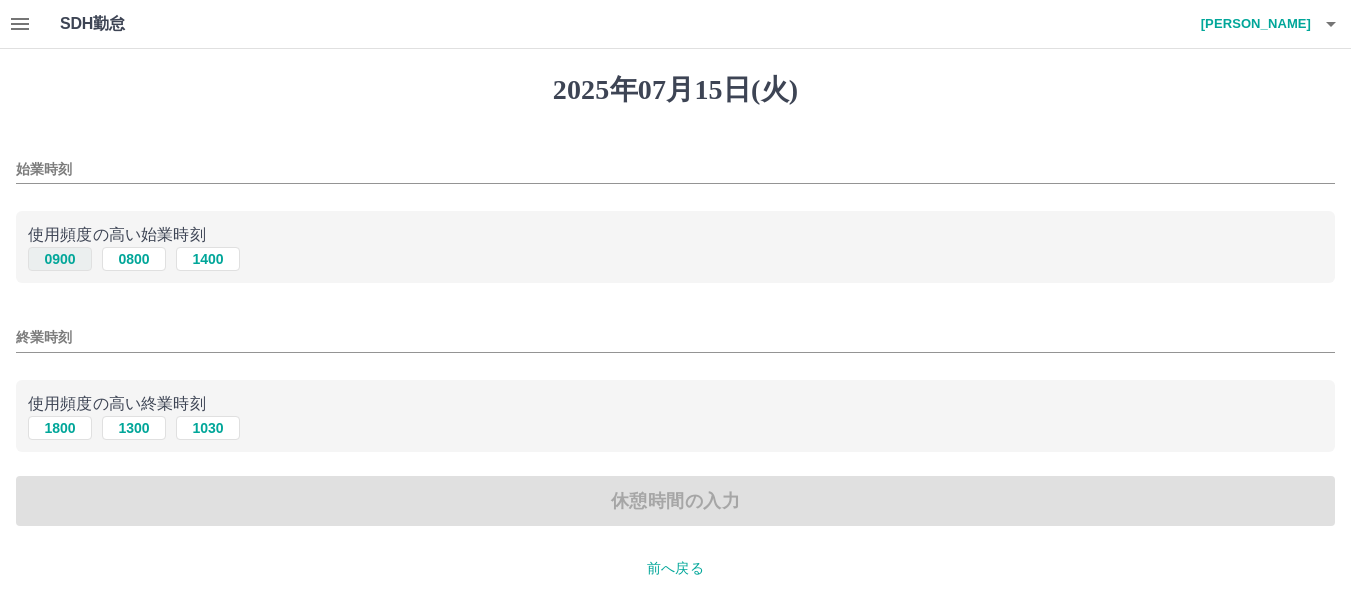 click on "0900" at bounding box center [60, 259] 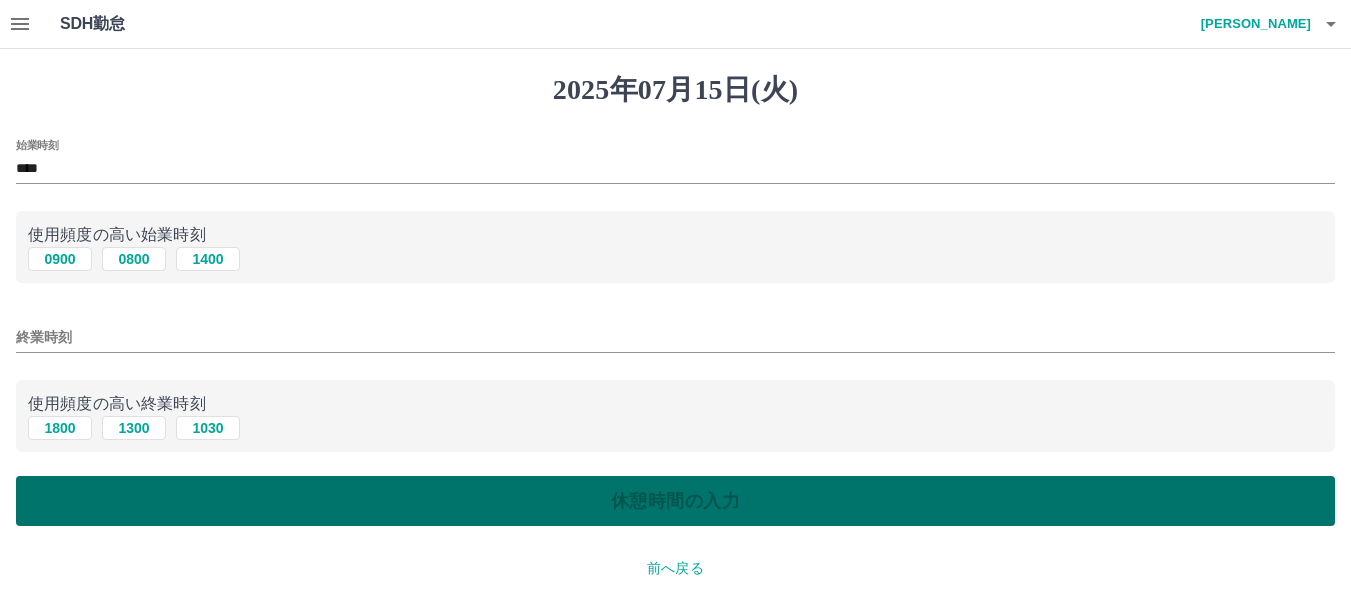 drag, startPoint x: 66, startPoint y: 426, endPoint x: 95, endPoint y: 481, distance: 62.177166 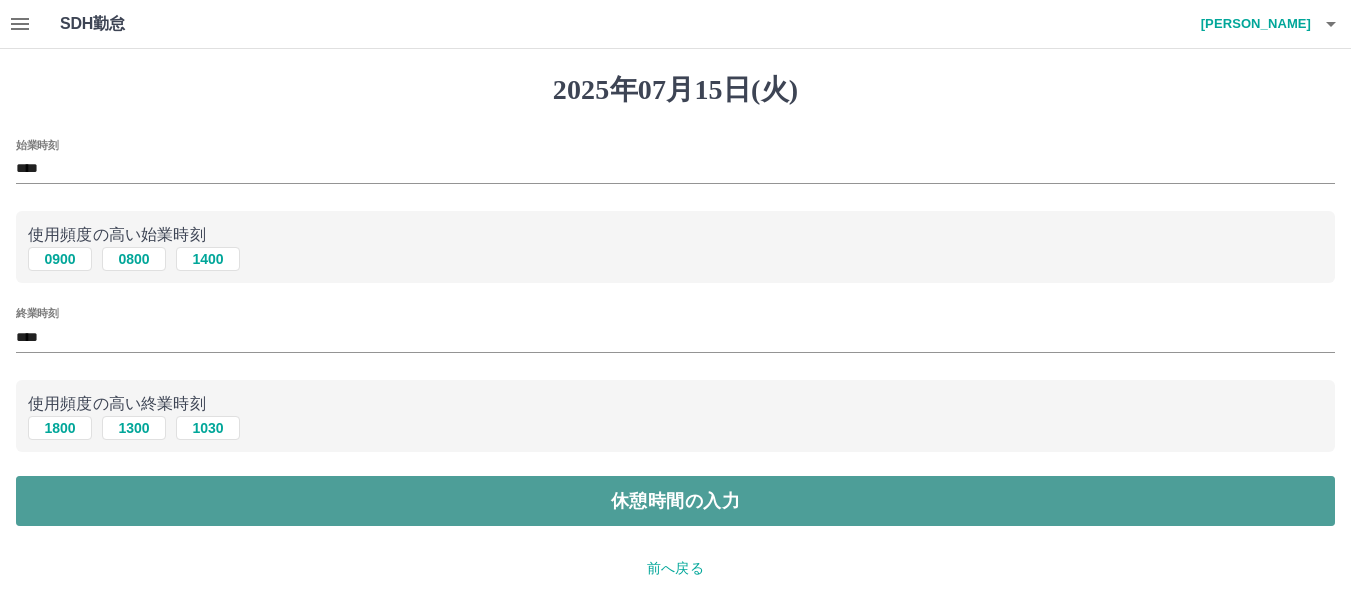 click on "休憩時間の入力" at bounding box center (675, 501) 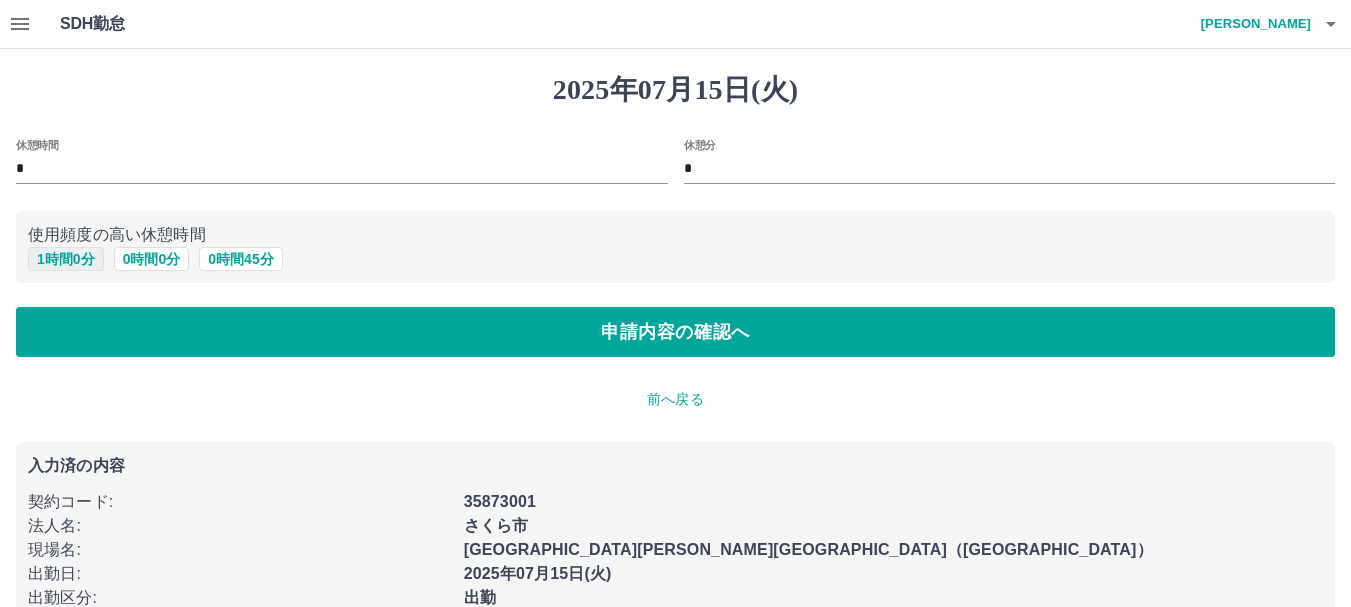click on "1 時間 0 分" at bounding box center [66, 259] 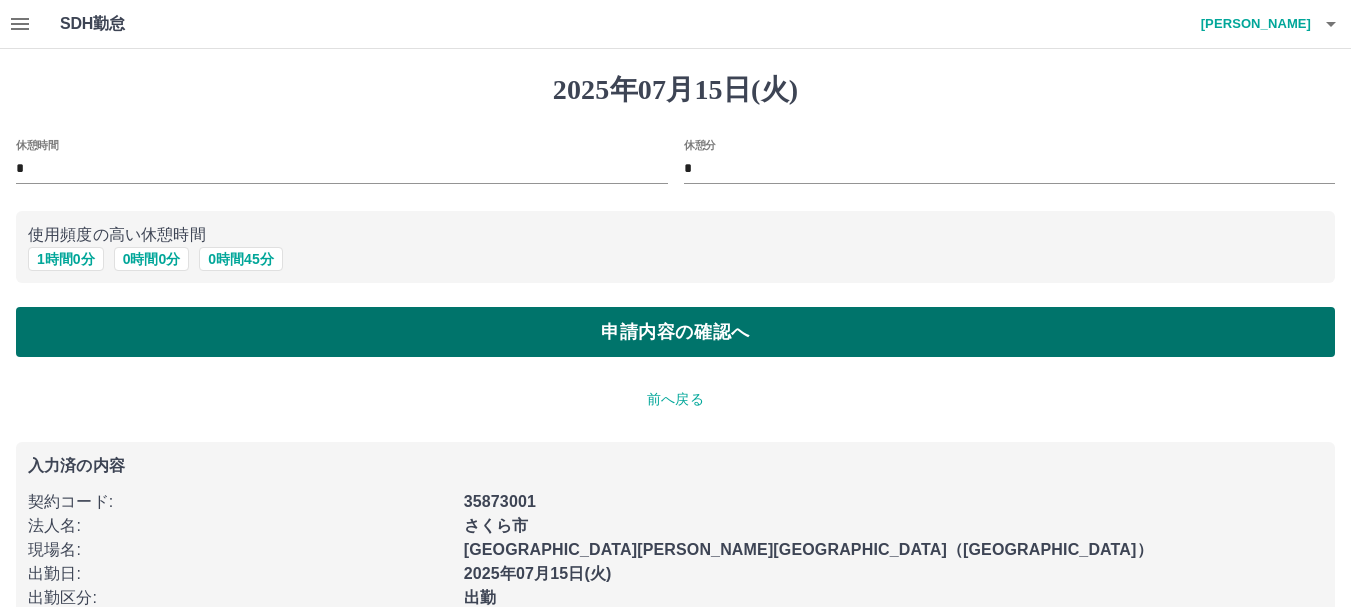 click on "申請内容の確認へ" at bounding box center [675, 332] 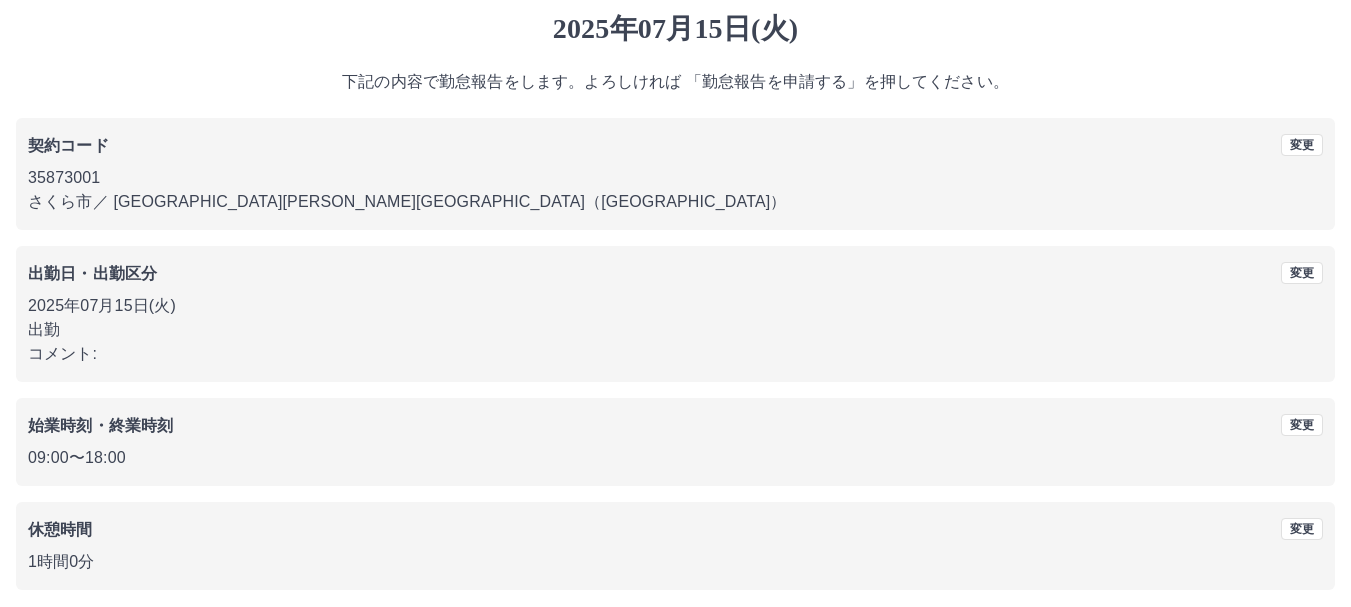 scroll, scrollTop: 142, scrollLeft: 0, axis: vertical 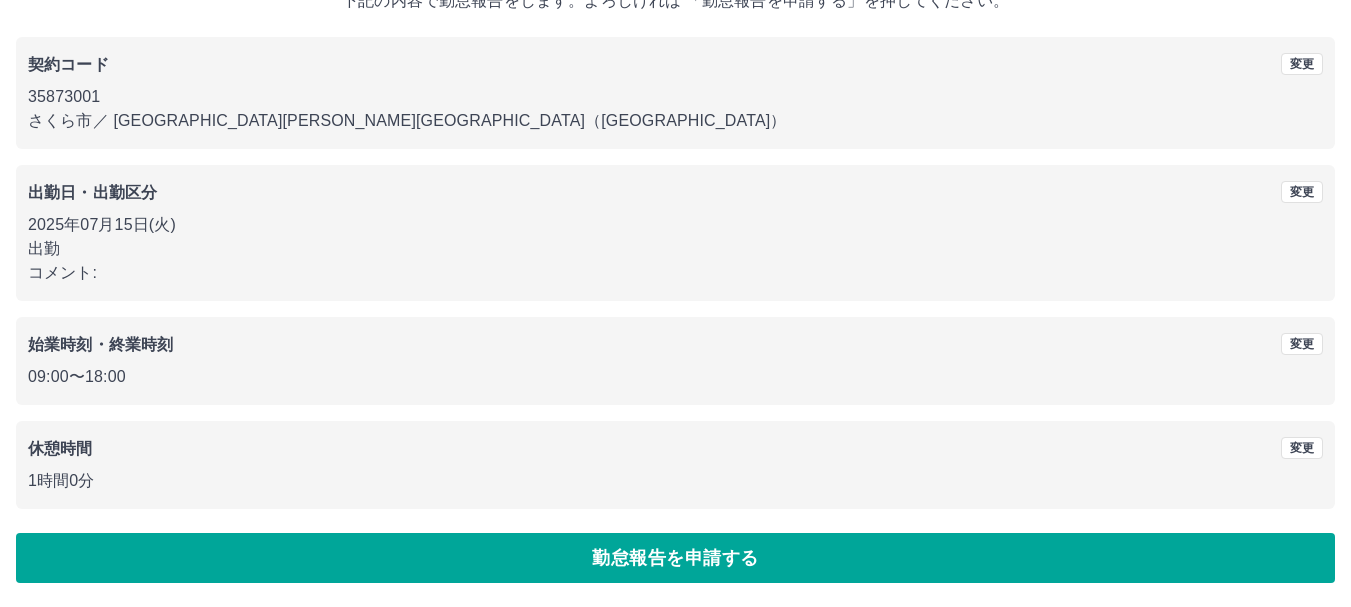 click on "勤怠報告を申請する" at bounding box center (675, 558) 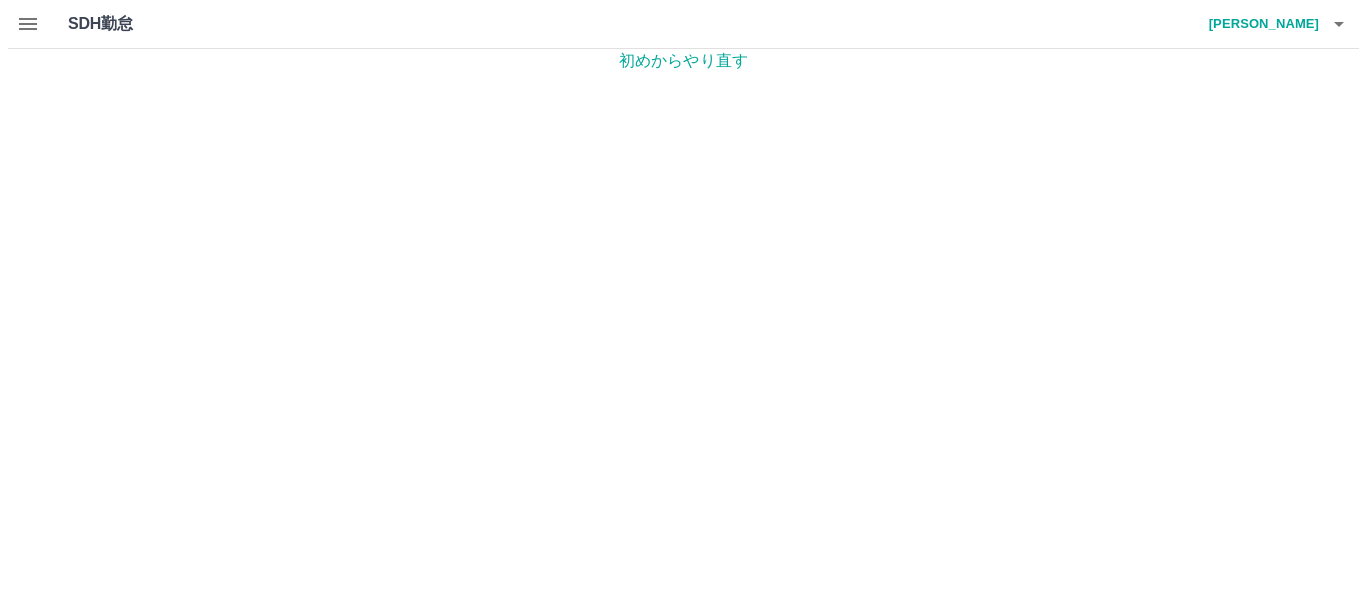 scroll, scrollTop: 0, scrollLeft: 0, axis: both 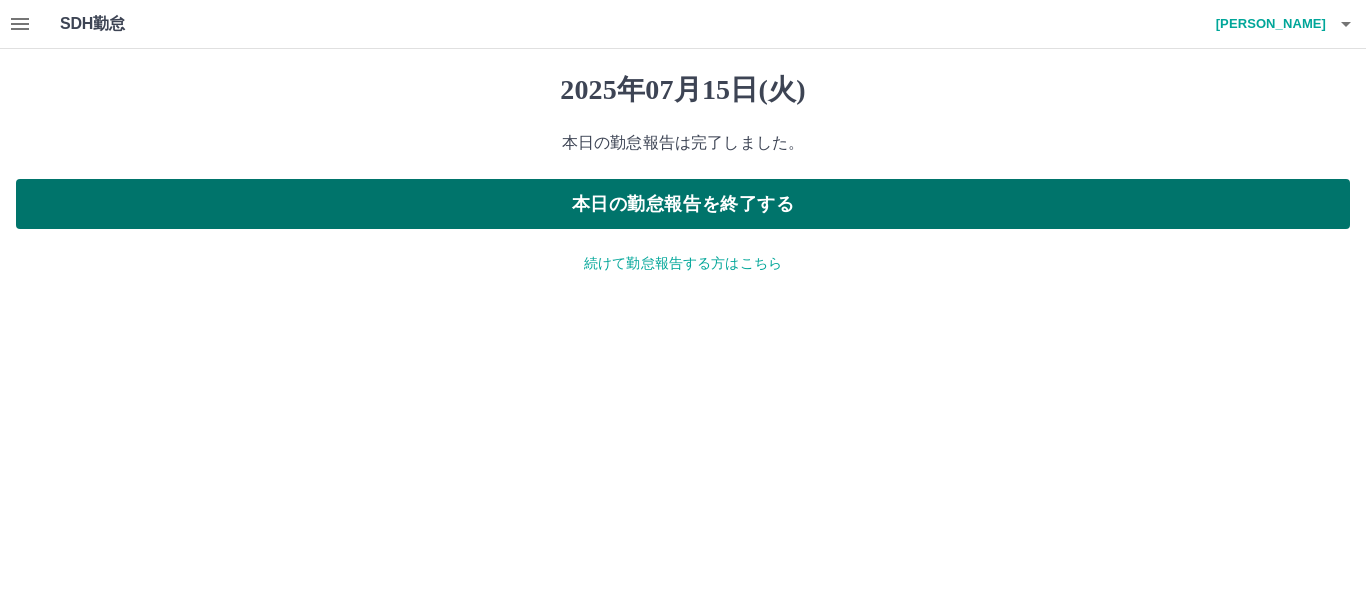click on "本日の勤怠報告を終了する" at bounding box center (683, 204) 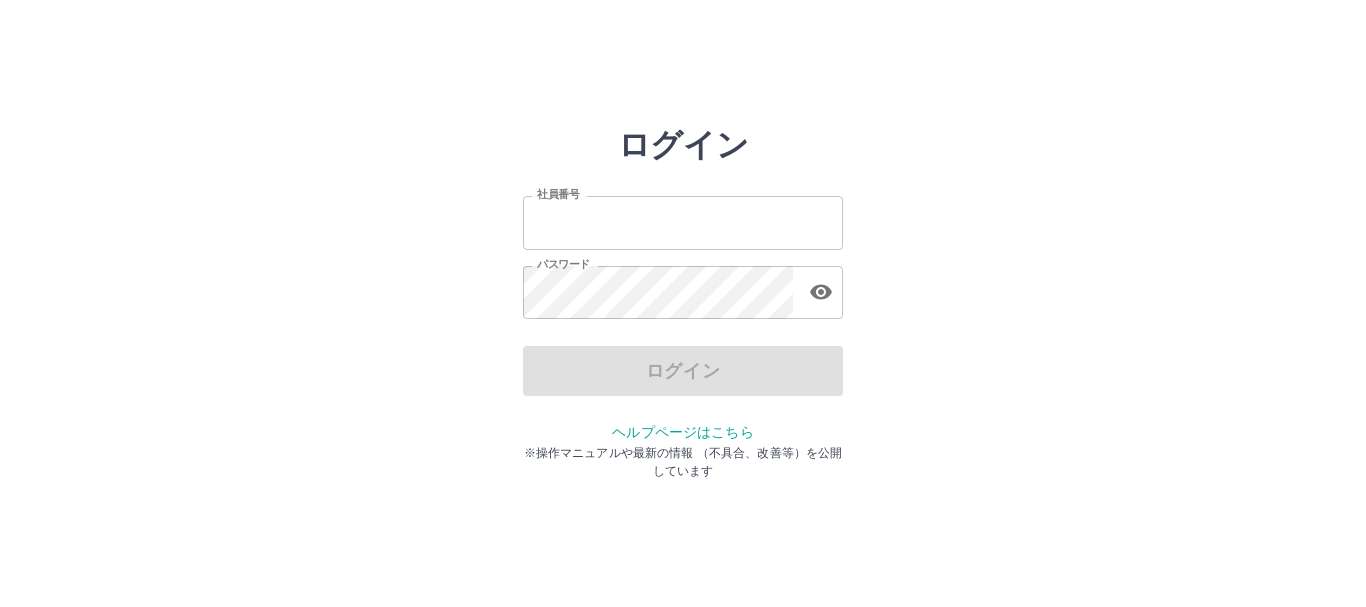 scroll, scrollTop: 0, scrollLeft: 0, axis: both 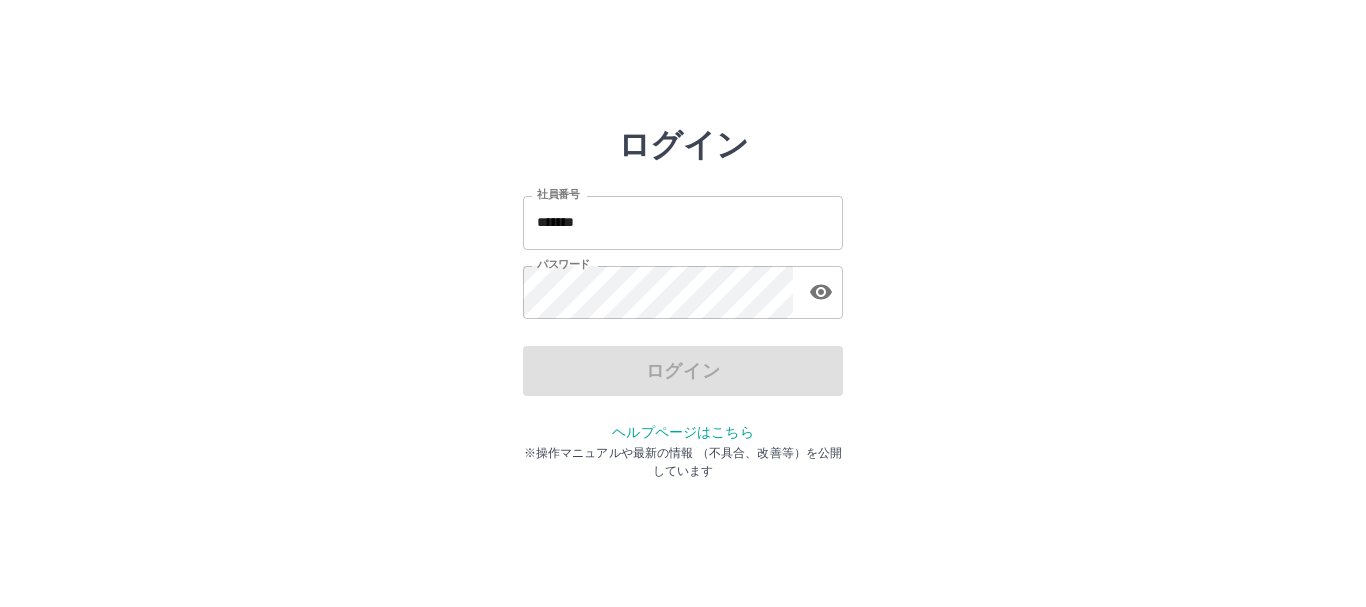drag, startPoint x: 0, startPoint y: 0, endPoint x: 686, endPoint y: 213, distance: 718.30707 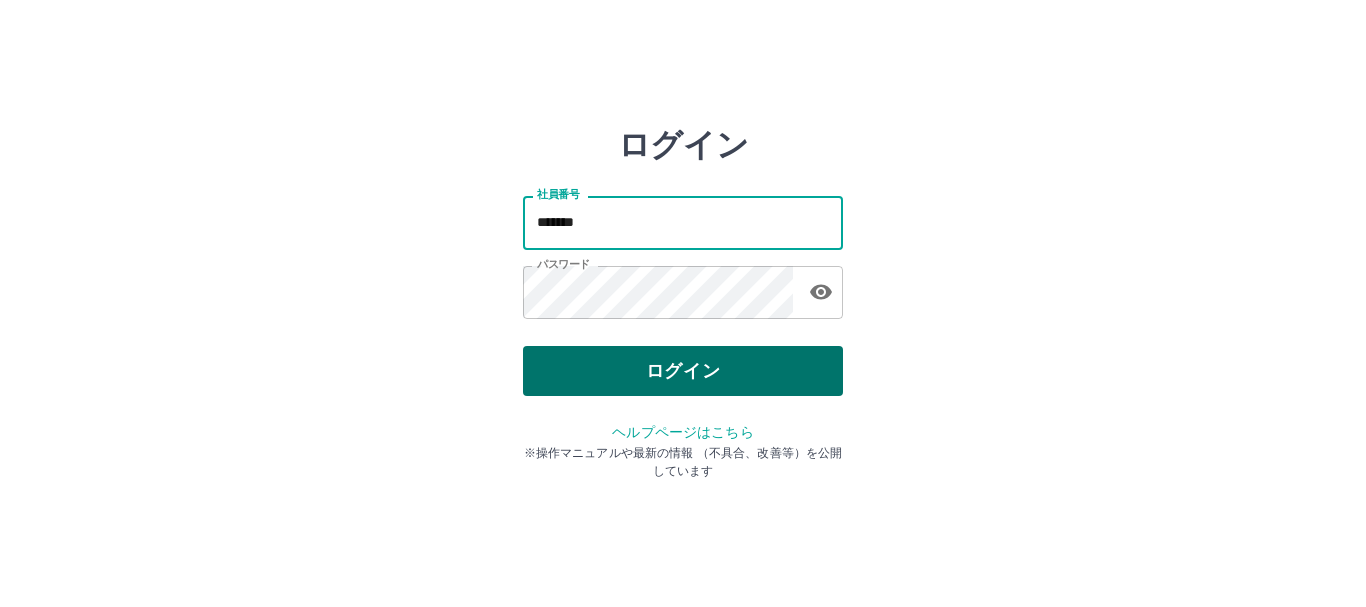 click on "ログイン" at bounding box center [683, 371] 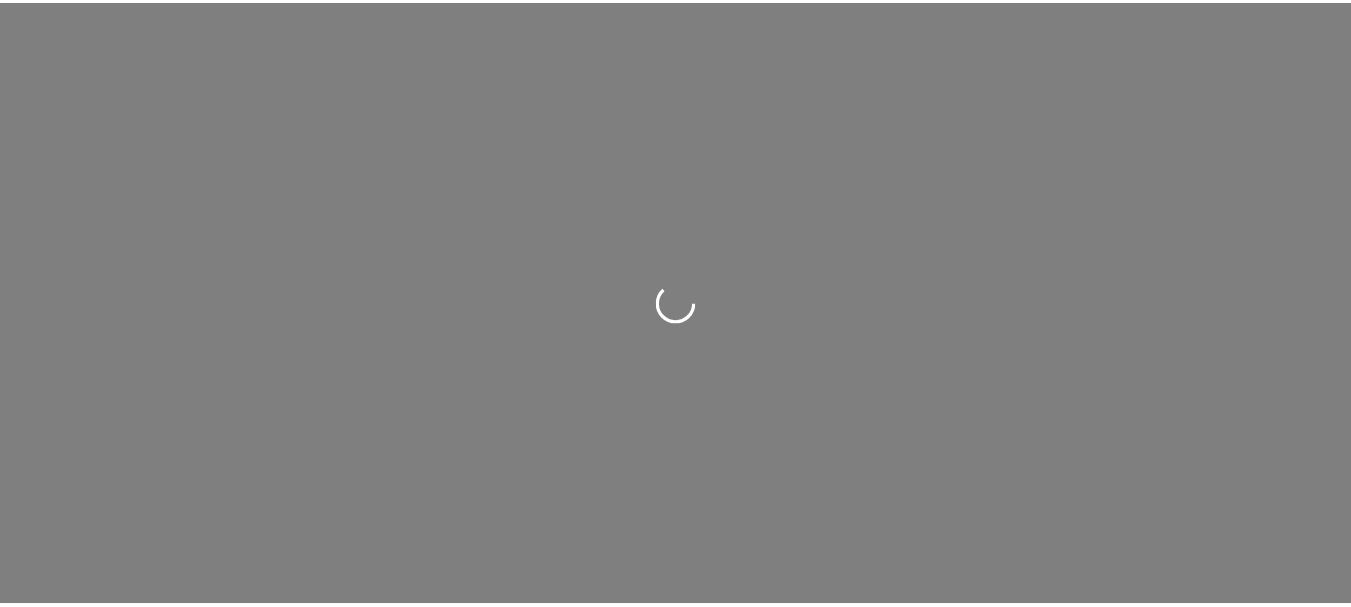 scroll, scrollTop: 0, scrollLeft: 0, axis: both 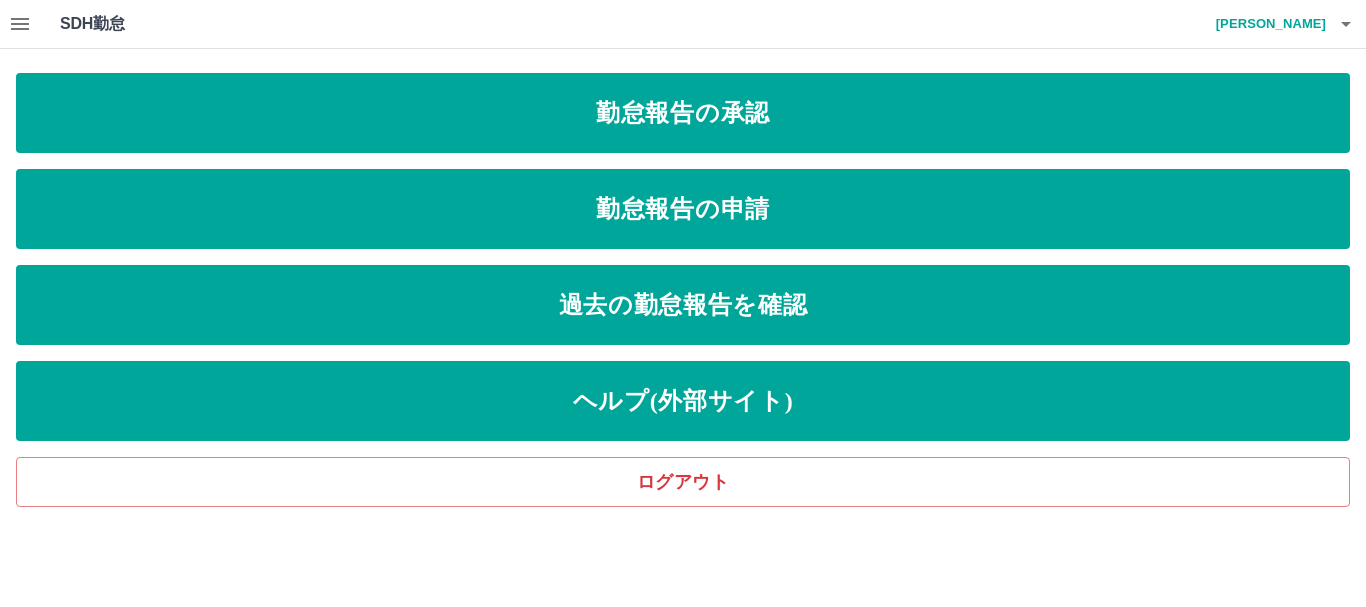 click 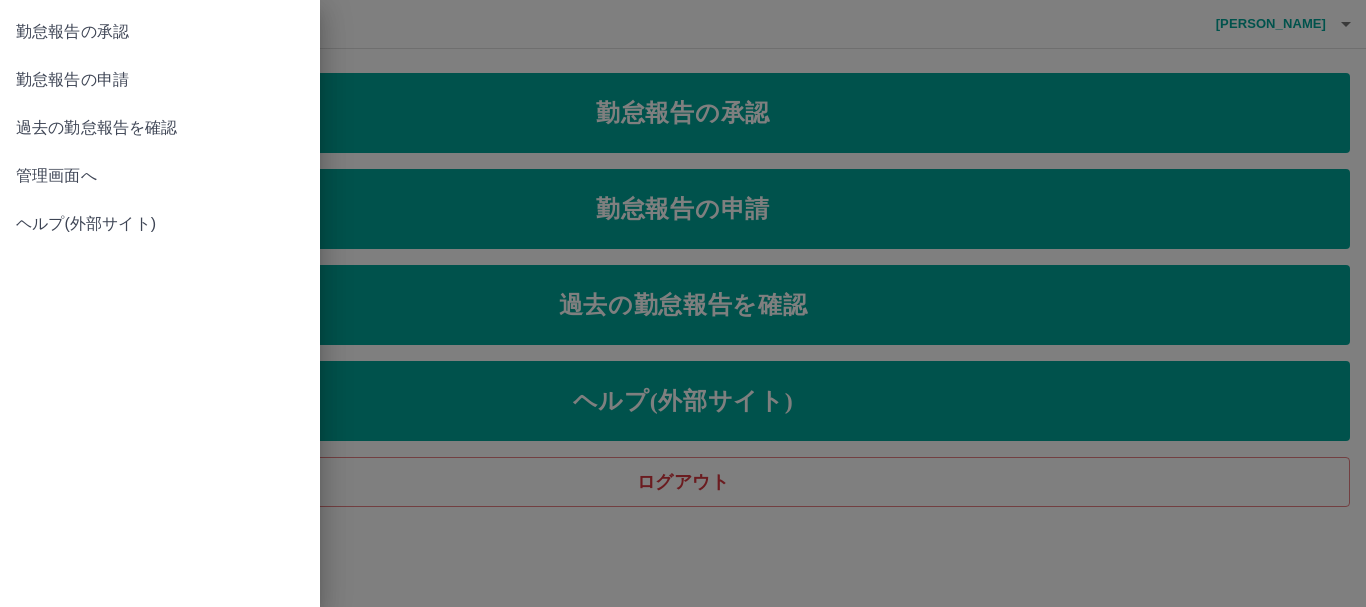 click on "管理画面へ" at bounding box center (160, 176) 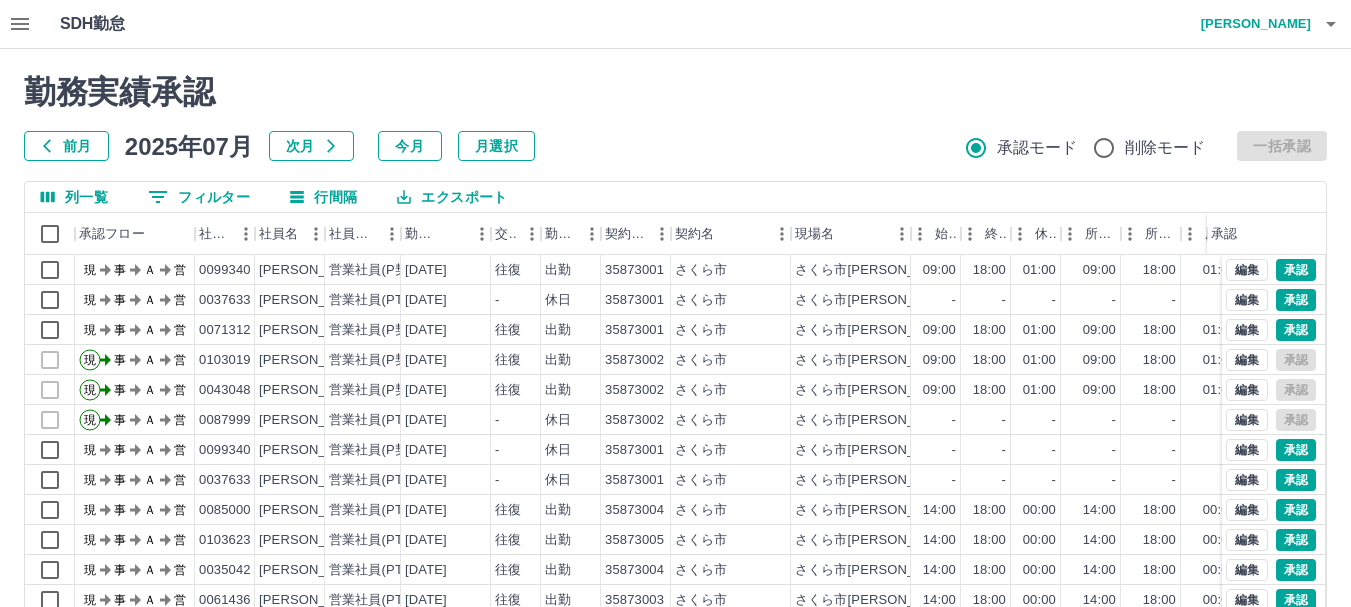 click on "0 フィルター" at bounding box center (199, 197) 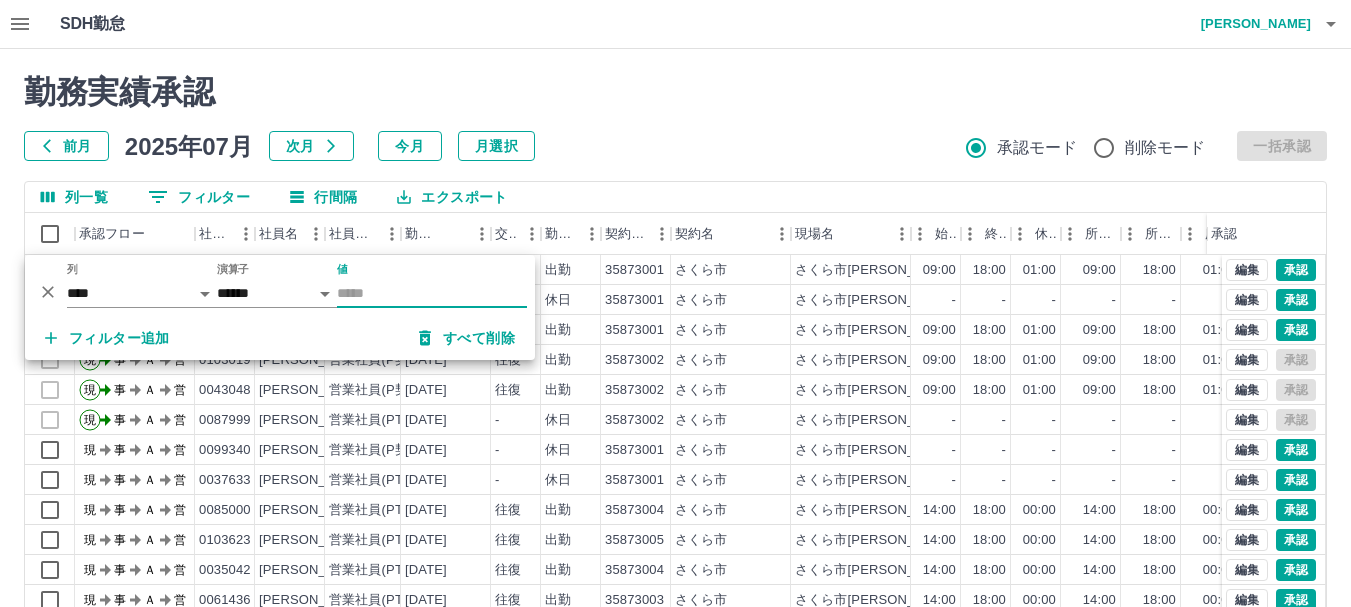 click on "値" at bounding box center (432, 293) 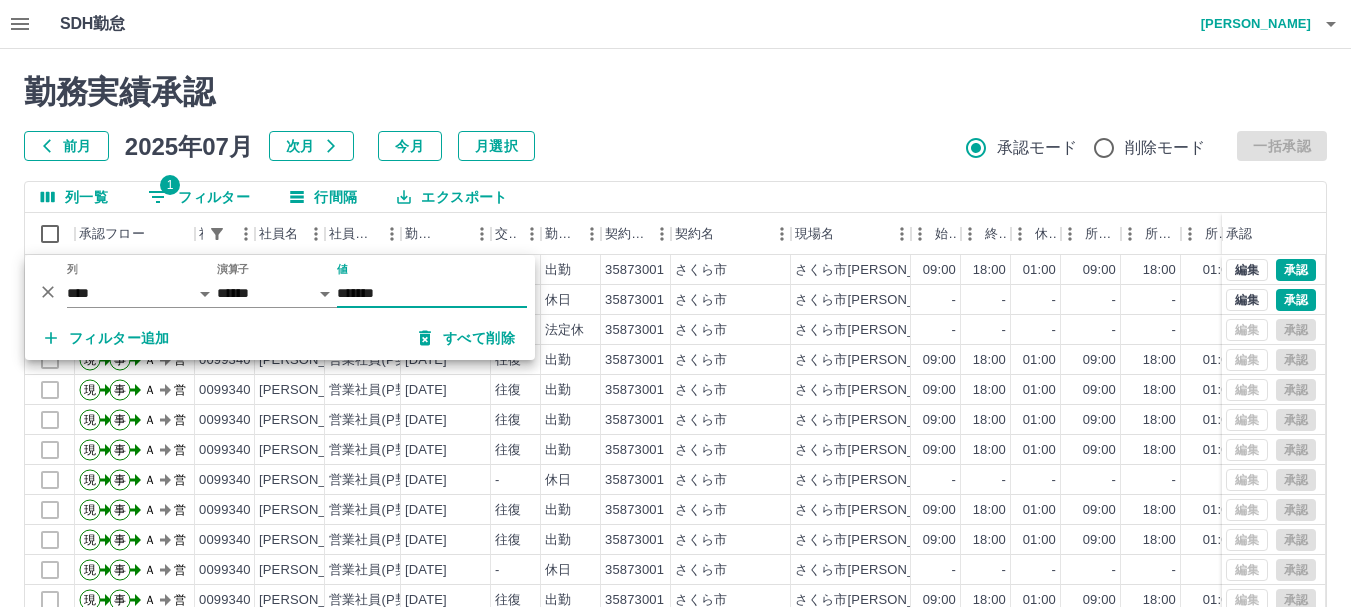 click on "勤務実績承認" at bounding box center [675, 92] 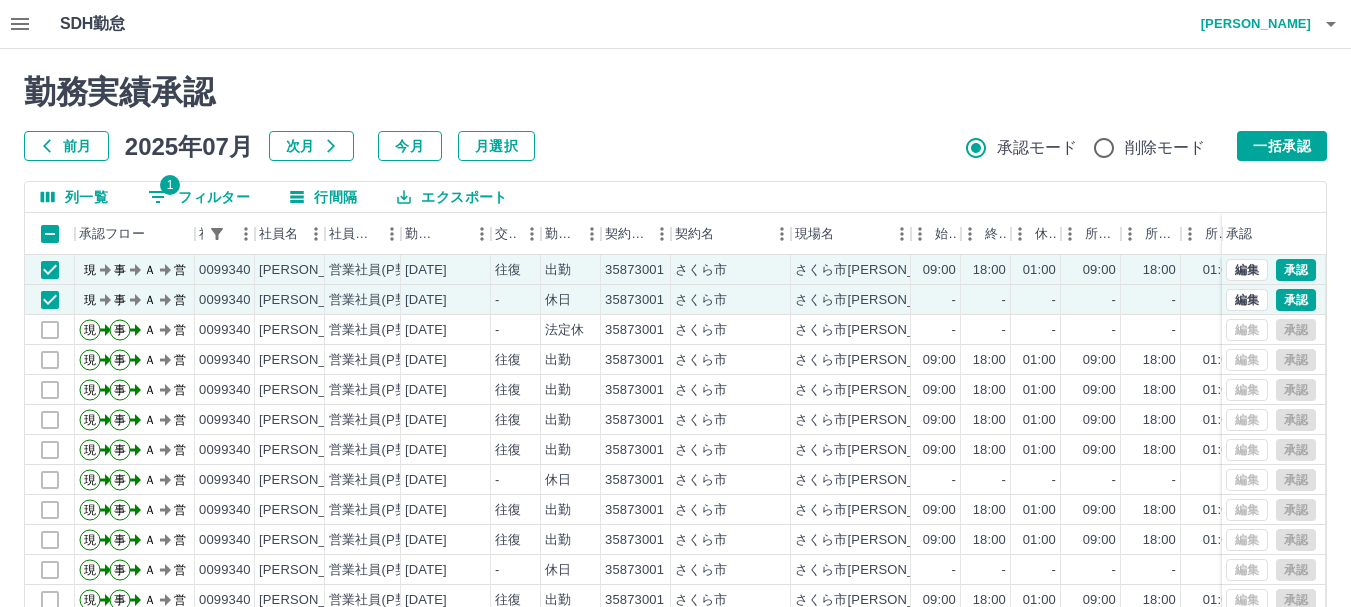 click on "一括承認" at bounding box center (1282, 146) 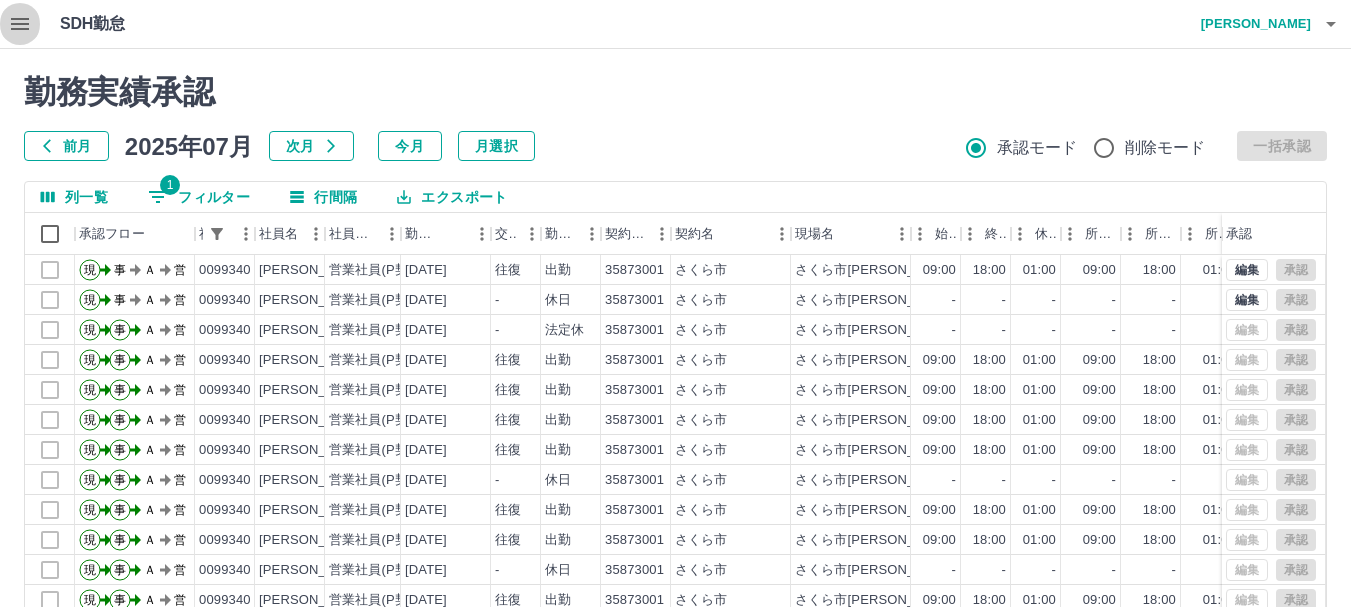 click 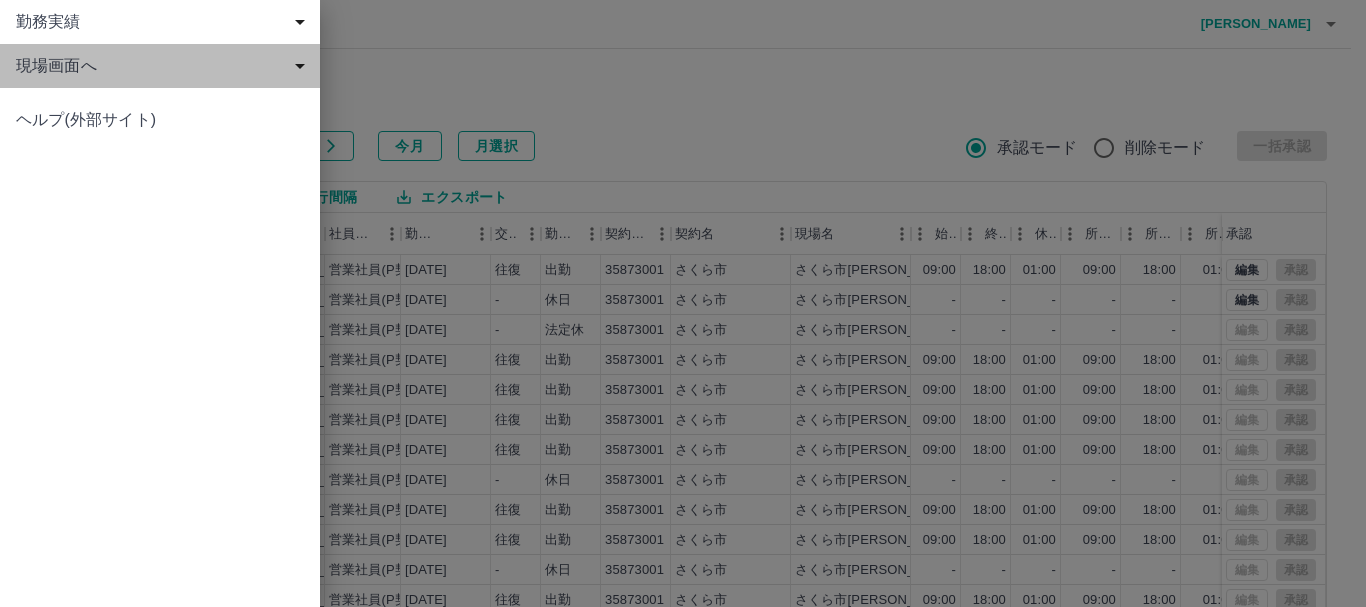 click on "現場画面へ" at bounding box center (164, 66) 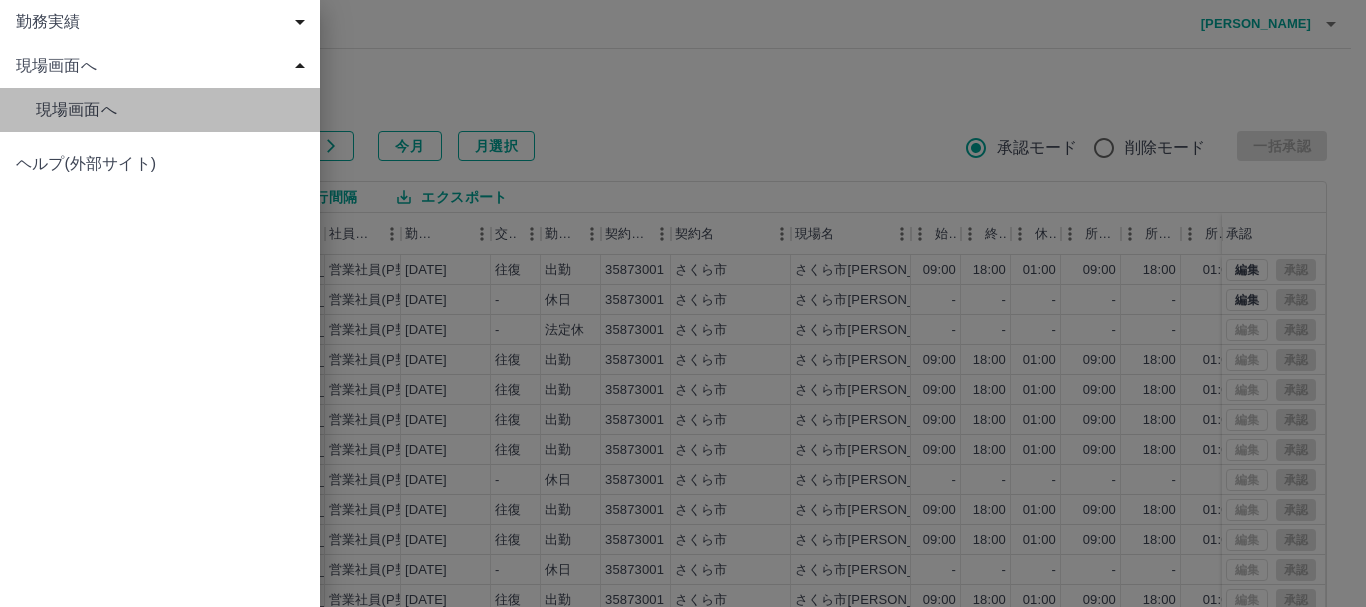 click on "現場画面へ" at bounding box center [160, 110] 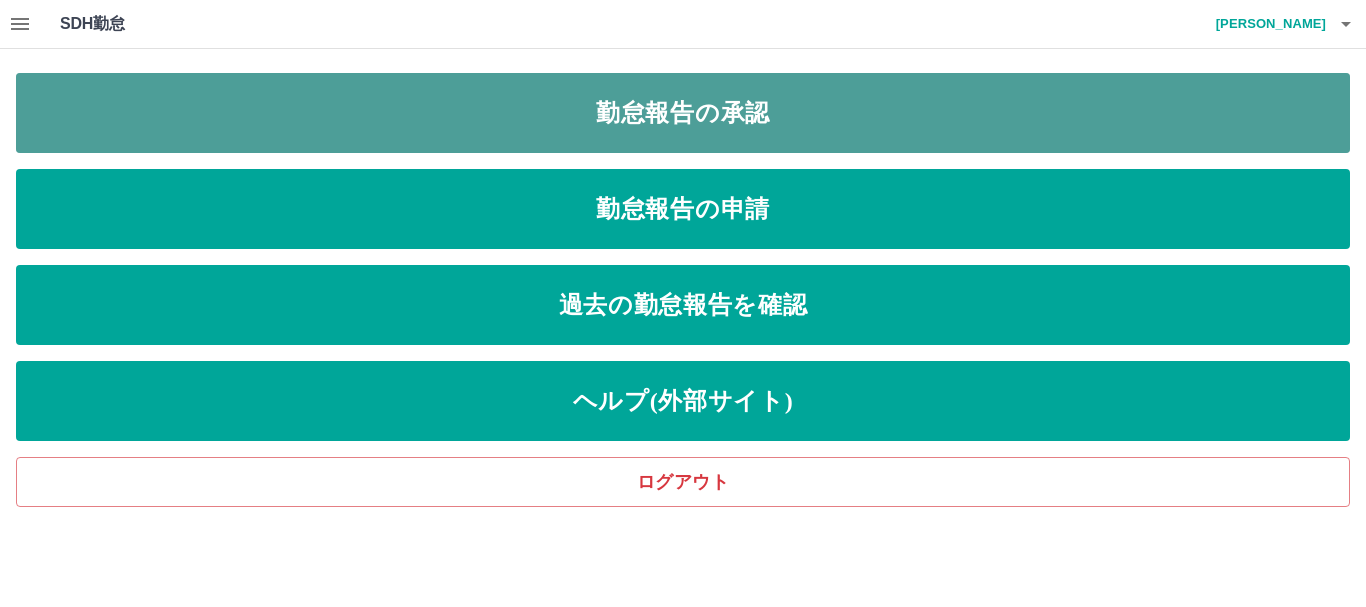 click on "勤怠報告の承認" at bounding box center (683, 113) 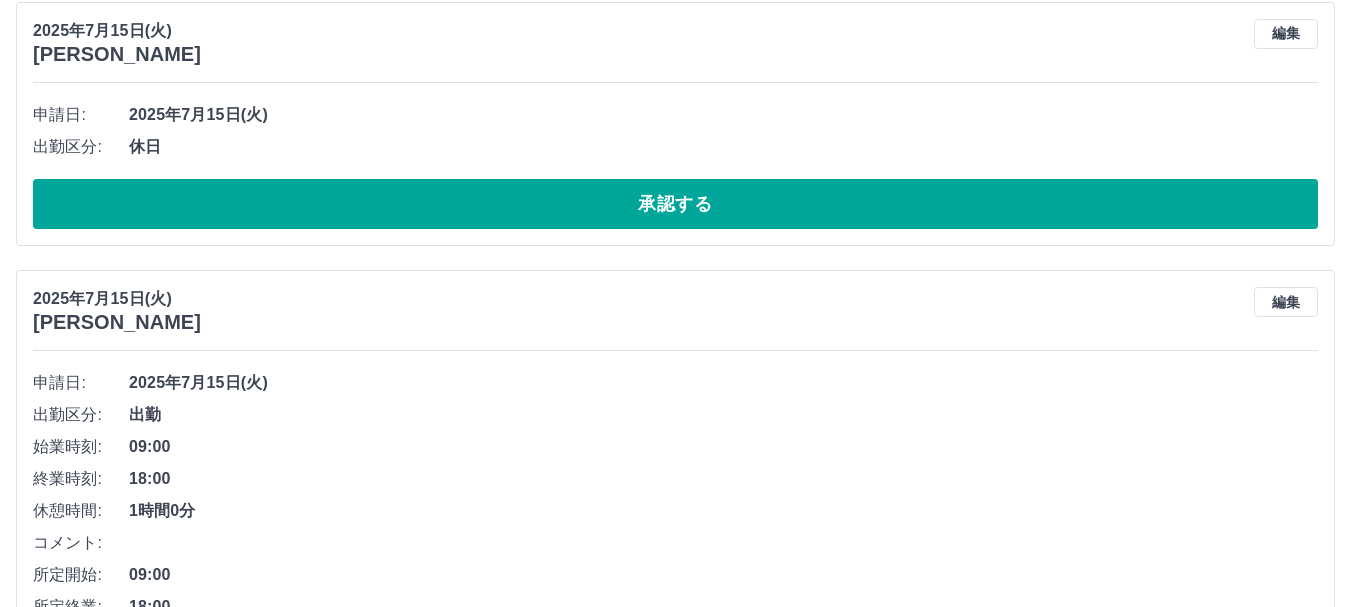 scroll, scrollTop: 300, scrollLeft: 0, axis: vertical 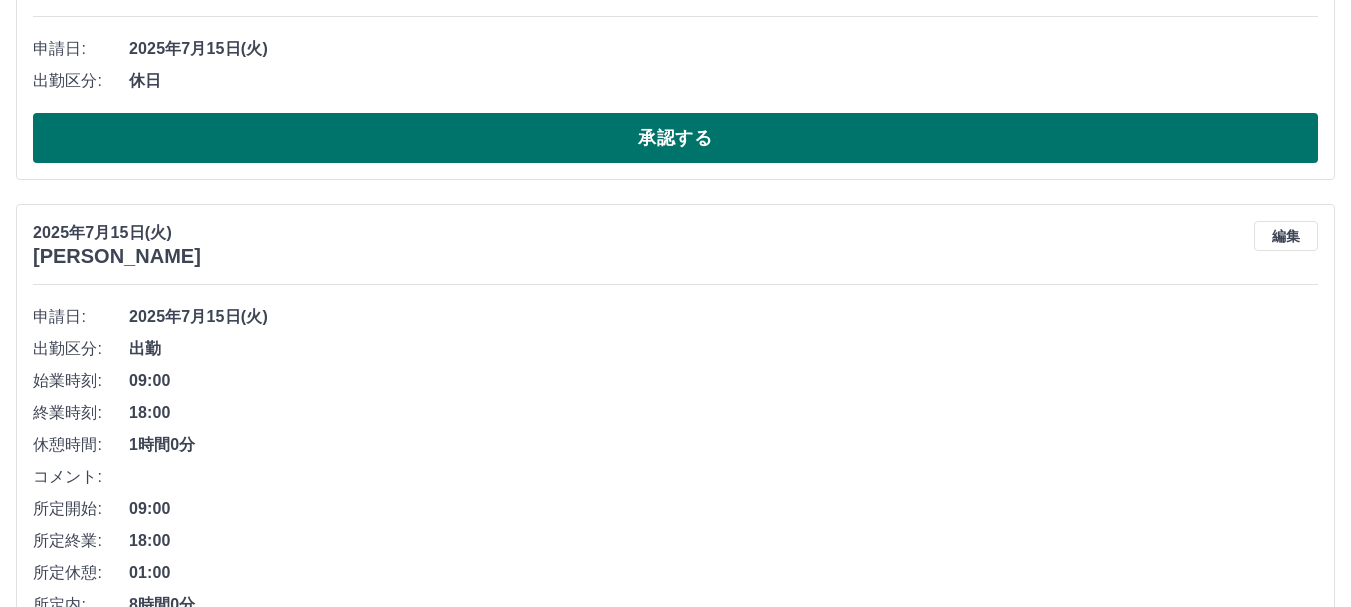 click on "承認する" at bounding box center (675, 138) 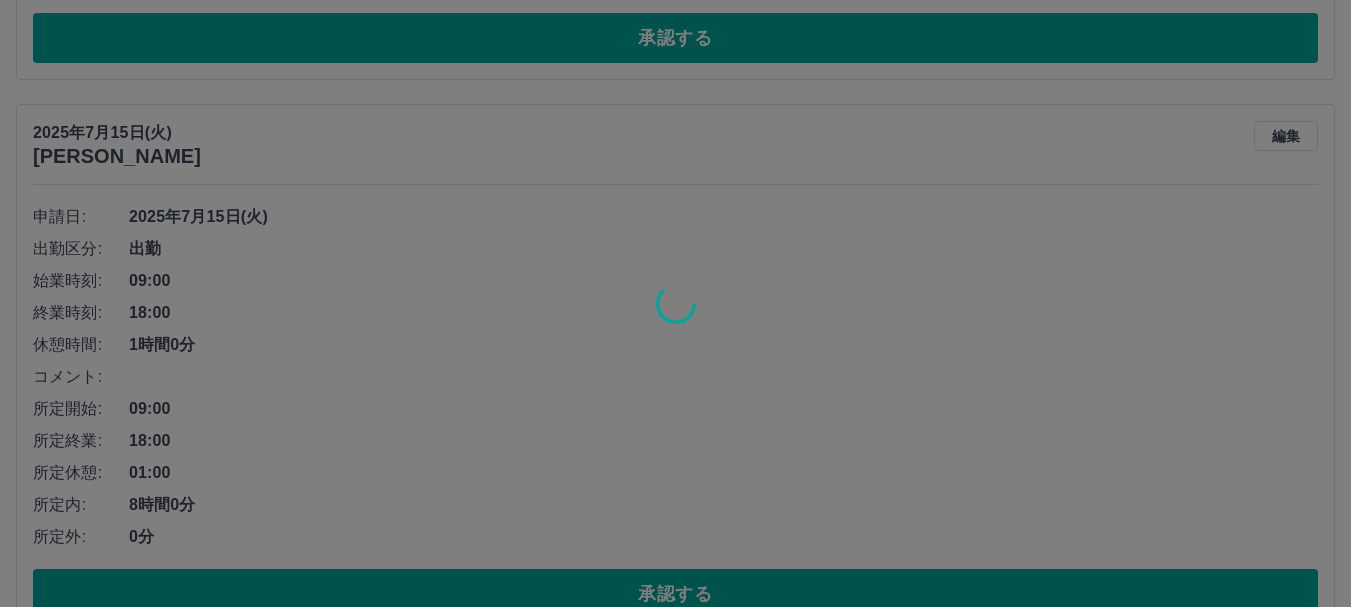 scroll, scrollTop: 600, scrollLeft: 0, axis: vertical 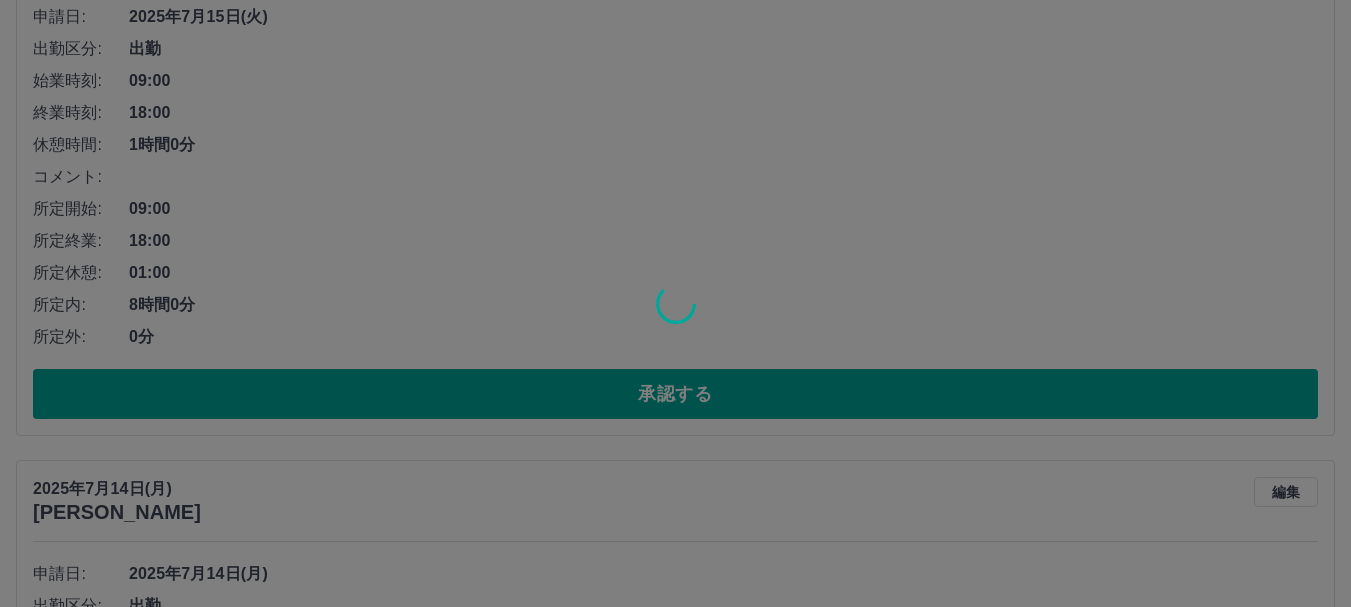 click at bounding box center [675, 303] 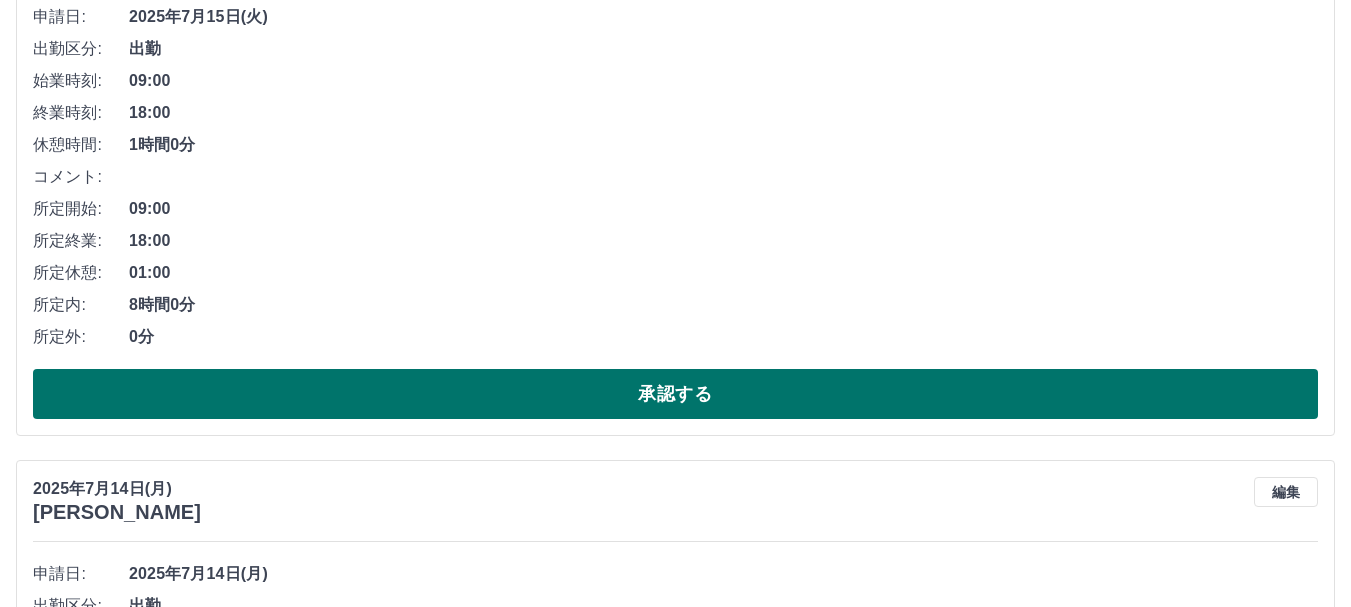 scroll, scrollTop: 1100, scrollLeft: 0, axis: vertical 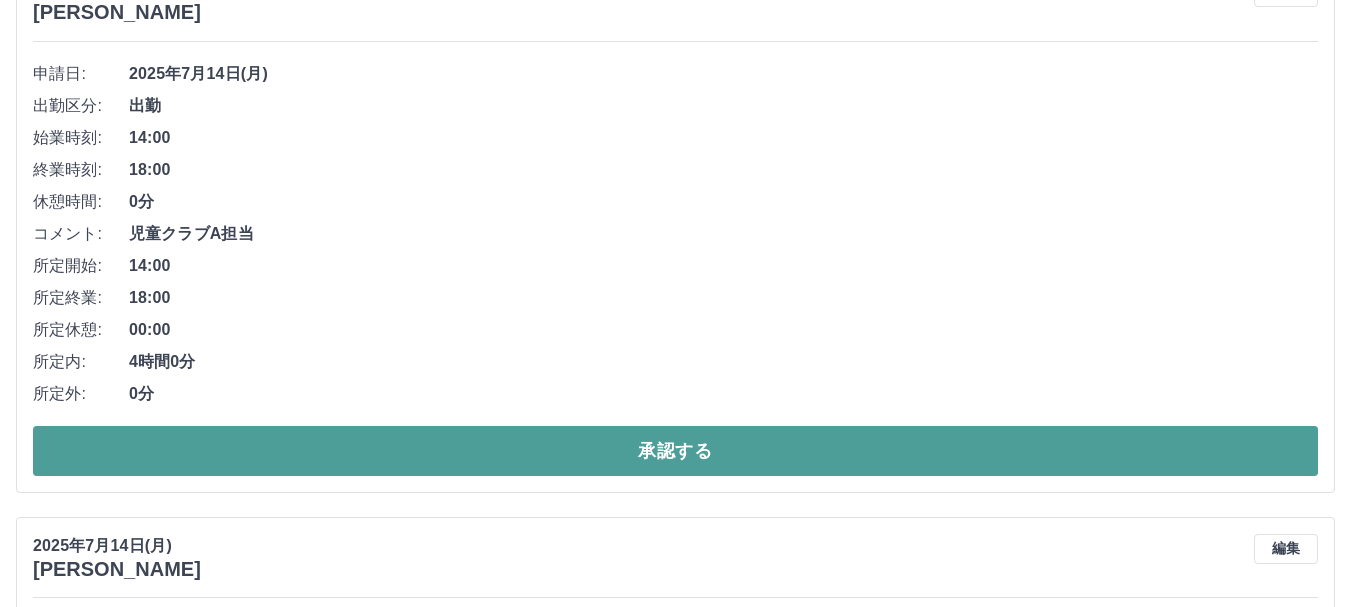 click on "承認する" at bounding box center [675, 451] 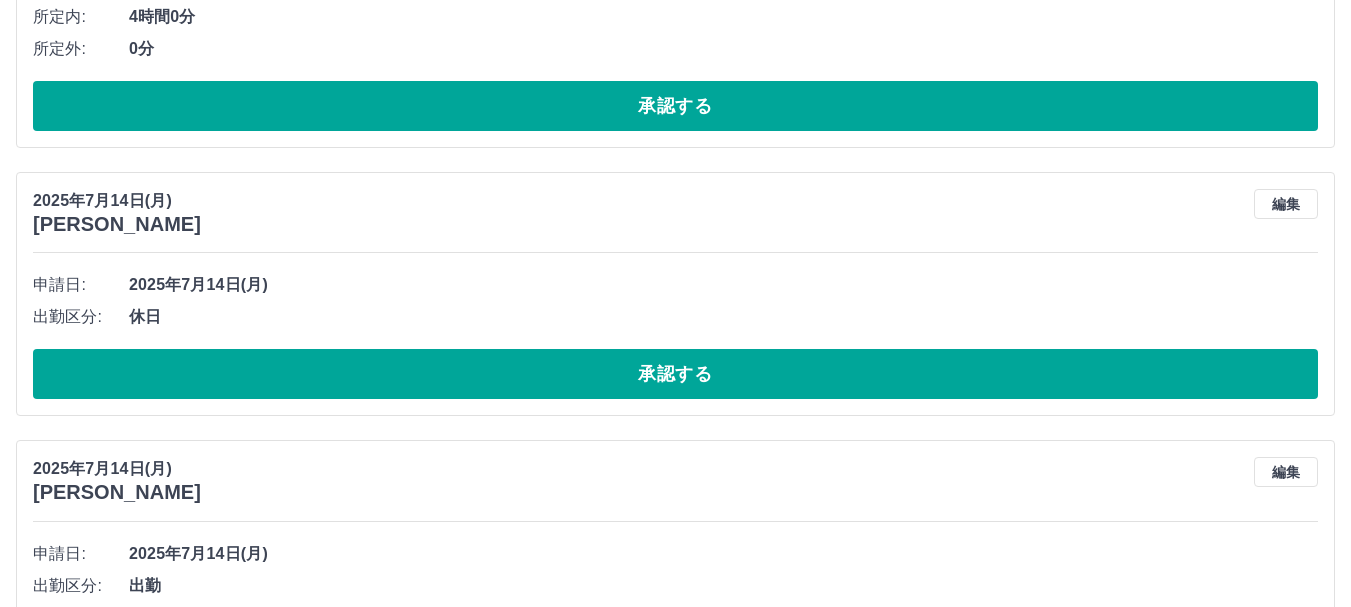 scroll, scrollTop: 2275, scrollLeft: 0, axis: vertical 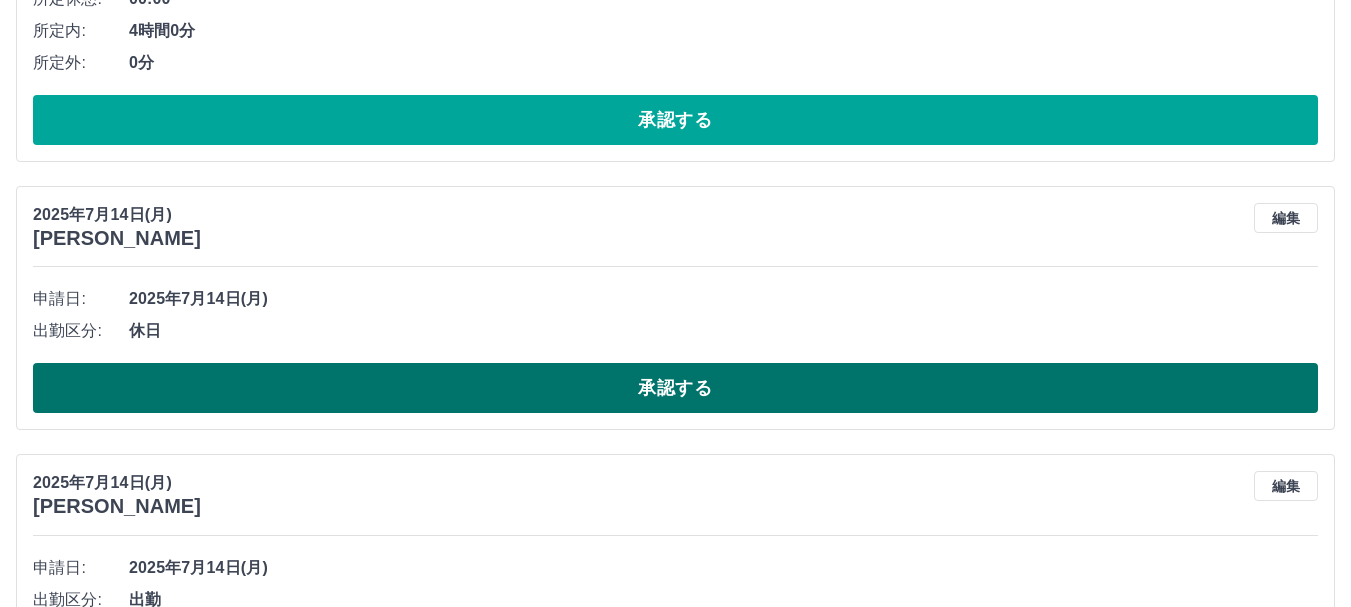 click on "承認する" at bounding box center [675, 388] 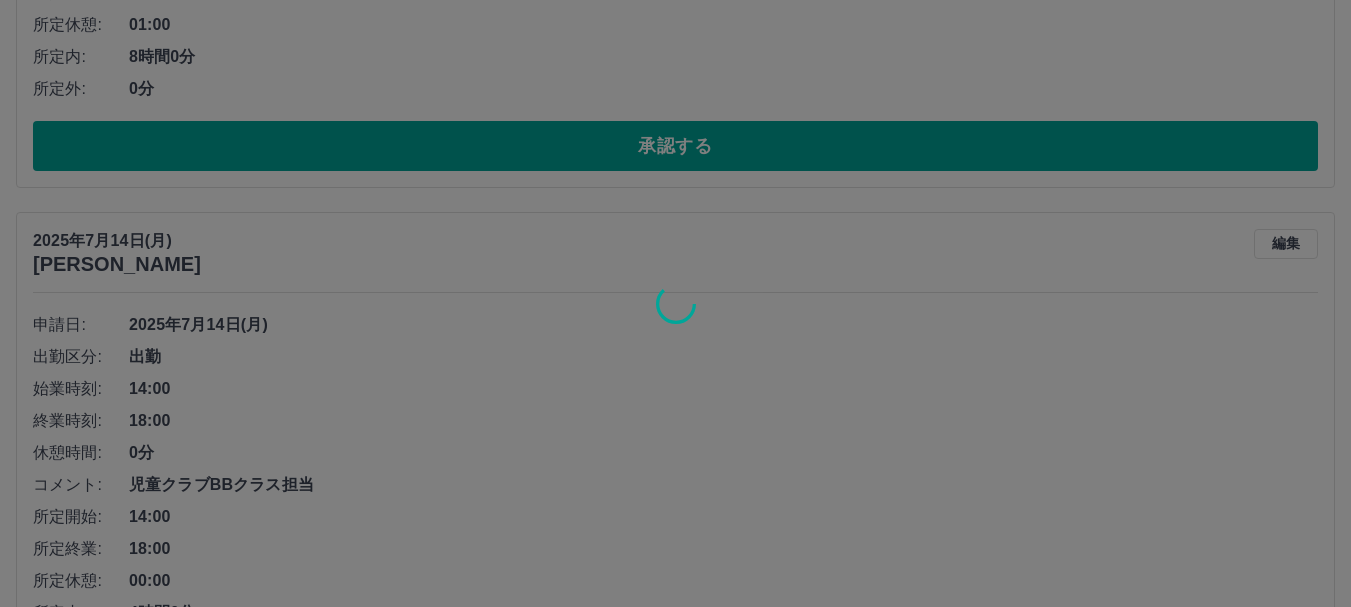 scroll, scrollTop: 3075, scrollLeft: 0, axis: vertical 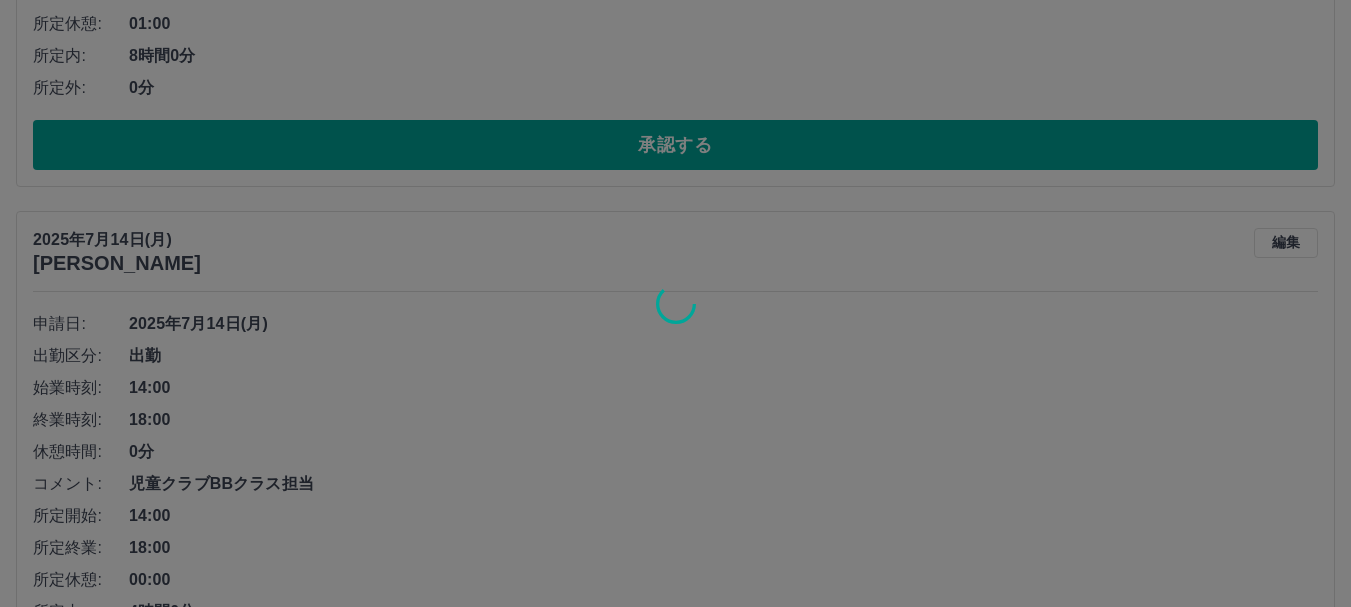 click at bounding box center [675, 303] 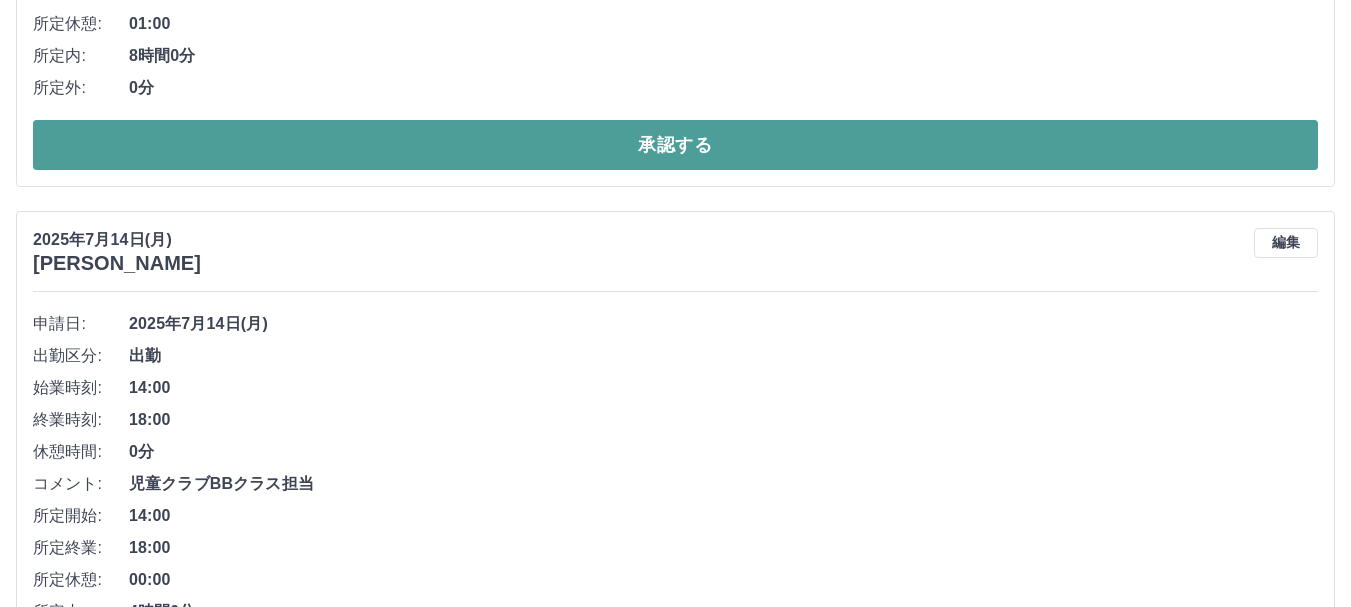 click on "承認する" at bounding box center (675, 145) 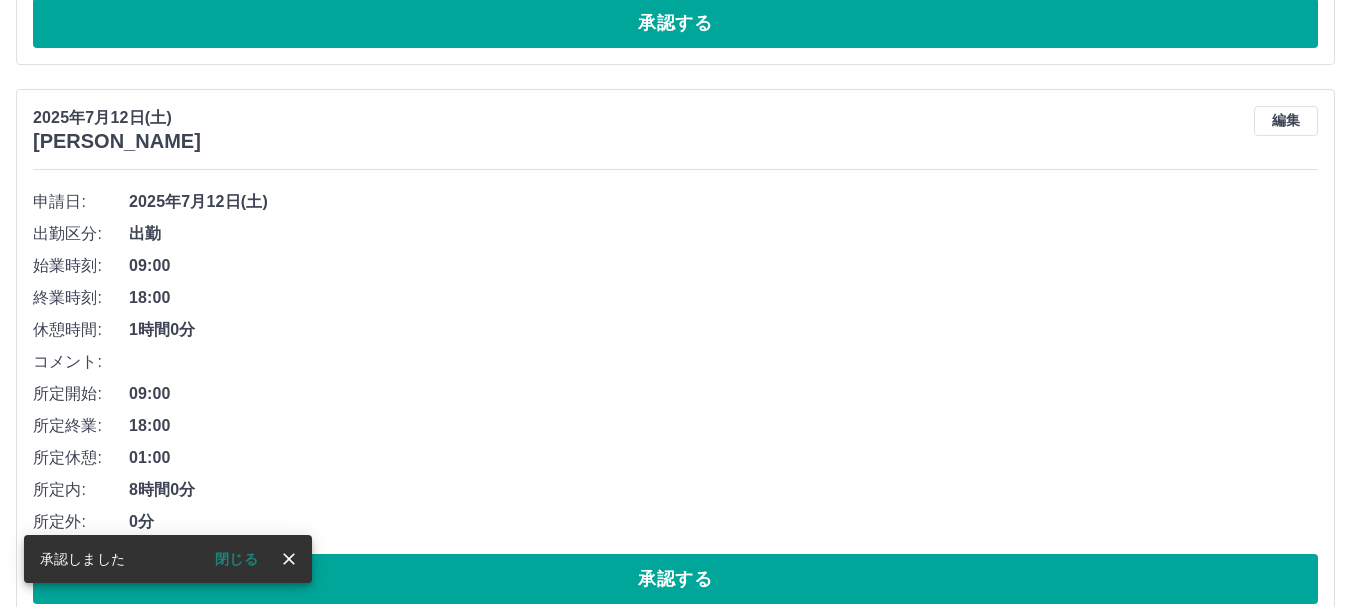 scroll, scrollTop: 3606, scrollLeft: 0, axis: vertical 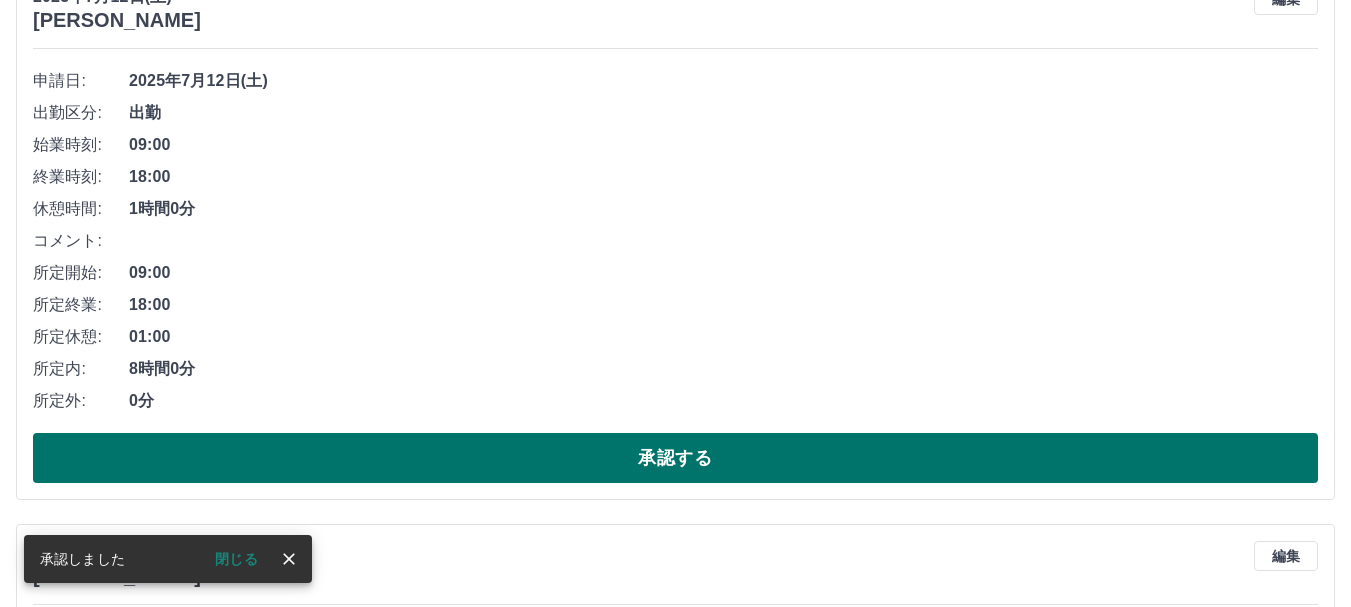 click on "承認する" at bounding box center [675, 458] 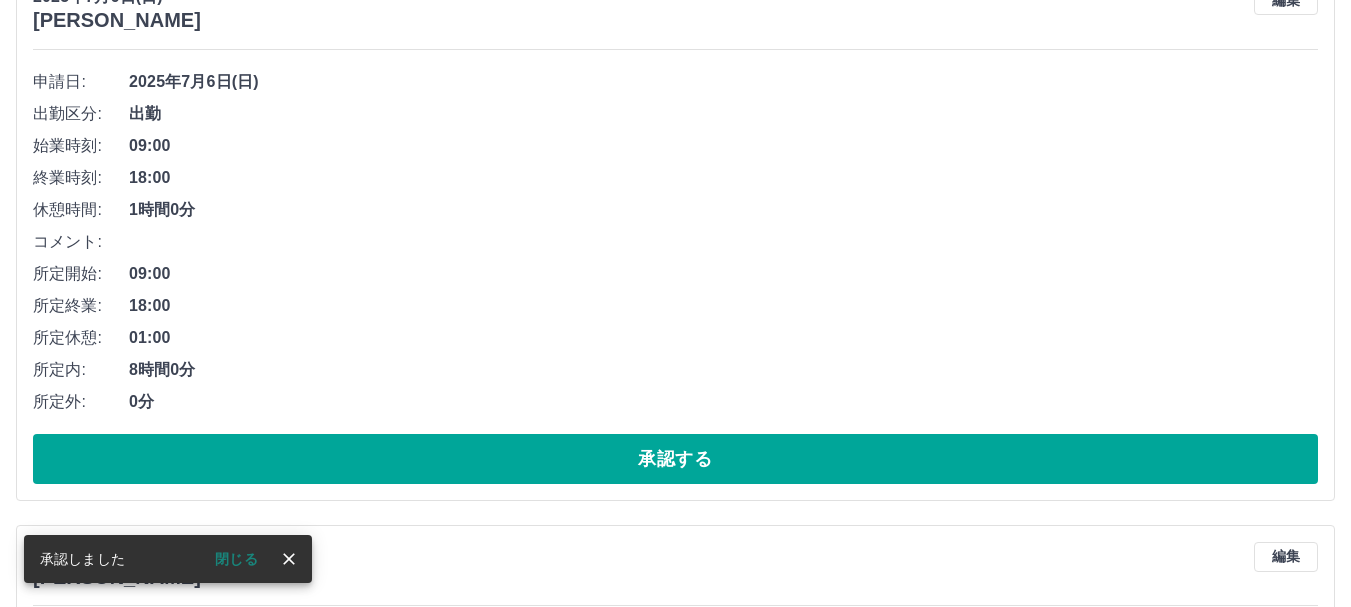 scroll, scrollTop: 2492, scrollLeft: 0, axis: vertical 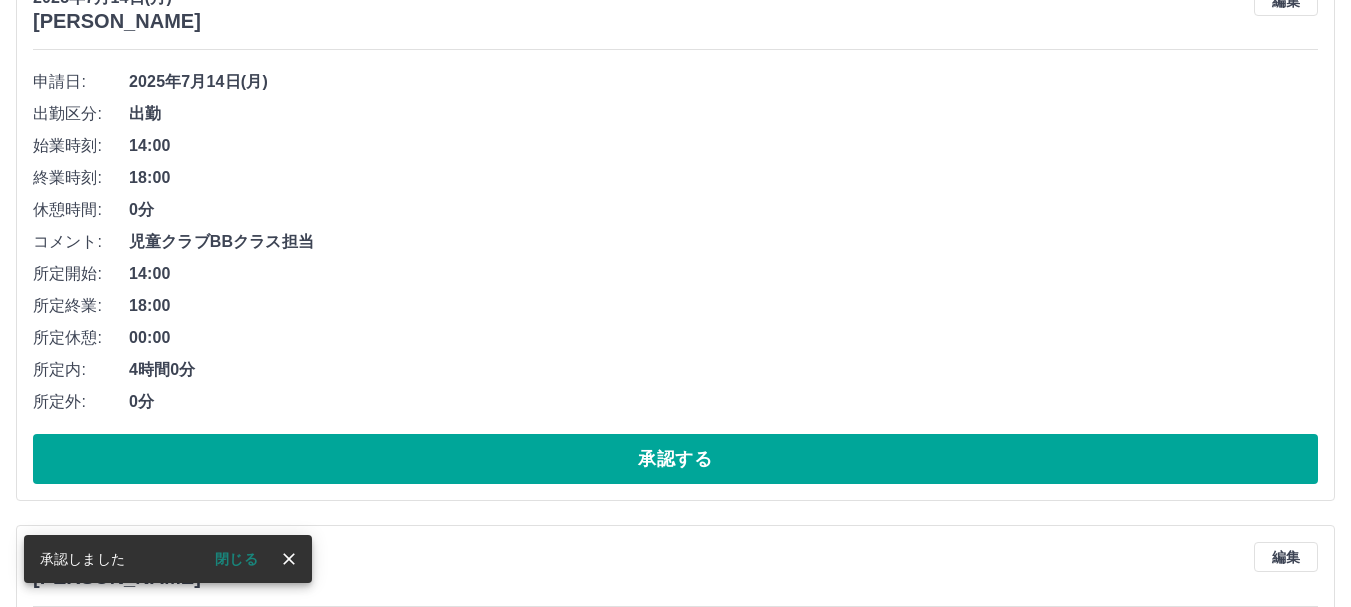 click on "承認する" at bounding box center [675, 459] 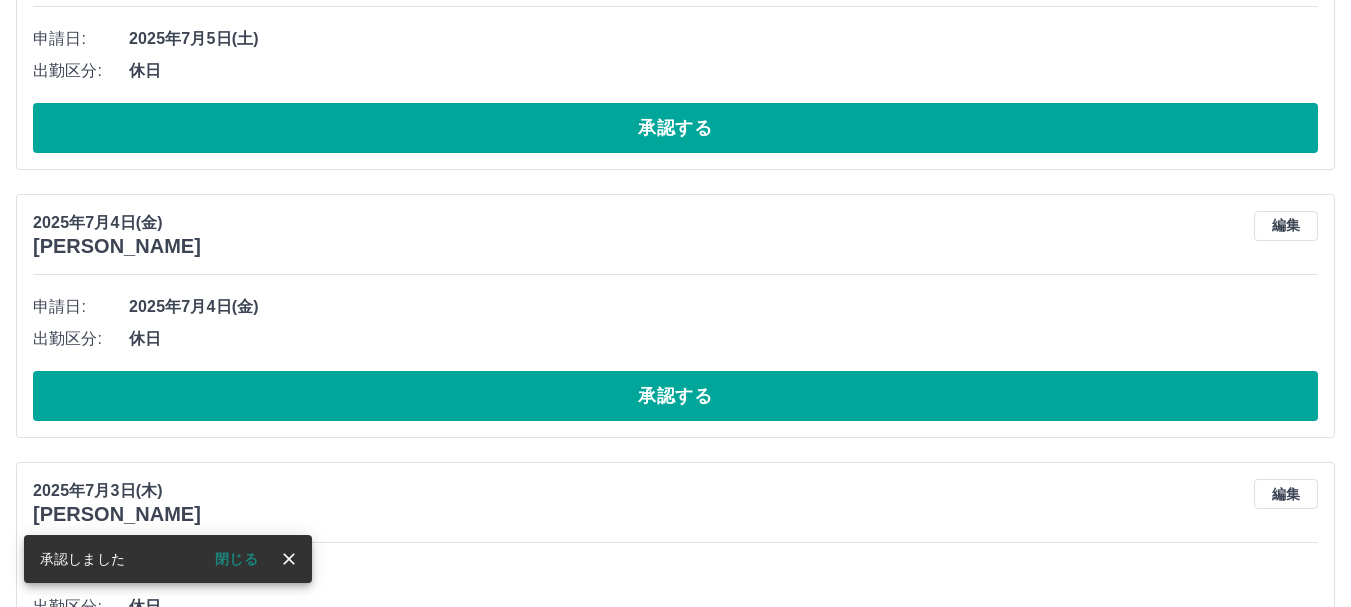 scroll, scrollTop: 2535, scrollLeft: 0, axis: vertical 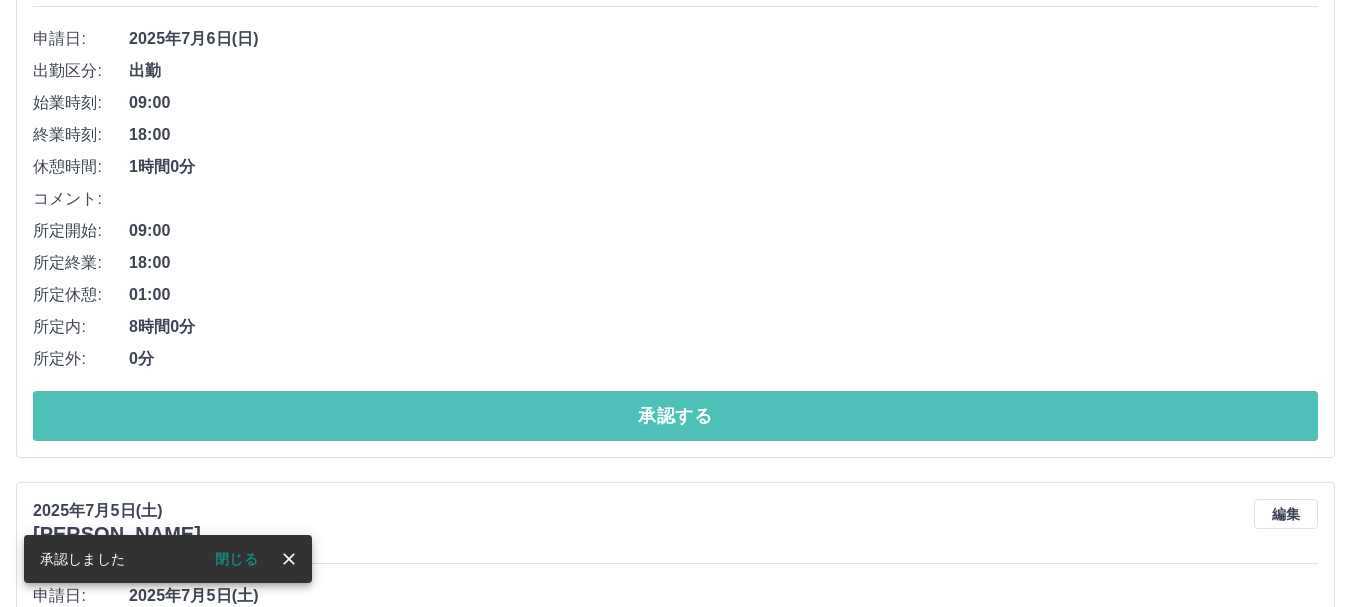 click on "承認する" at bounding box center (675, 416) 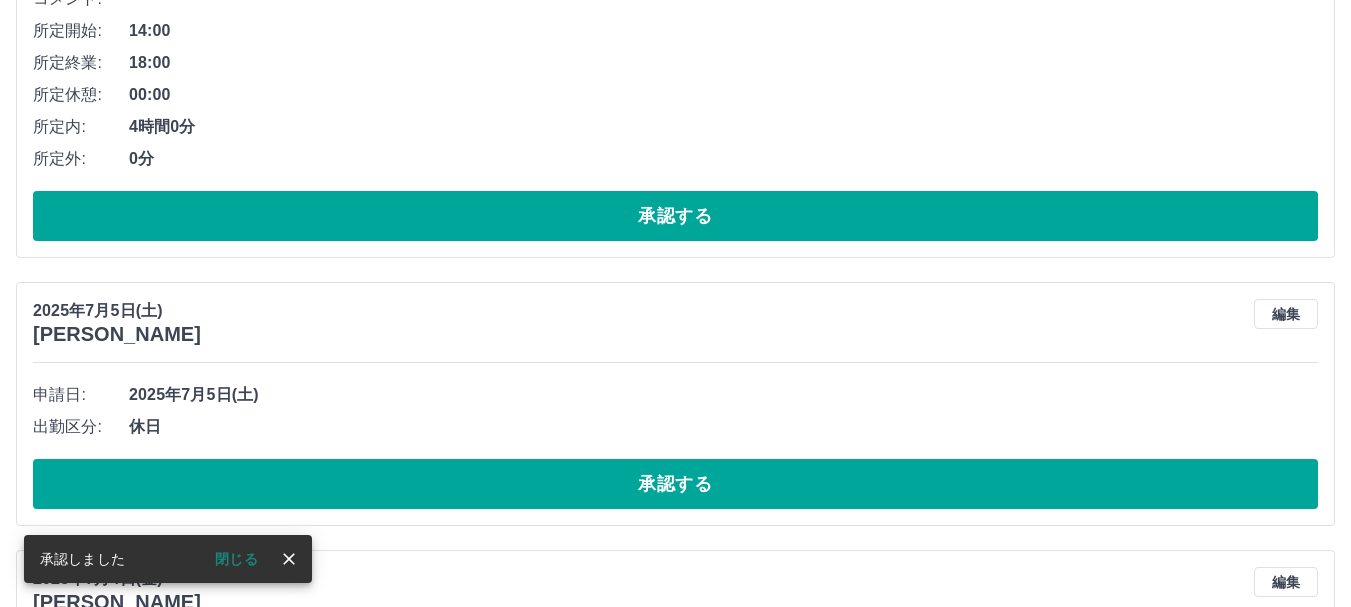 scroll, scrollTop: 2279, scrollLeft: 0, axis: vertical 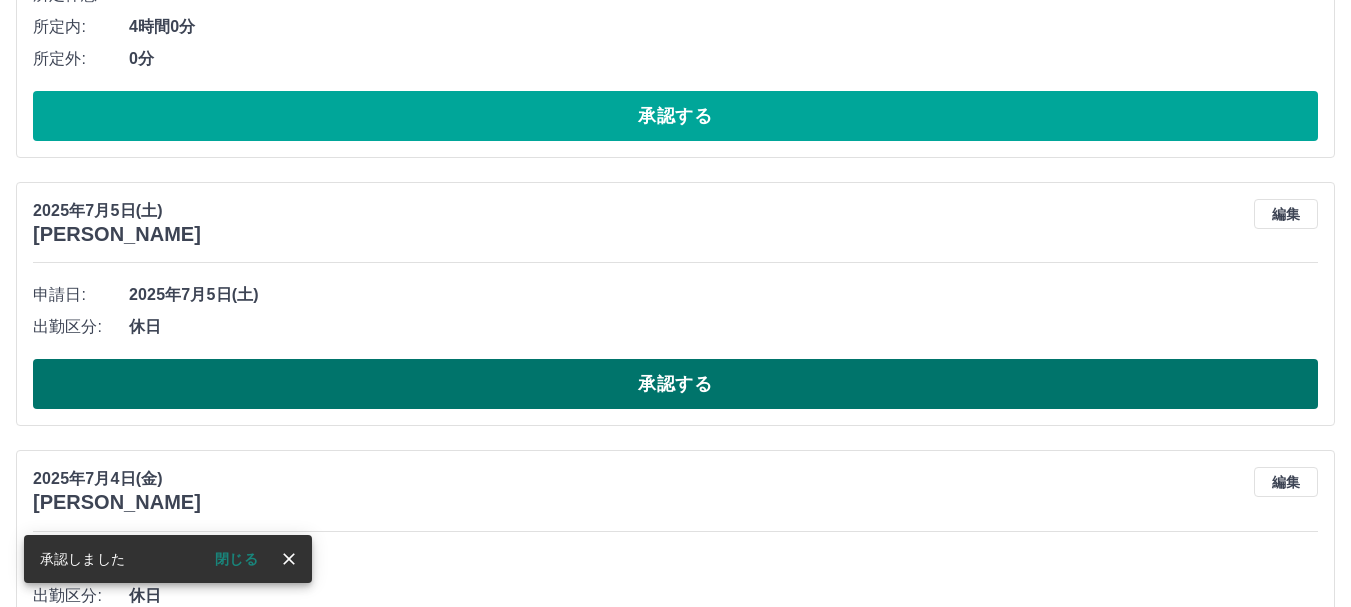click on "承認する" at bounding box center [675, 384] 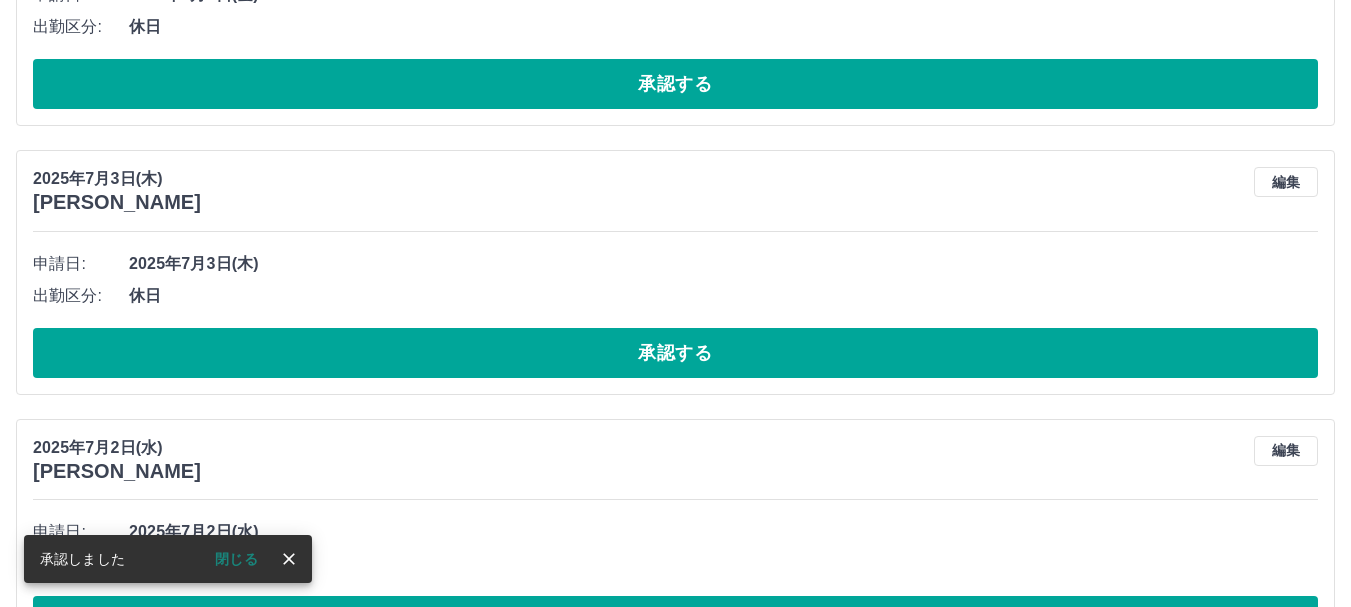 scroll, scrollTop: 2311, scrollLeft: 0, axis: vertical 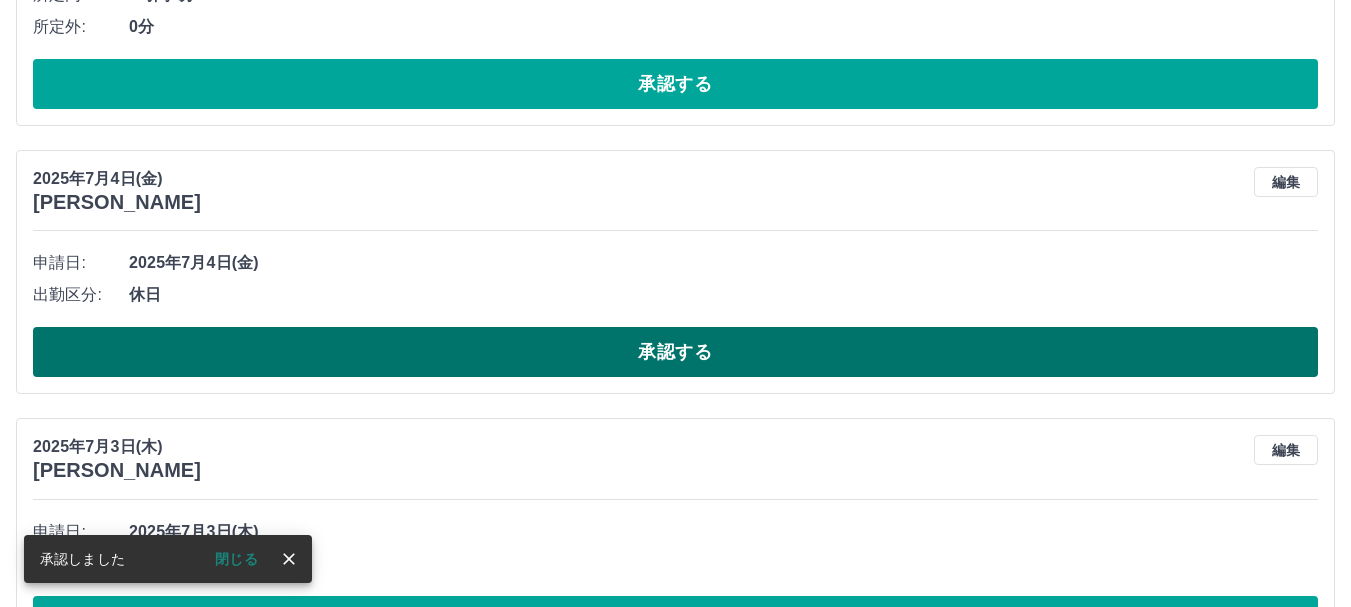 click on "承認する" at bounding box center (675, 352) 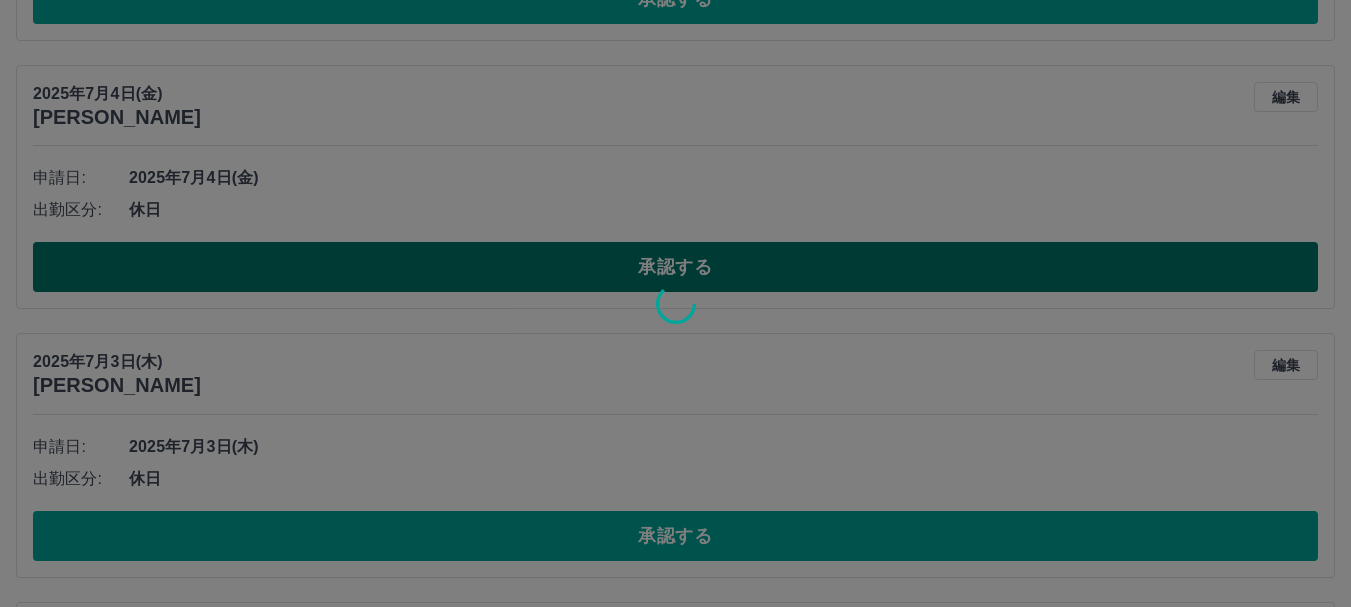 scroll, scrollTop: 2511, scrollLeft: 0, axis: vertical 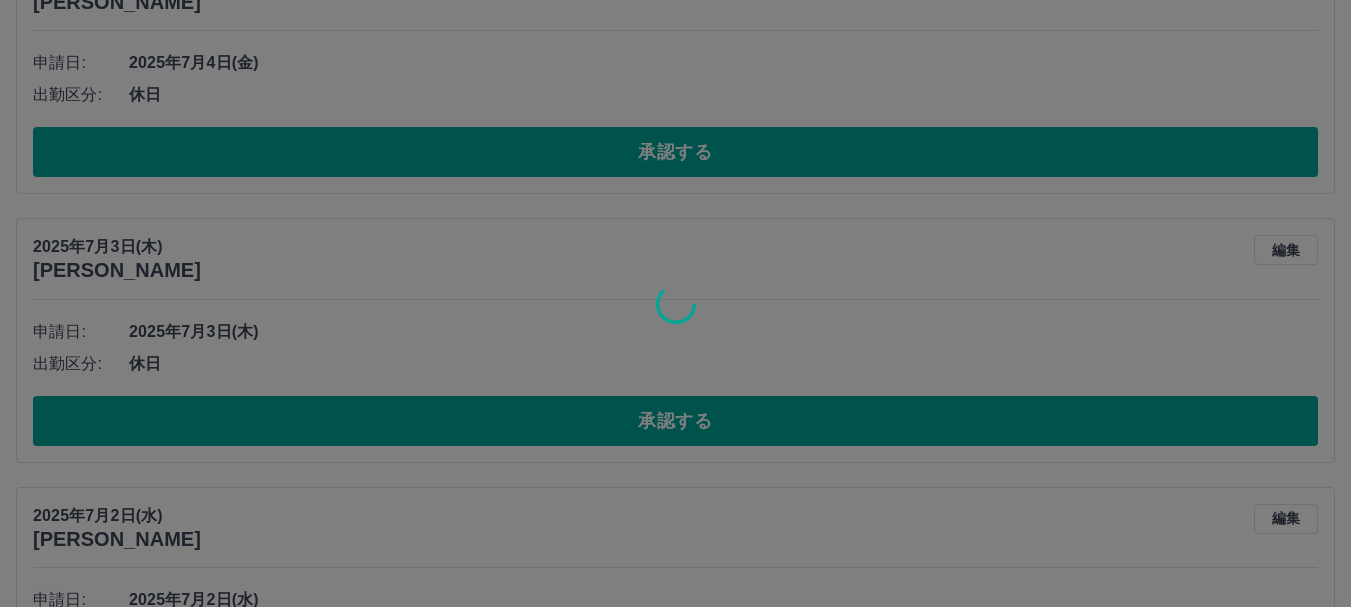 click at bounding box center [675, 303] 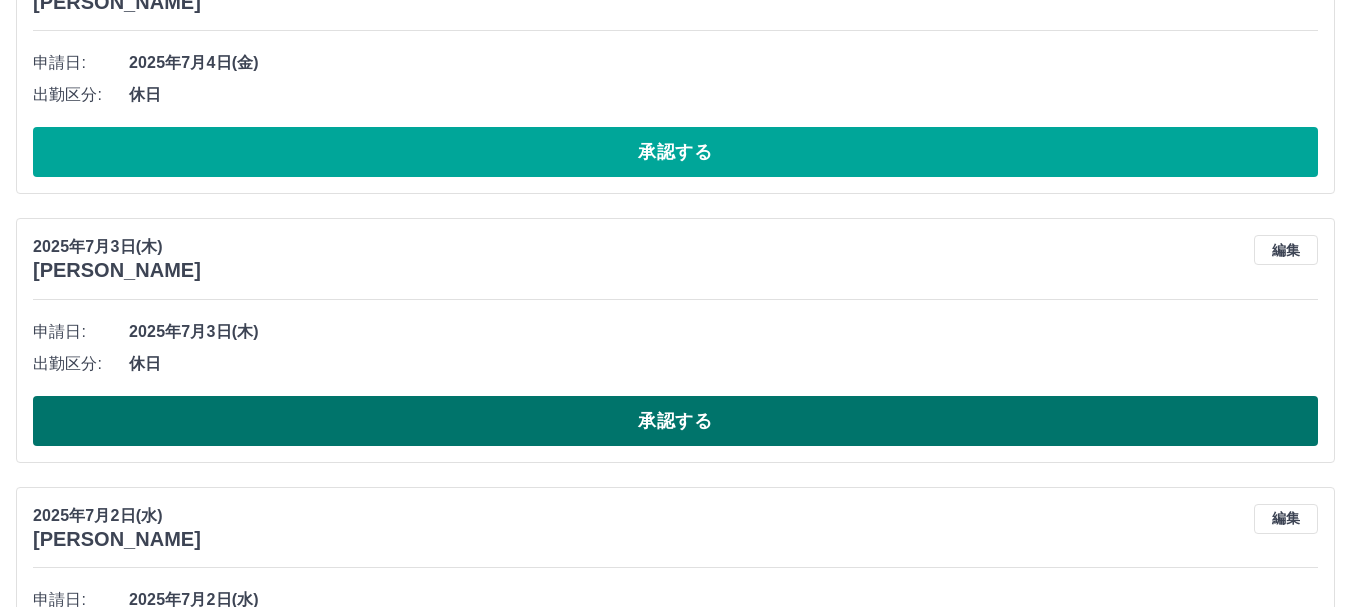 click on "承認する" at bounding box center (675, 421) 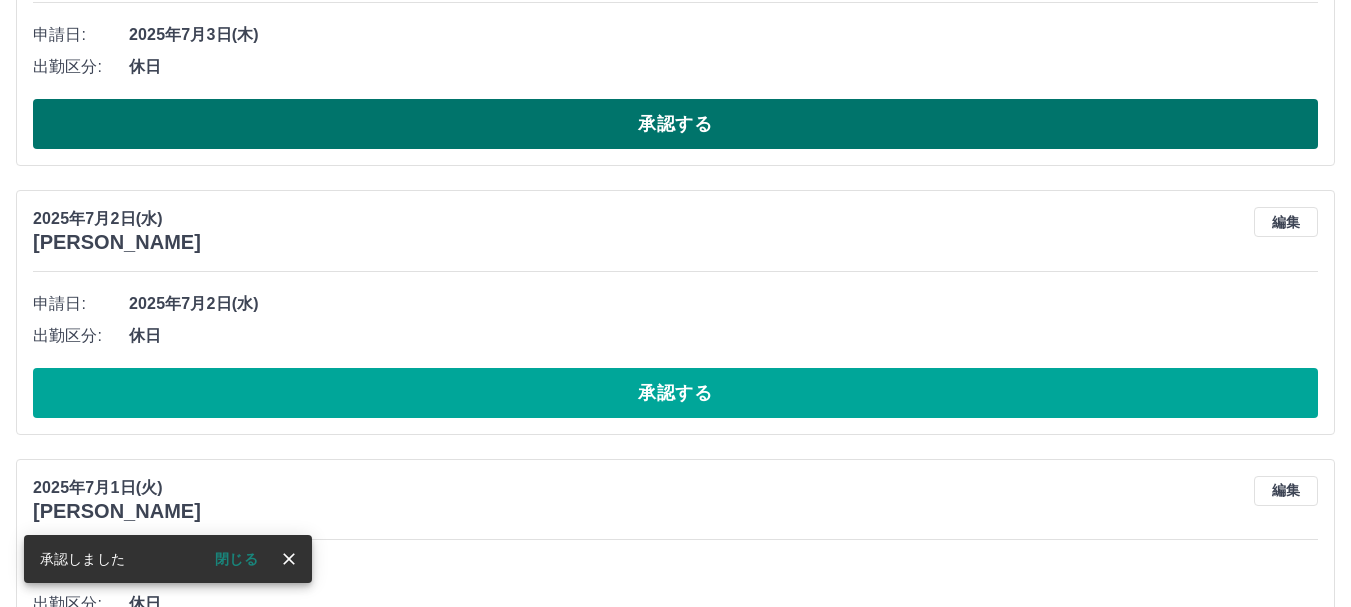 scroll, scrollTop: 2543, scrollLeft: 0, axis: vertical 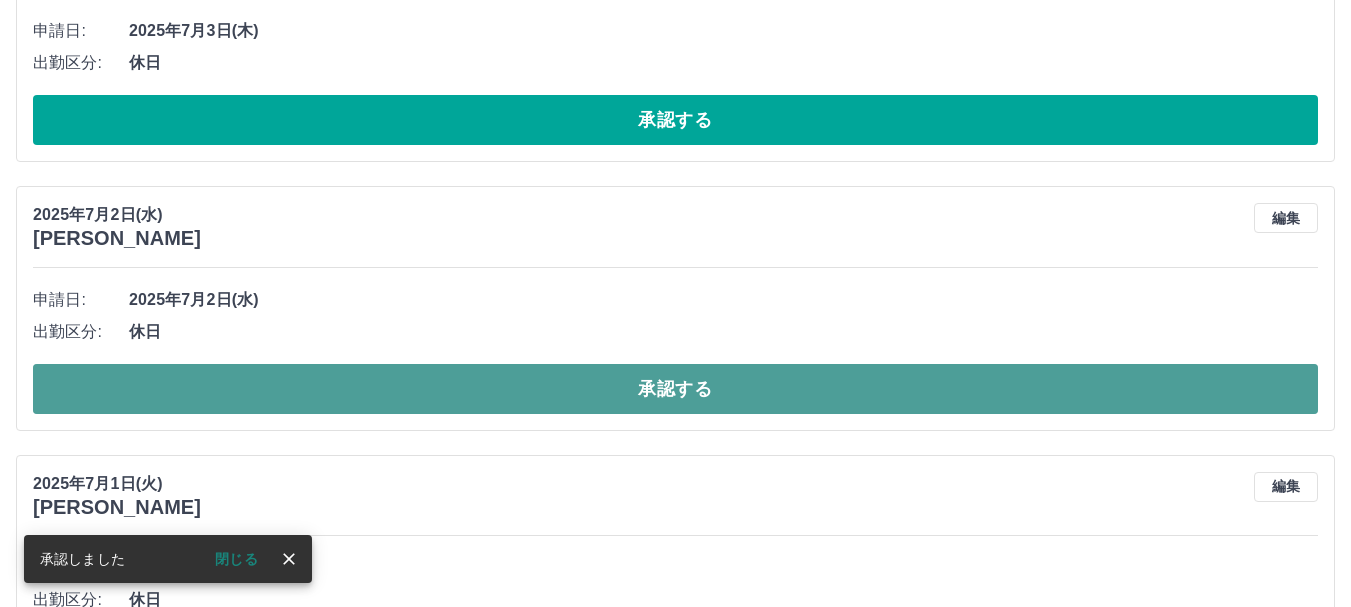 click on "承認する" at bounding box center (675, 389) 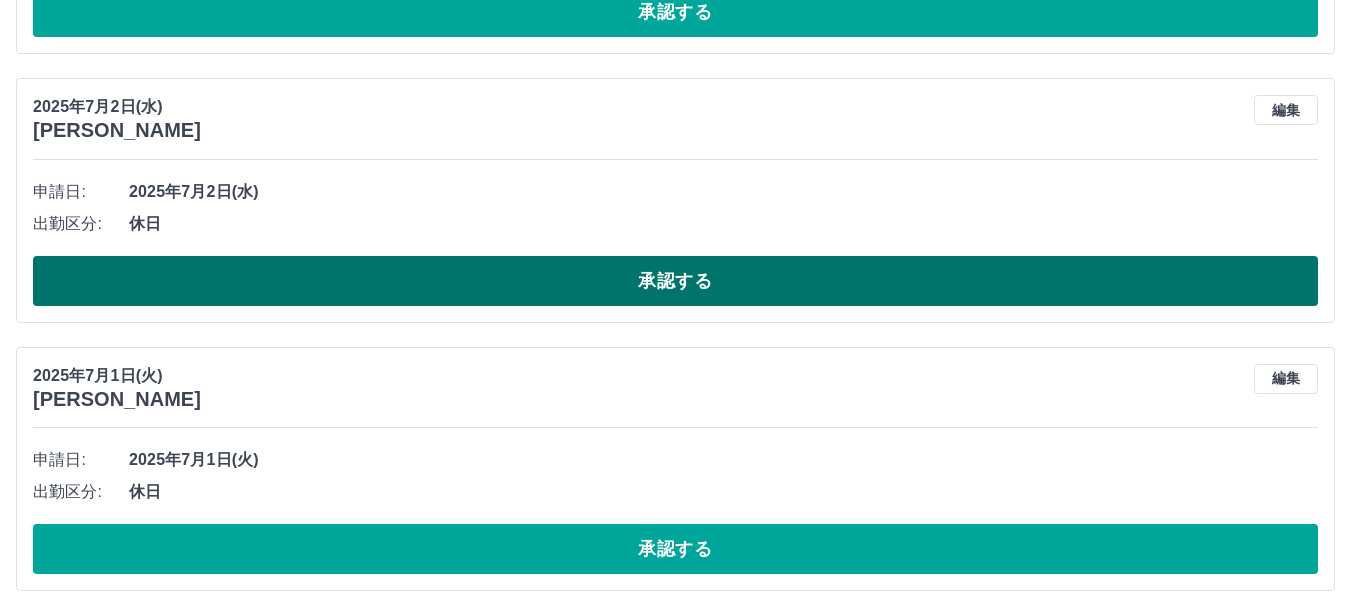 scroll, scrollTop: 2661, scrollLeft: 0, axis: vertical 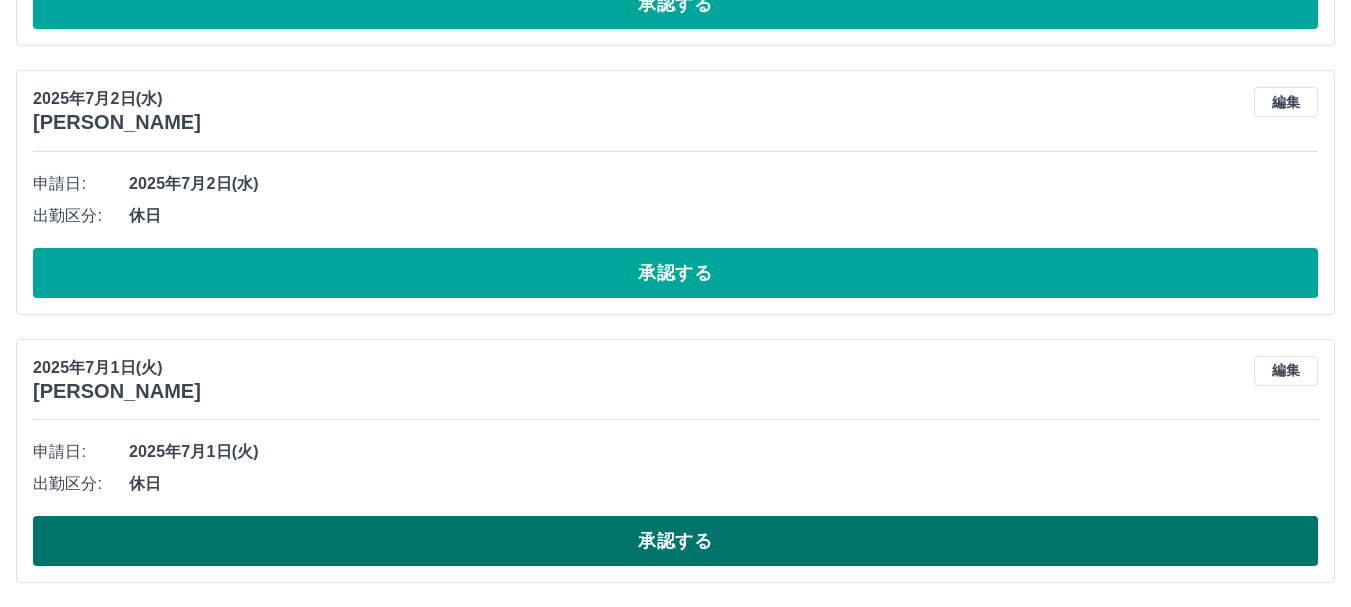 click on "承認する" at bounding box center [675, 541] 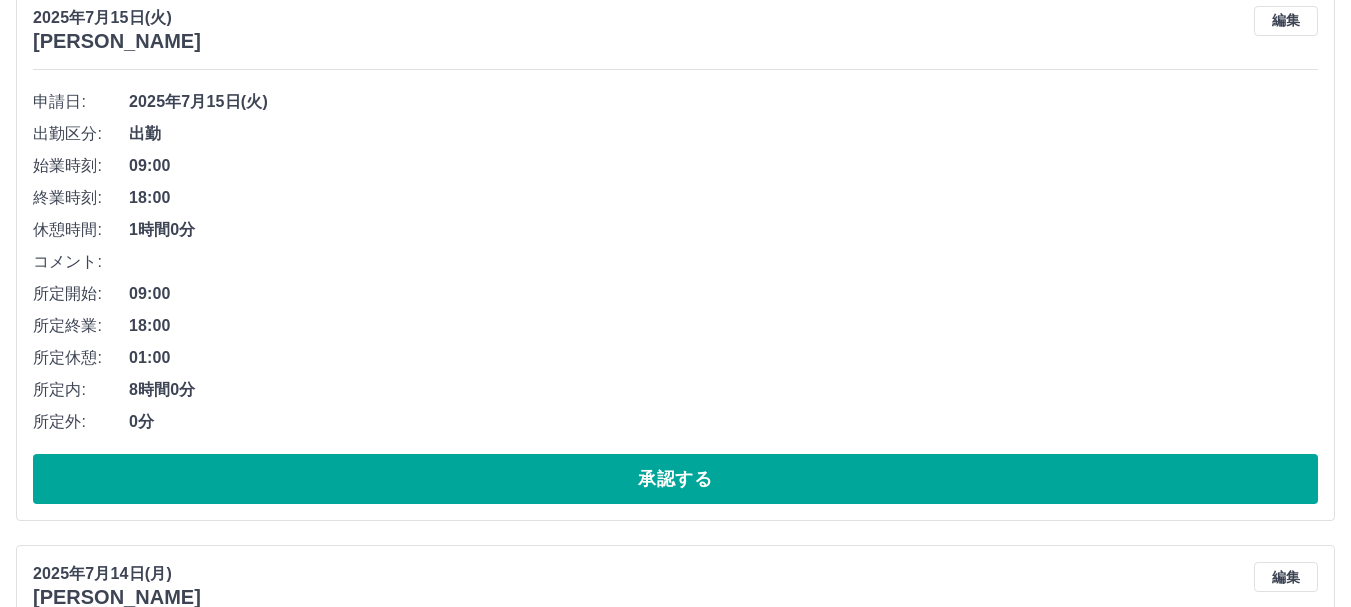 scroll, scrollTop: 256, scrollLeft: 0, axis: vertical 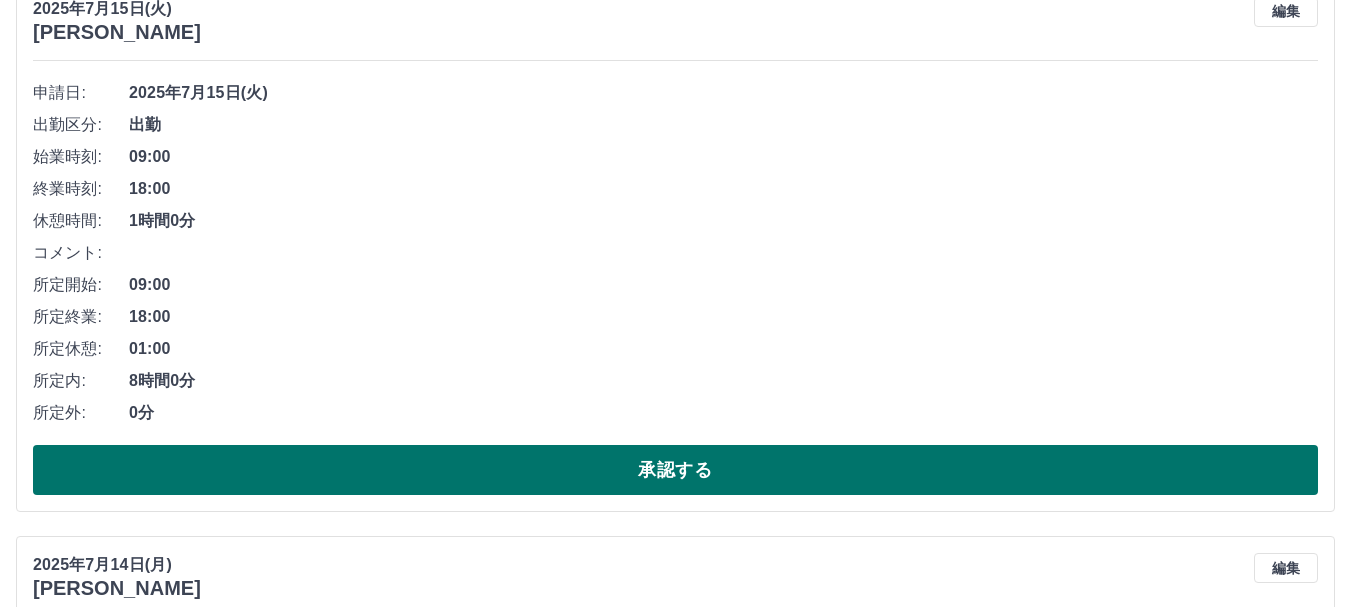 click on "承認する" at bounding box center (675, 470) 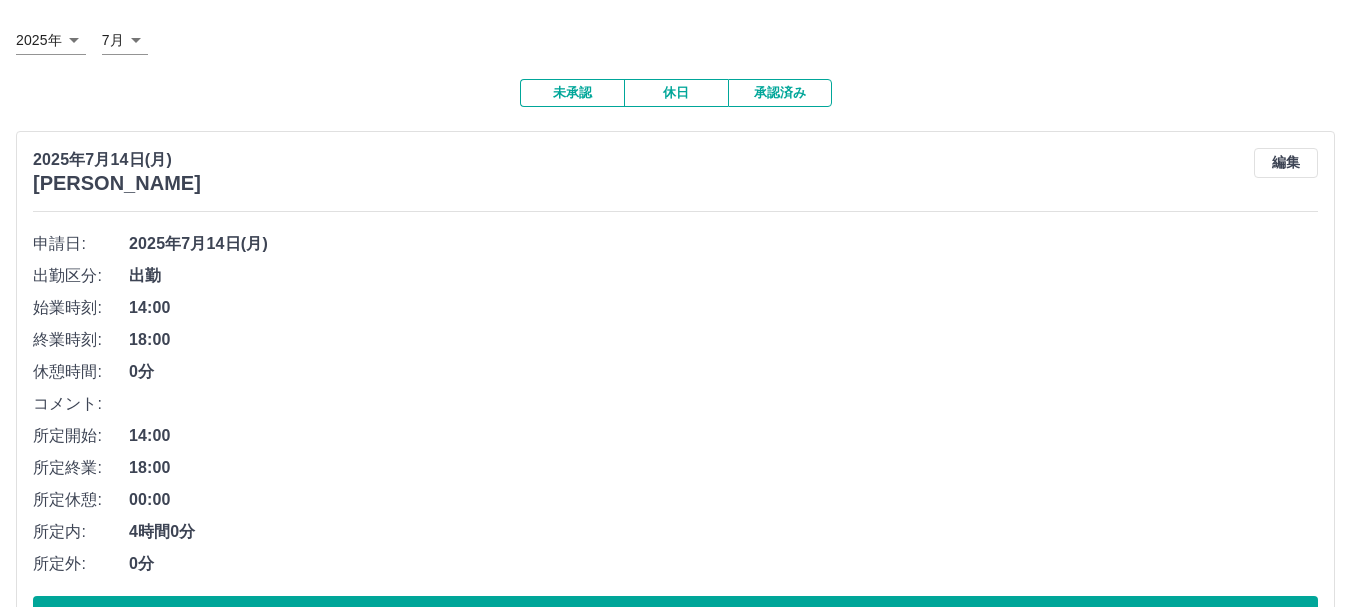 scroll, scrollTop: 0, scrollLeft: 0, axis: both 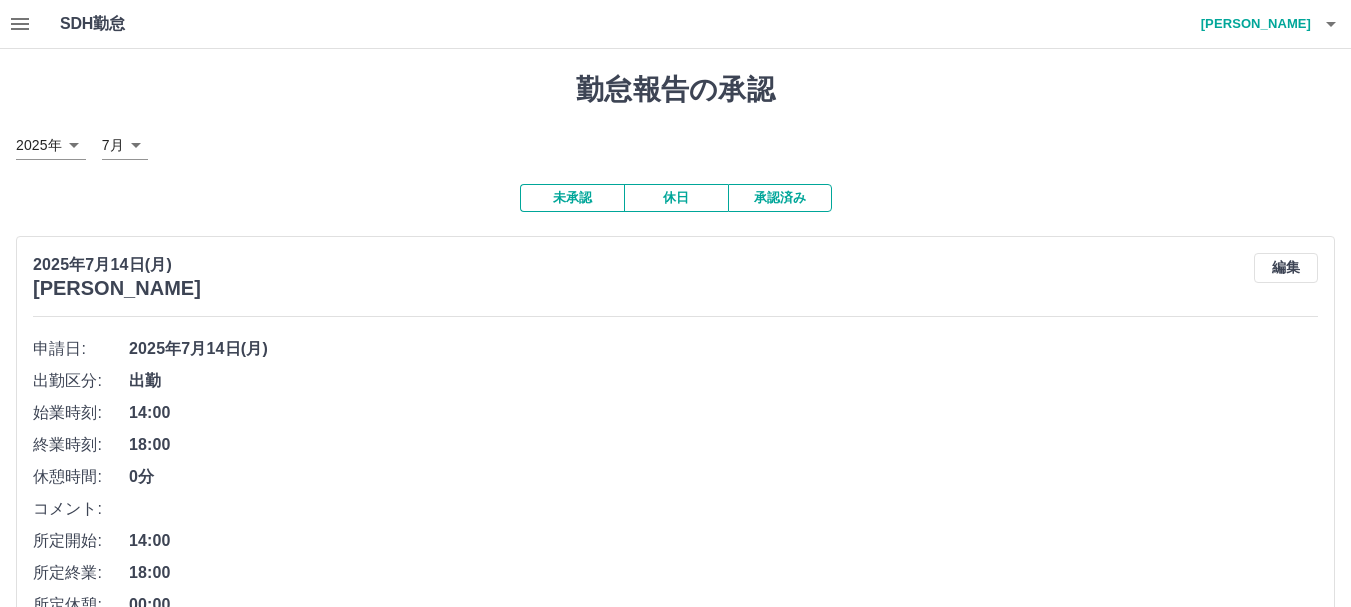 drag, startPoint x: 14, startPoint y: 0, endPoint x: 360, endPoint y: 54, distance: 350.1885 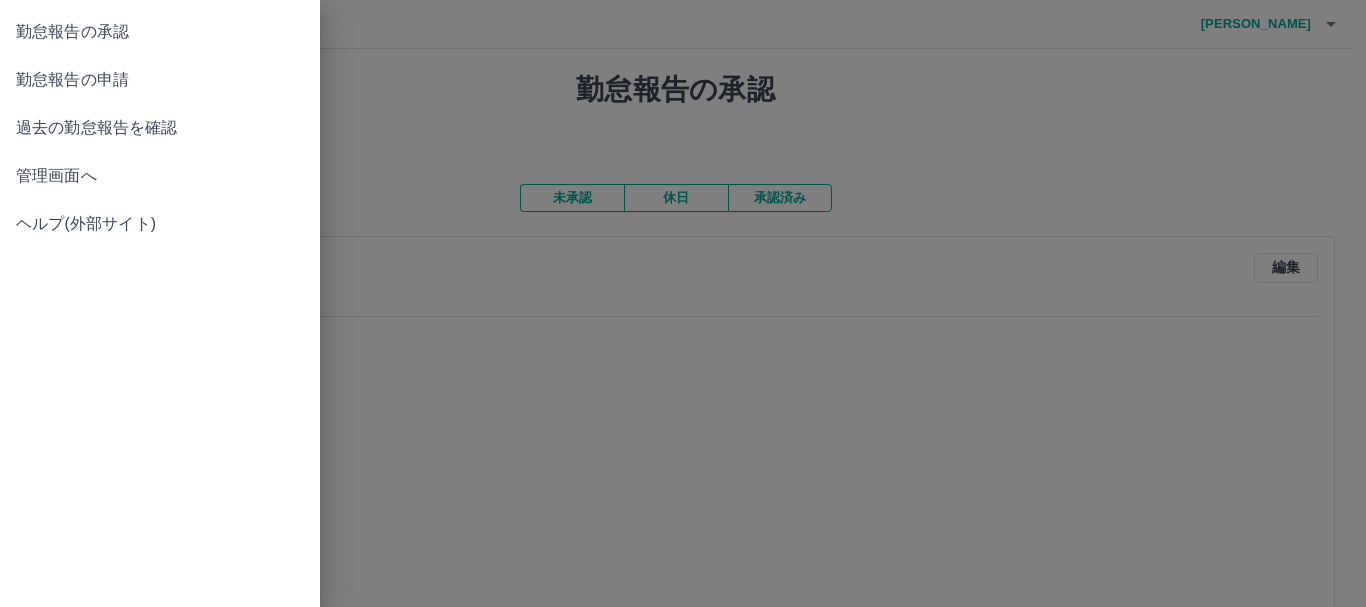 click on "過去の勤怠報告を確認" at bounding box center [160, 128] 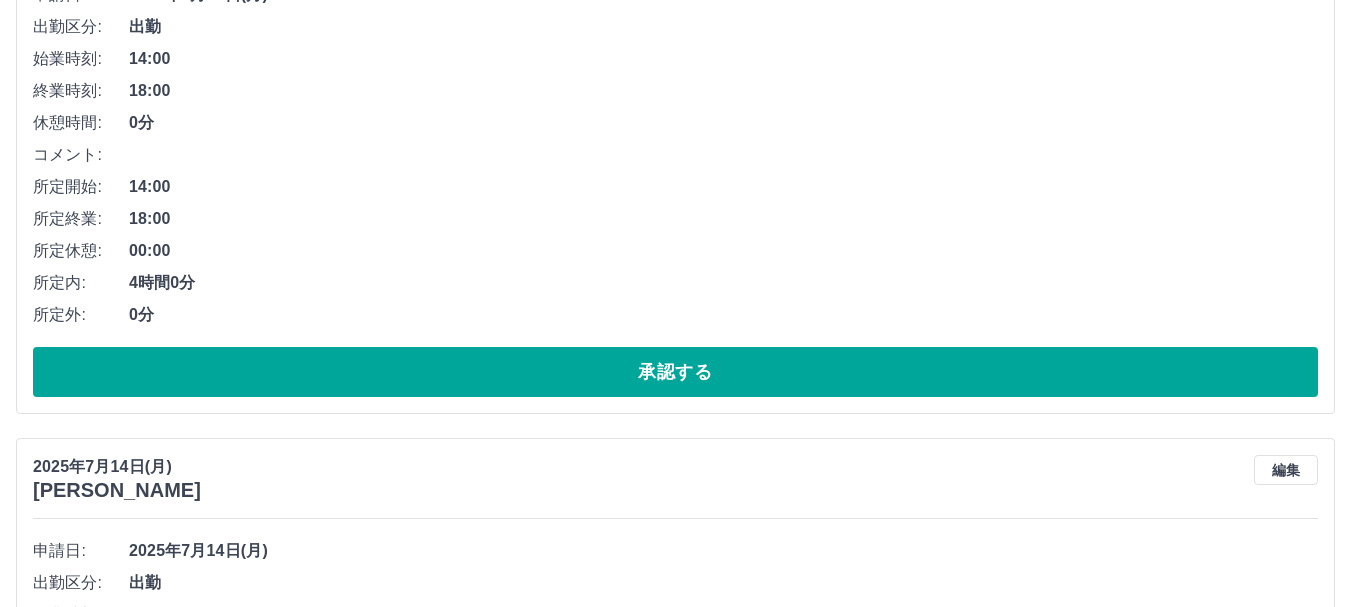 scroll, scrollTop: 400, scrollLeft: 0, axis: vertical 